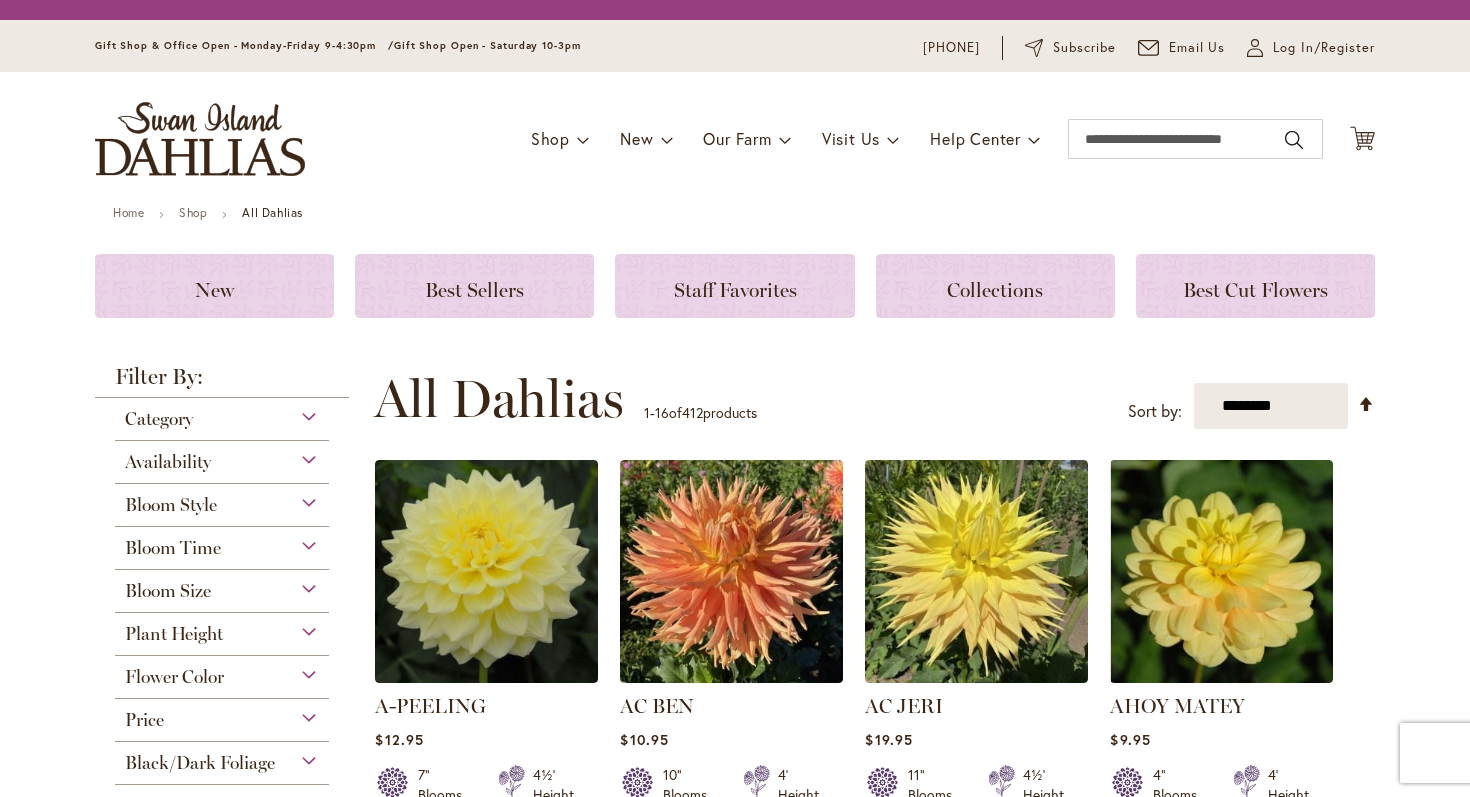 scroll, scrollTop: 0, scrollLeft: 0, axis: both 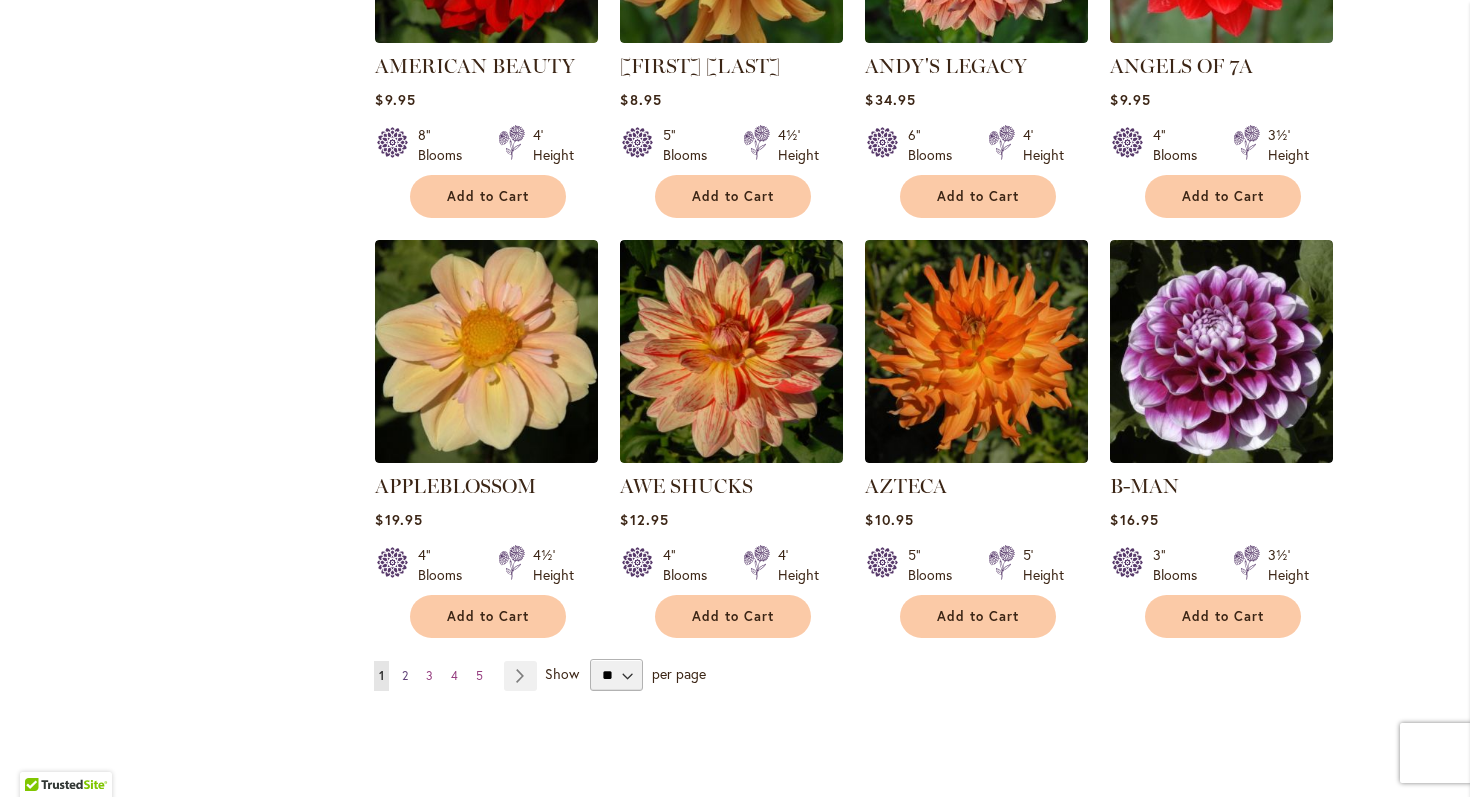 click on "2" at bounding box center (405, 675) 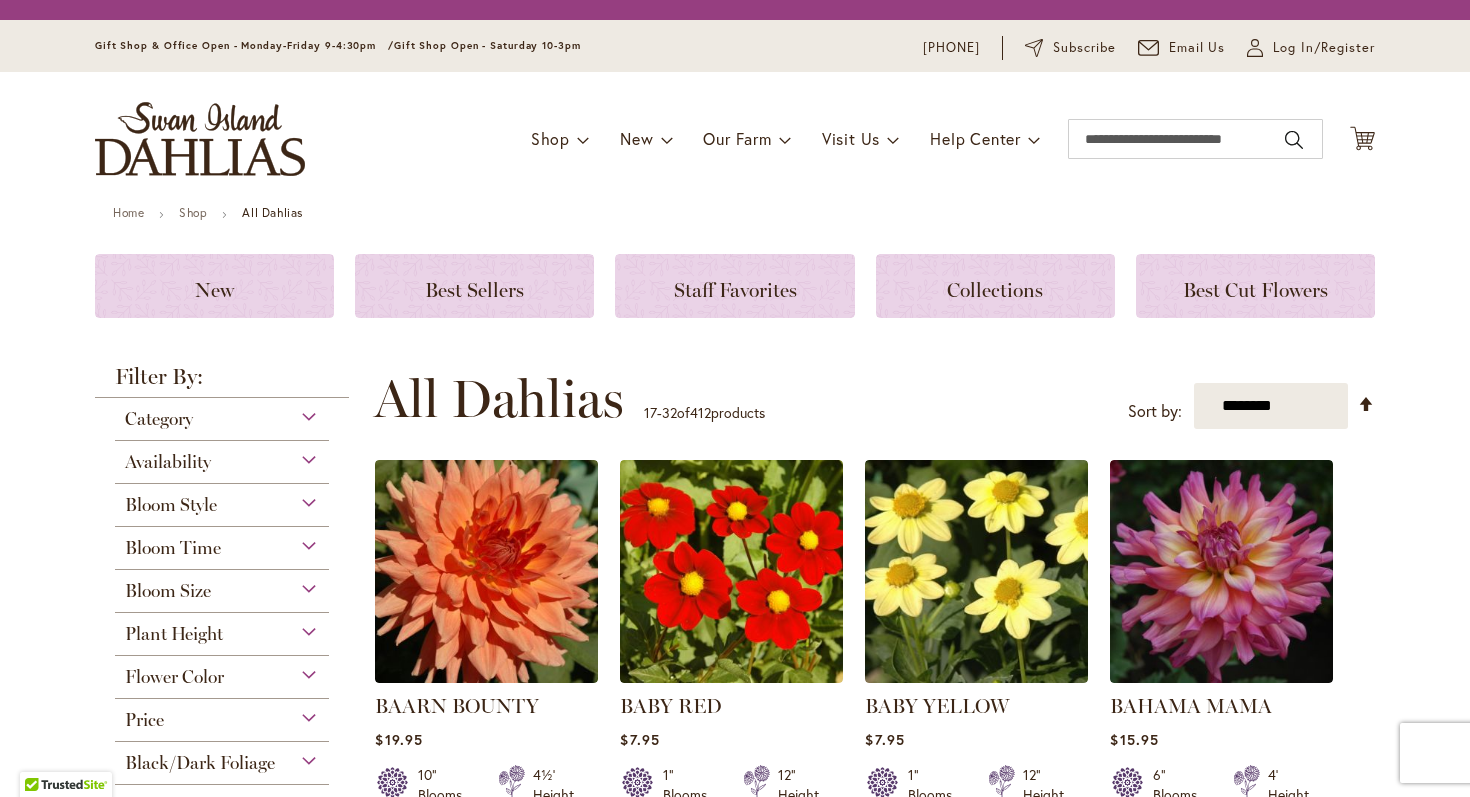 scroll, scrollTop: 0, scrollLeft: 0, axis: both 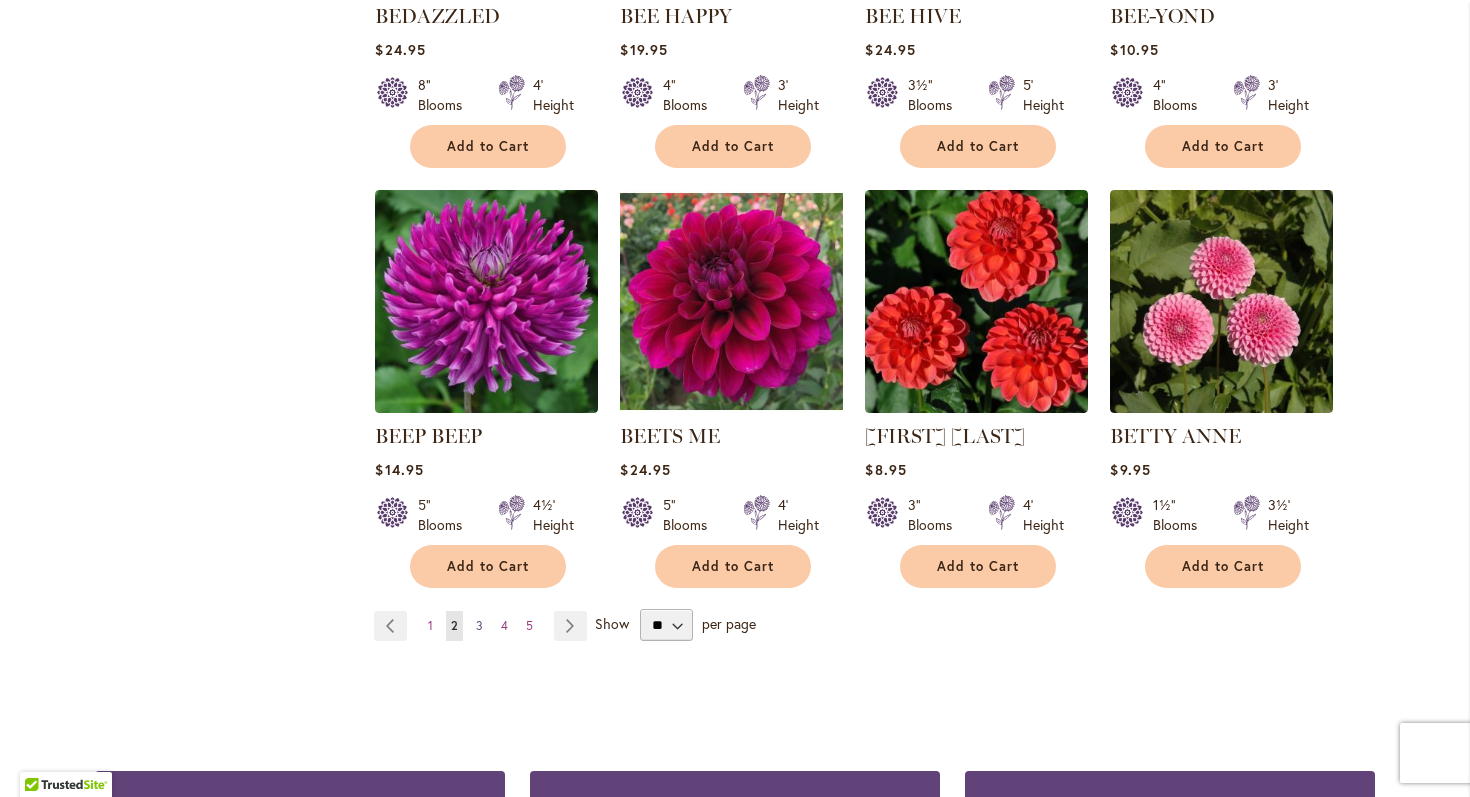 click on "Page
3" at bounding box center [479, 626] 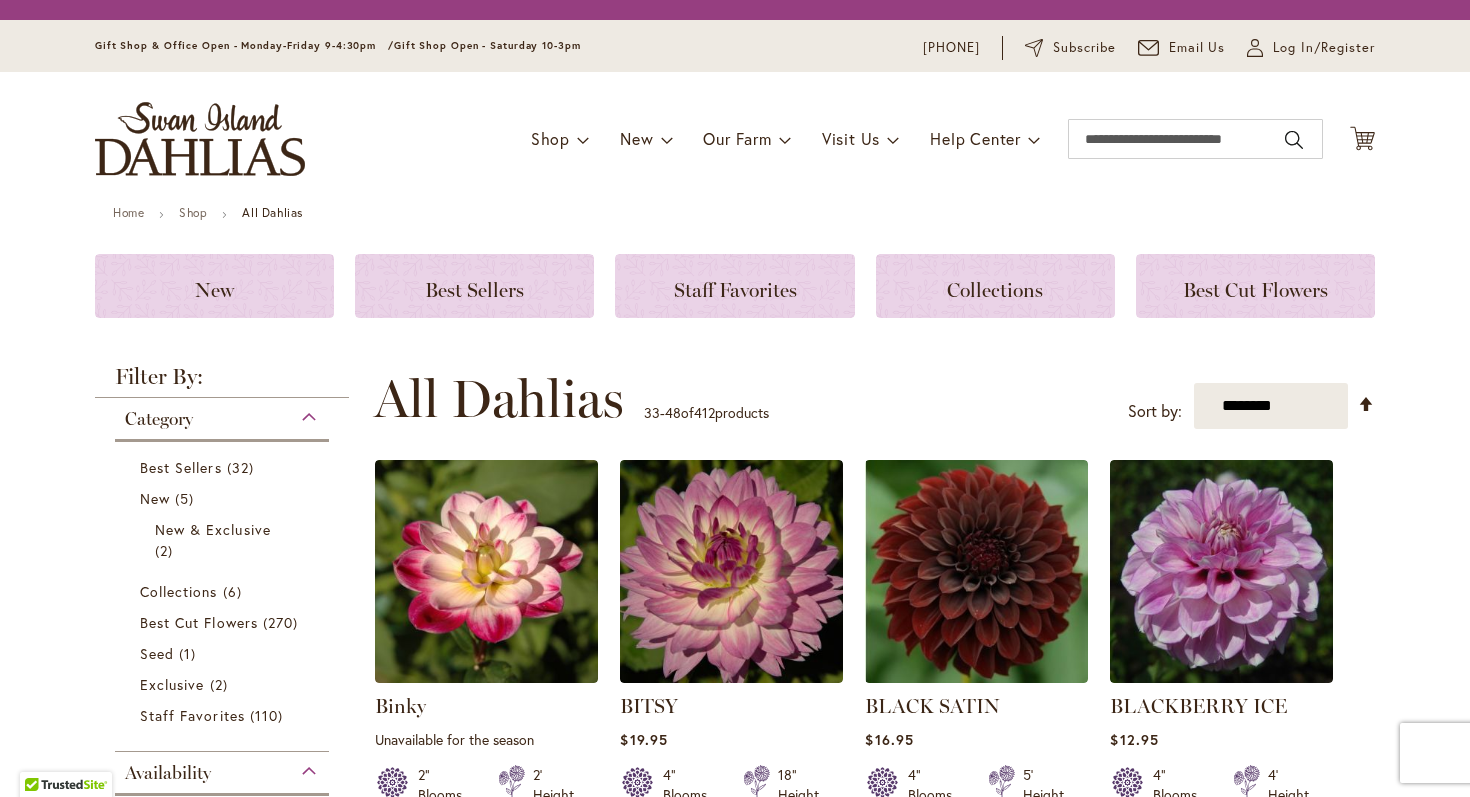 scroll, scrollTop: 0, scrollLeft: 0, axis: both 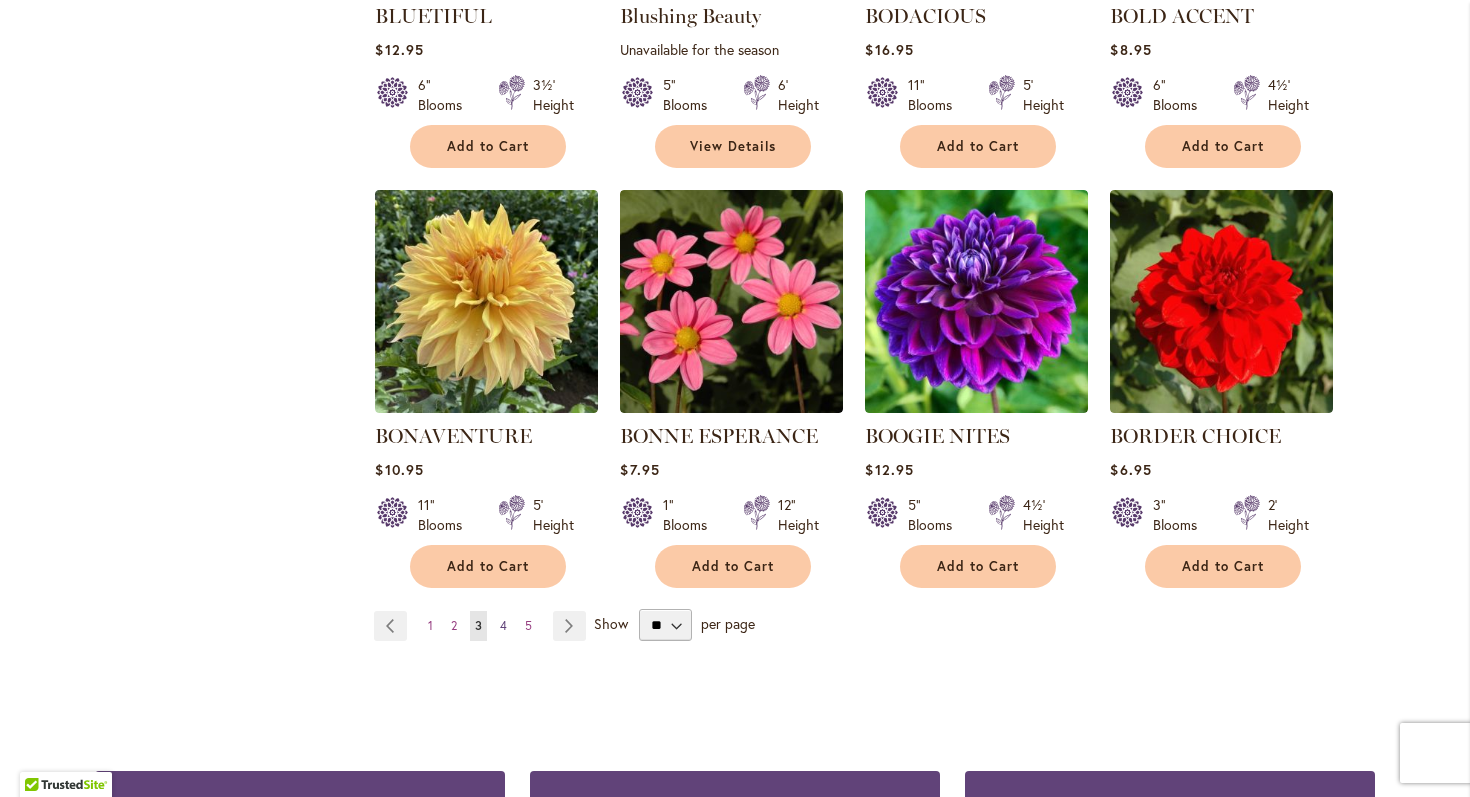 click on "Page
4" at bounding box center [503, 626] 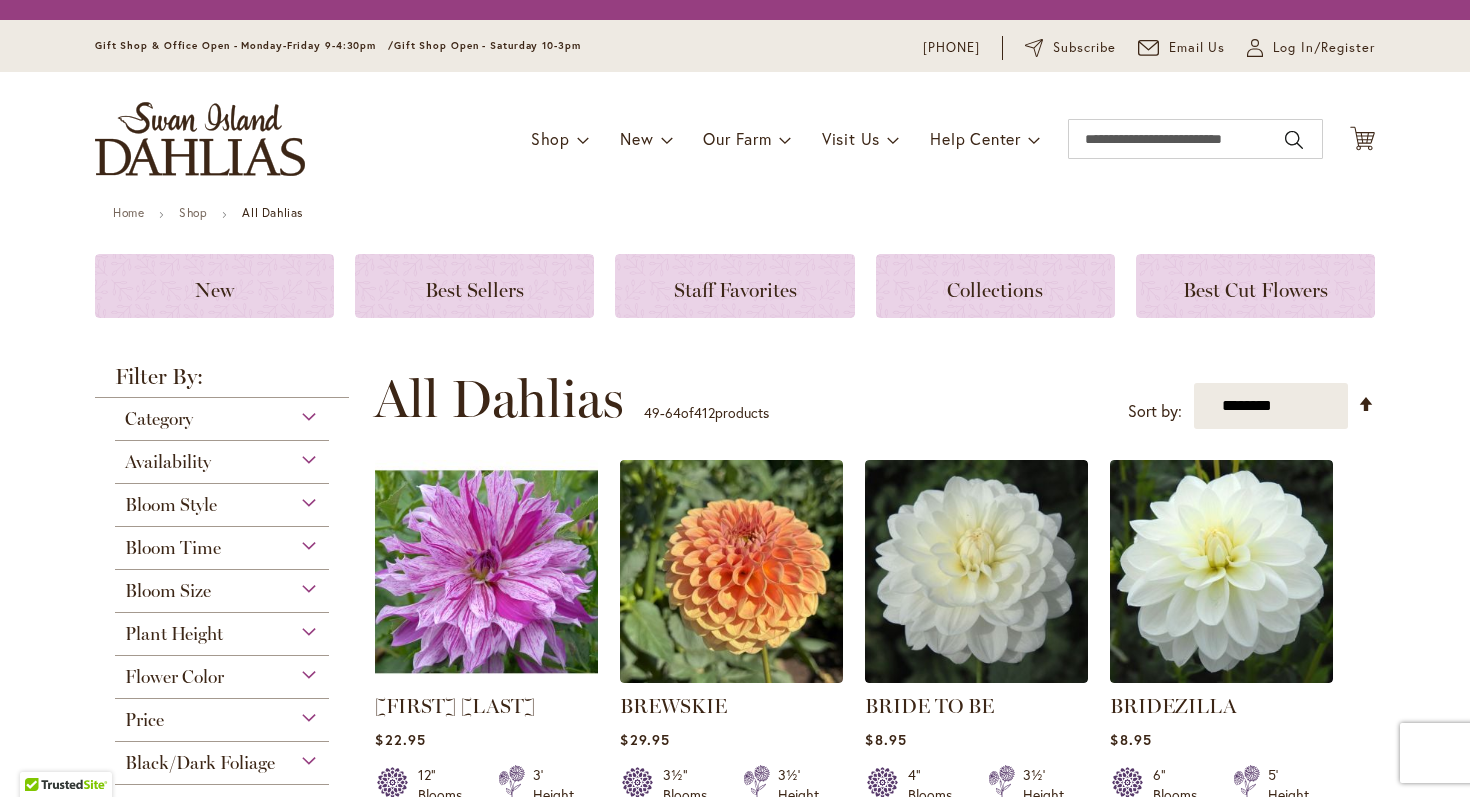 scroll, scrollTop: 0, scrollLeft: 0, axis: both 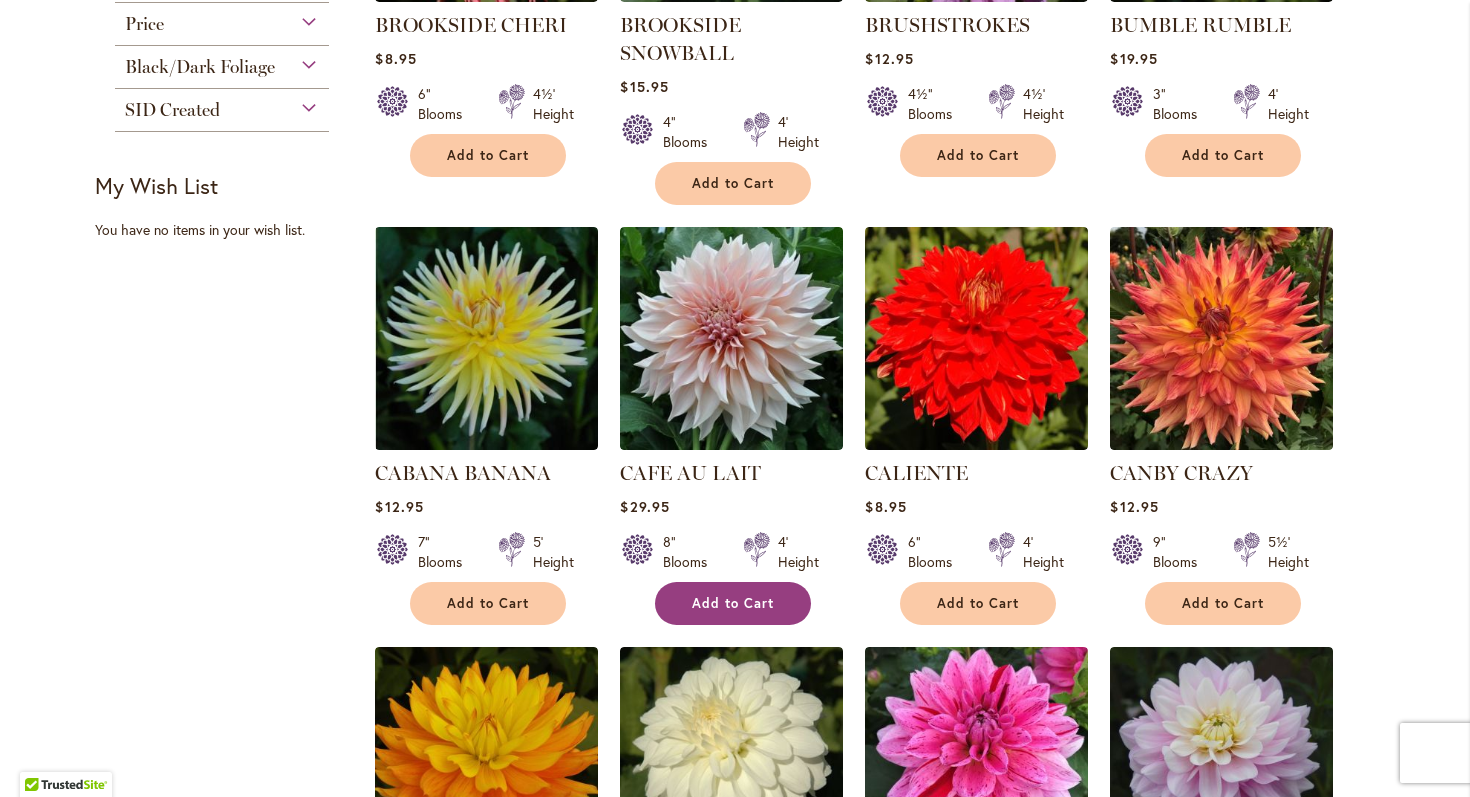 click on "Add to Cart" at bounding box center [733, 603] 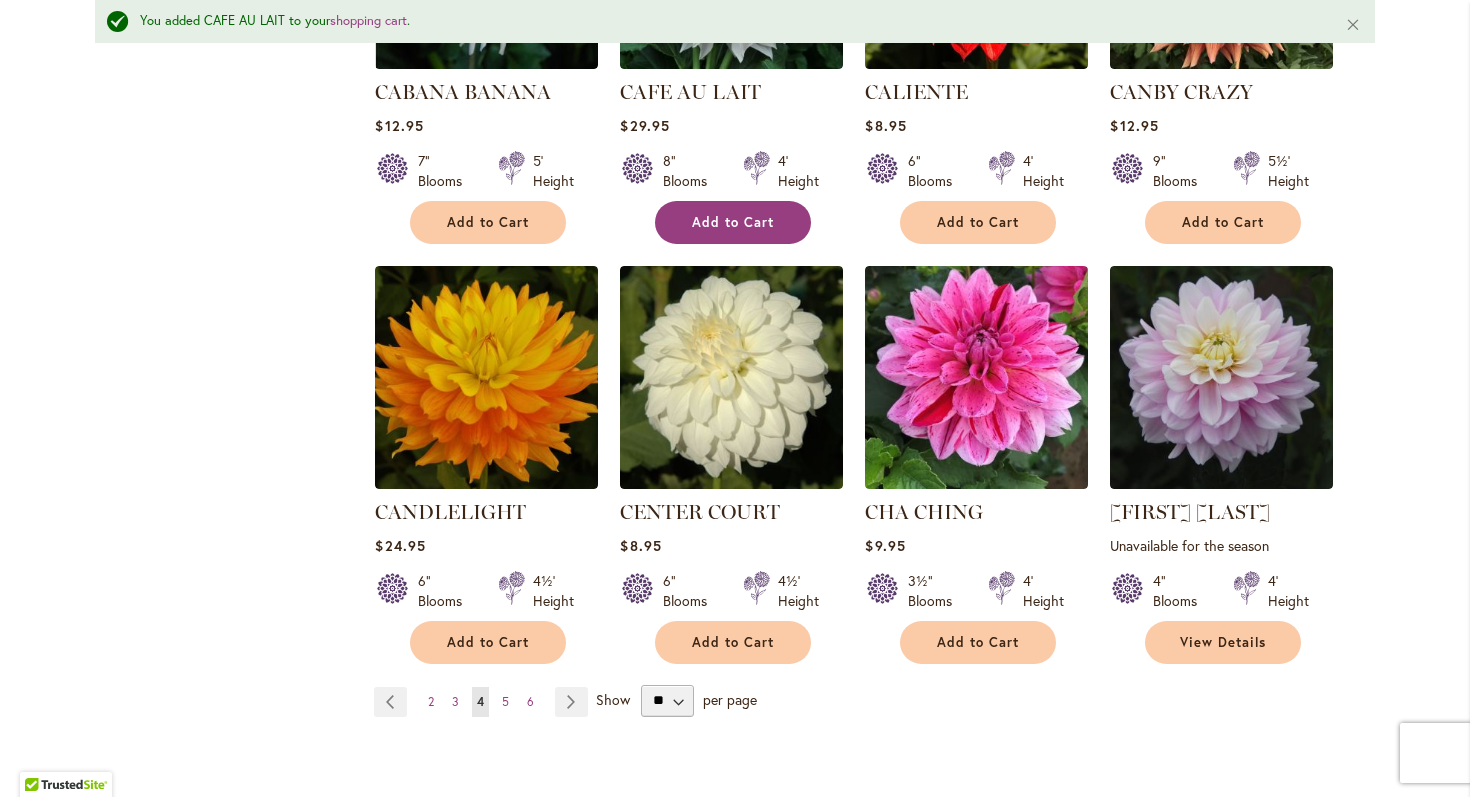scroll, scrollTop: 1580, scrollLeft: 0, axis: vertical 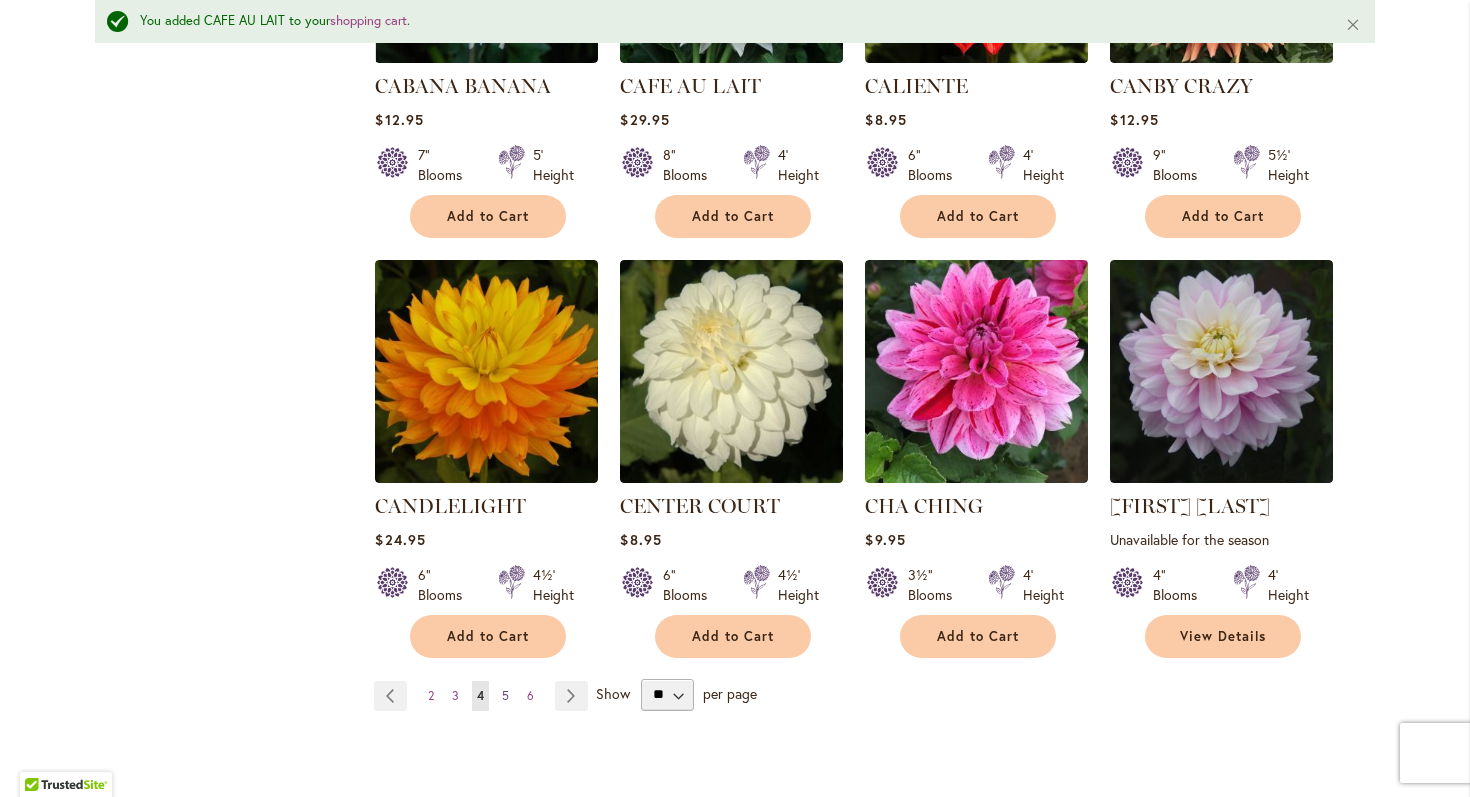 click on "5" at bounding box center (505, 695) 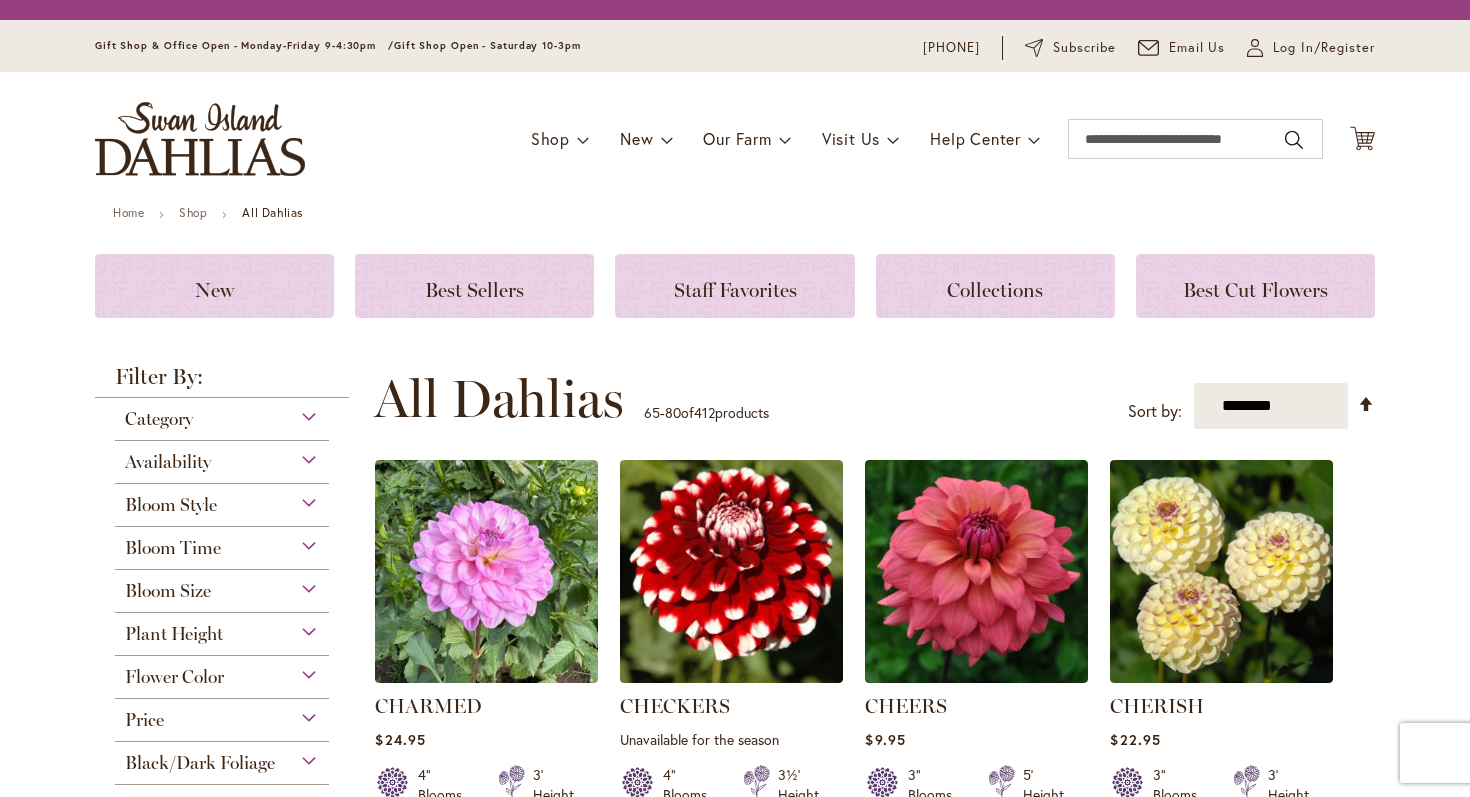 scroll, scrollTop: 0, scrollLeft: 0, axis: both 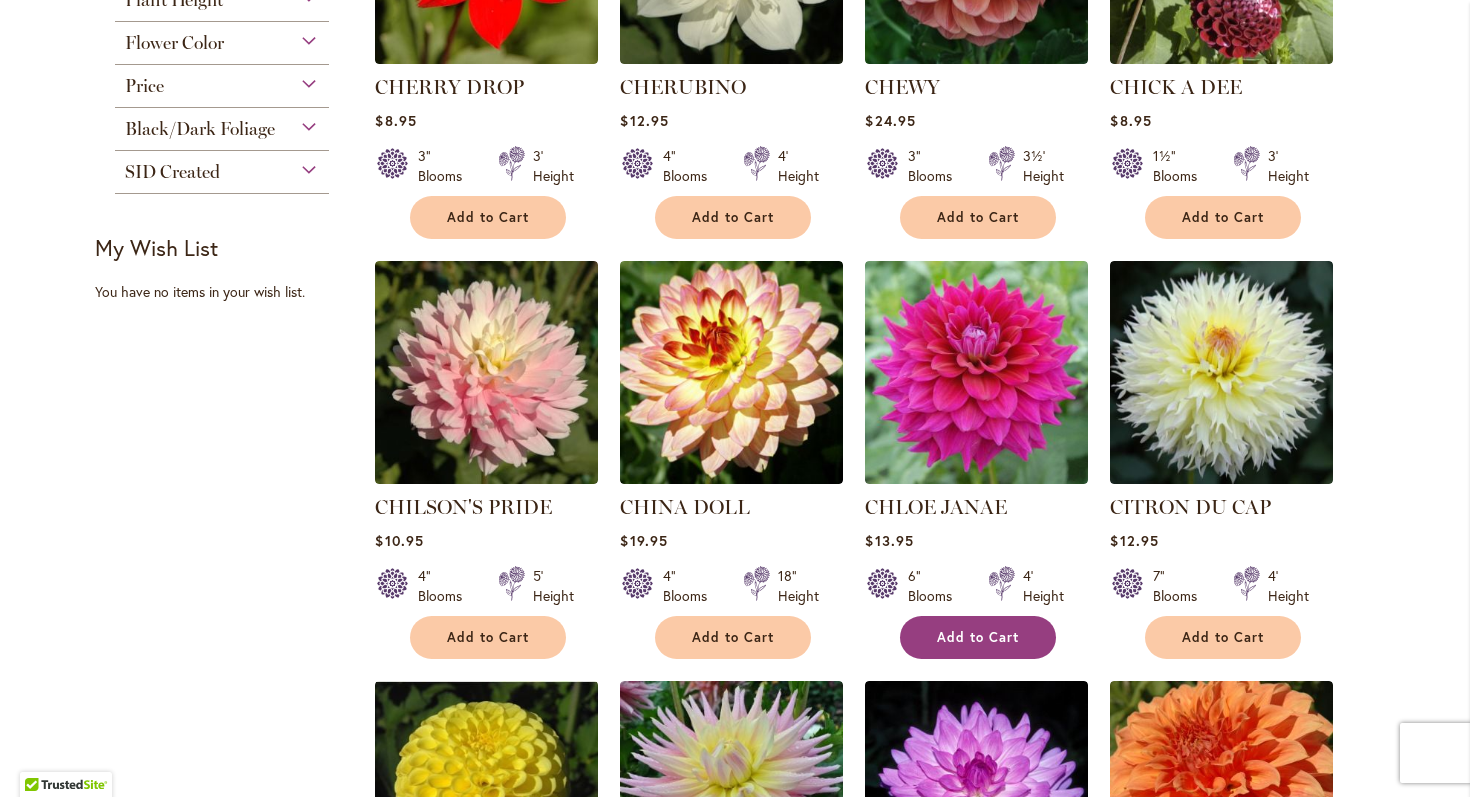click on "Add to Cart" at bounding box center [978, 637] 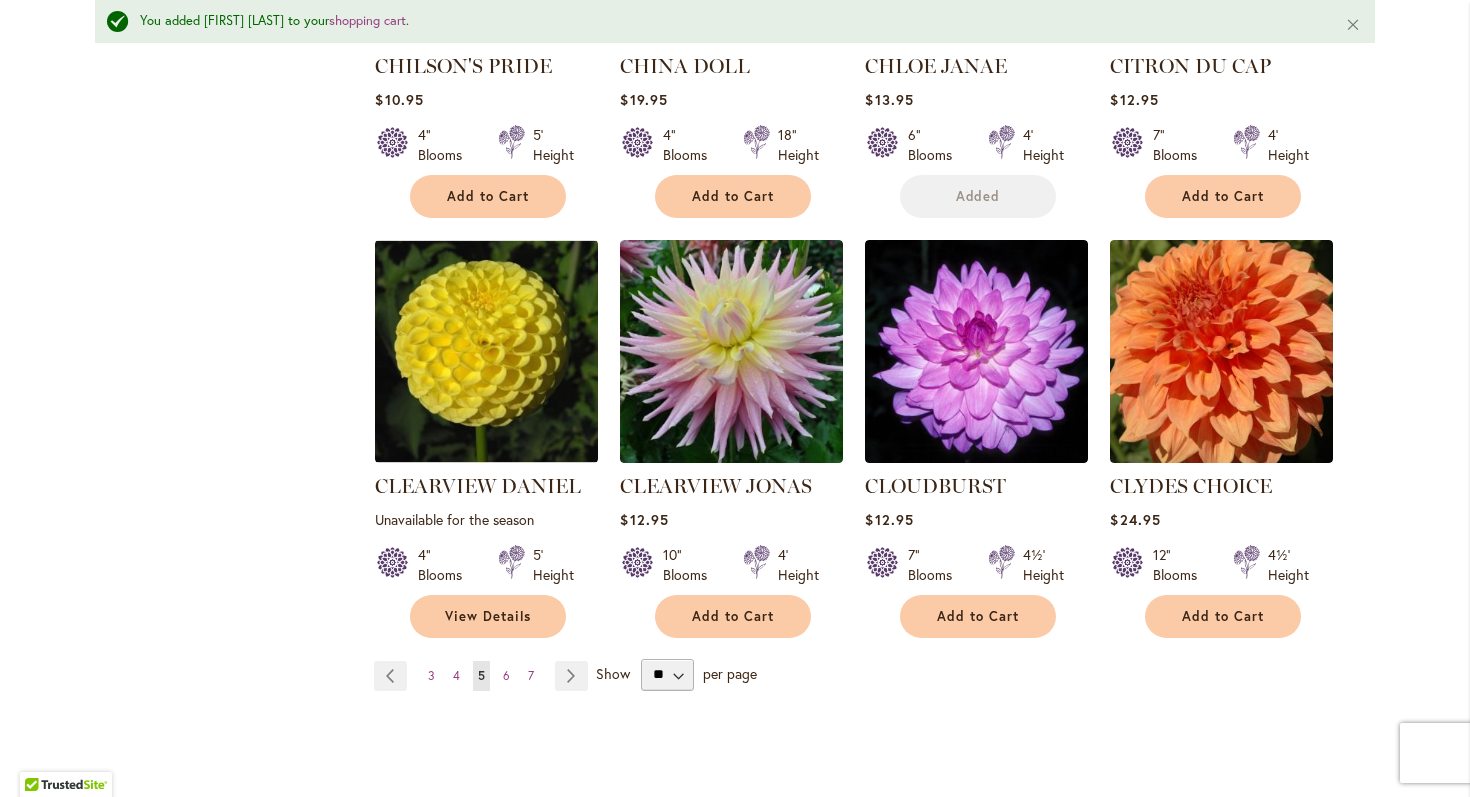 scroll, scrollTop: 1577, scrollLeft: 0, axis: vertical 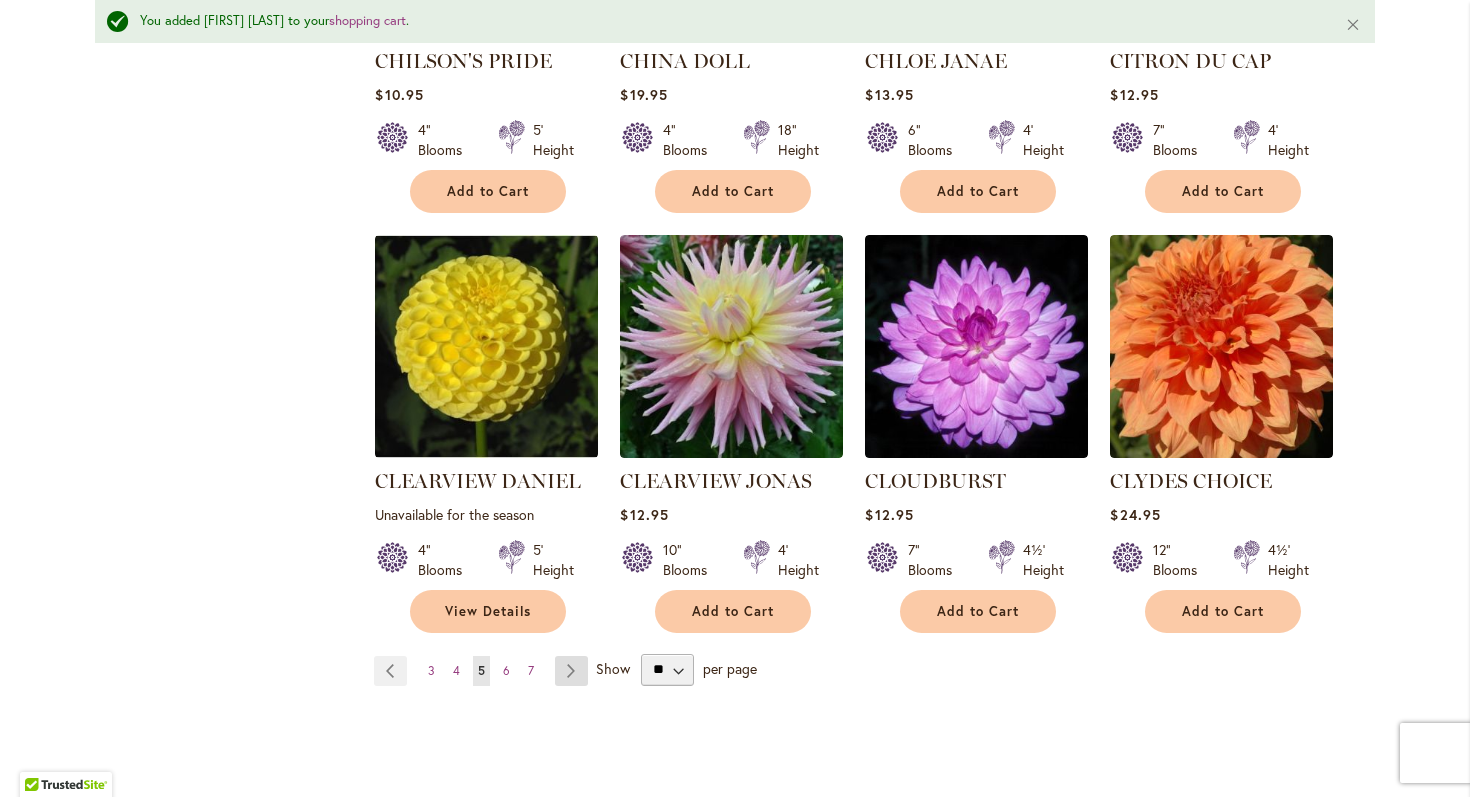click on "Page
Next" at bounding box center [571, 671] 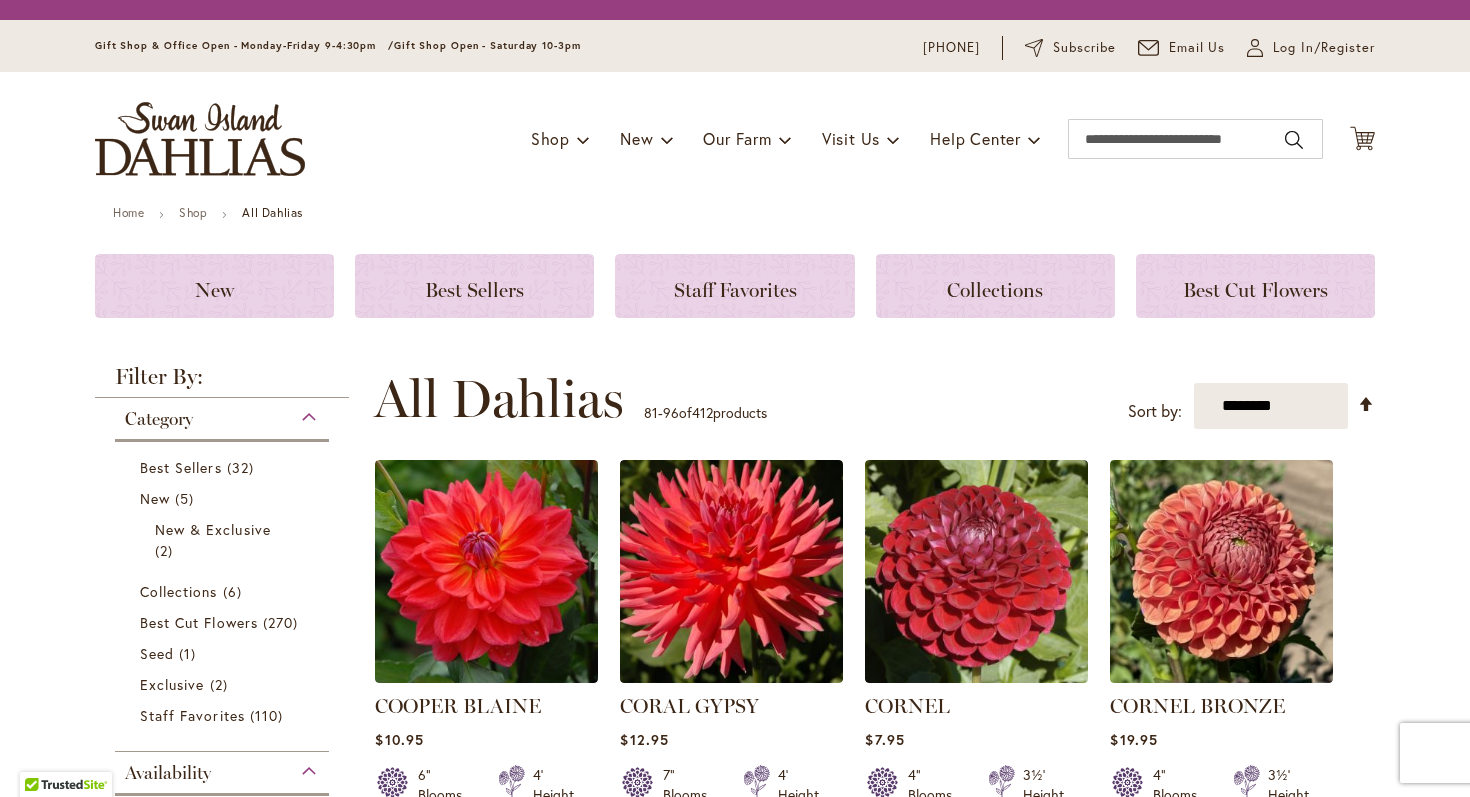 scroll, scrollTop: 0, scrollLeft: 0, axis: both 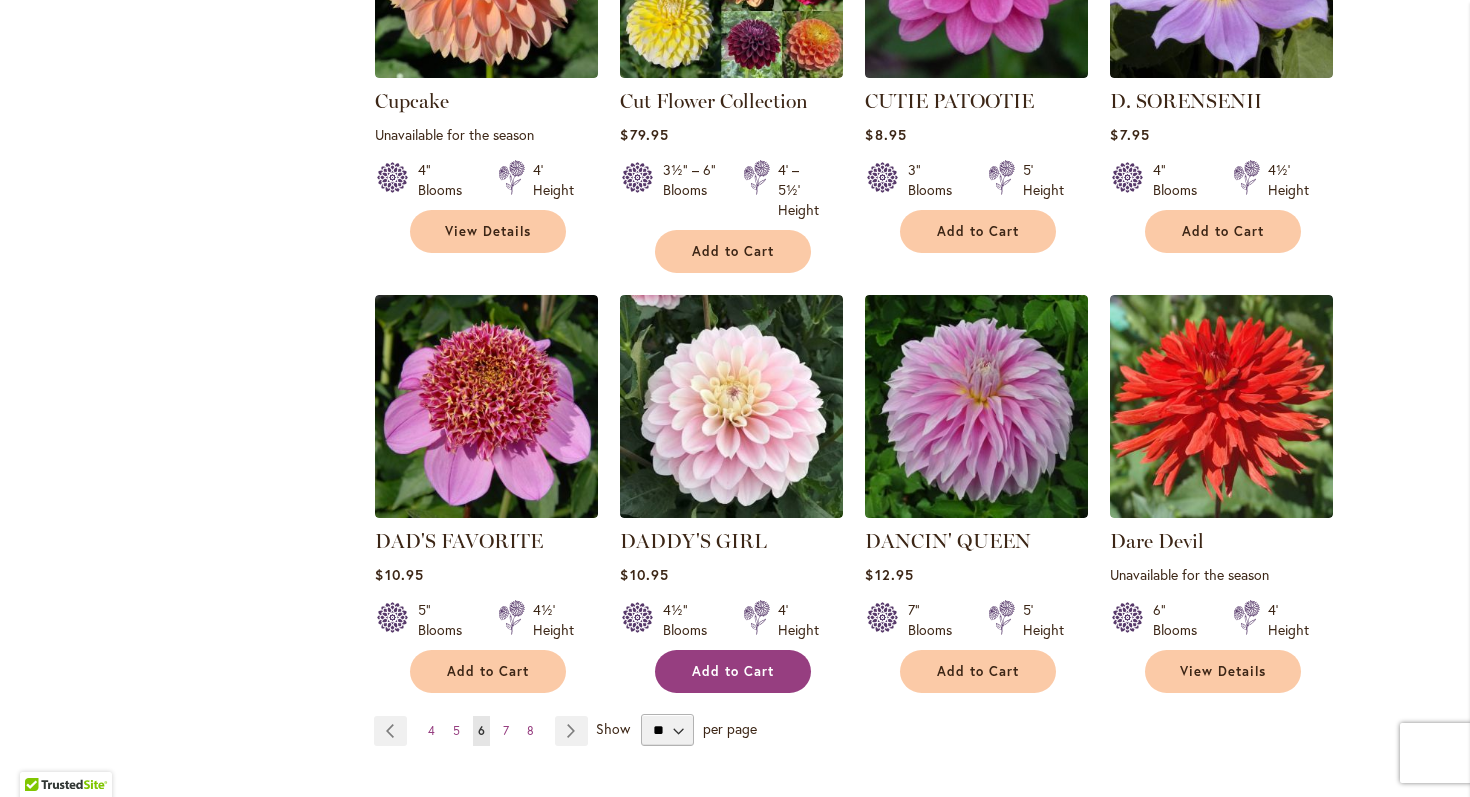 click on "Add to Cart" at bounding box center [733, 671] 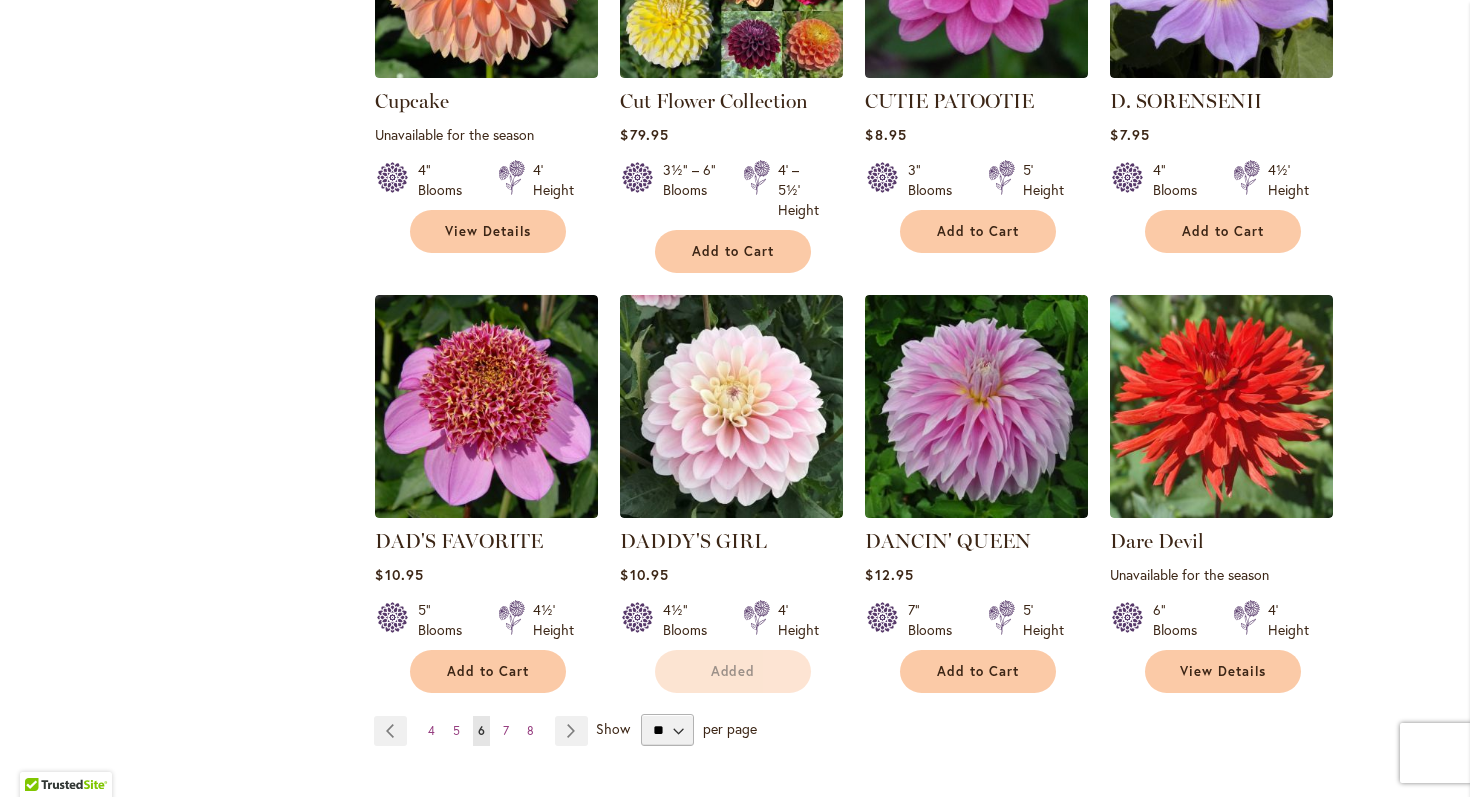 click on "Add to Cart" at bounding box center (487, 671) 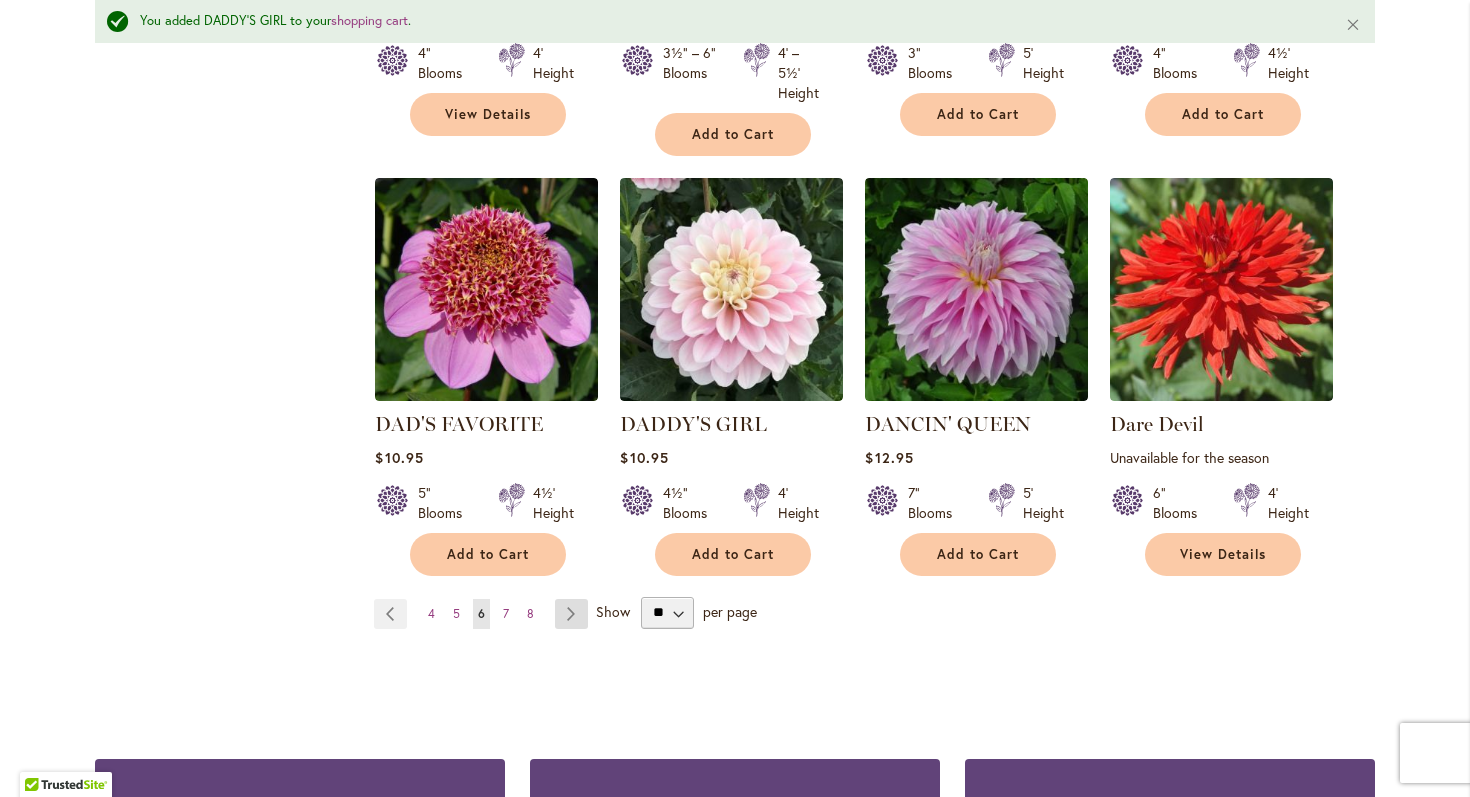 scroll, scrollTop: 1683, scrollLeft: 0, axis: vertical 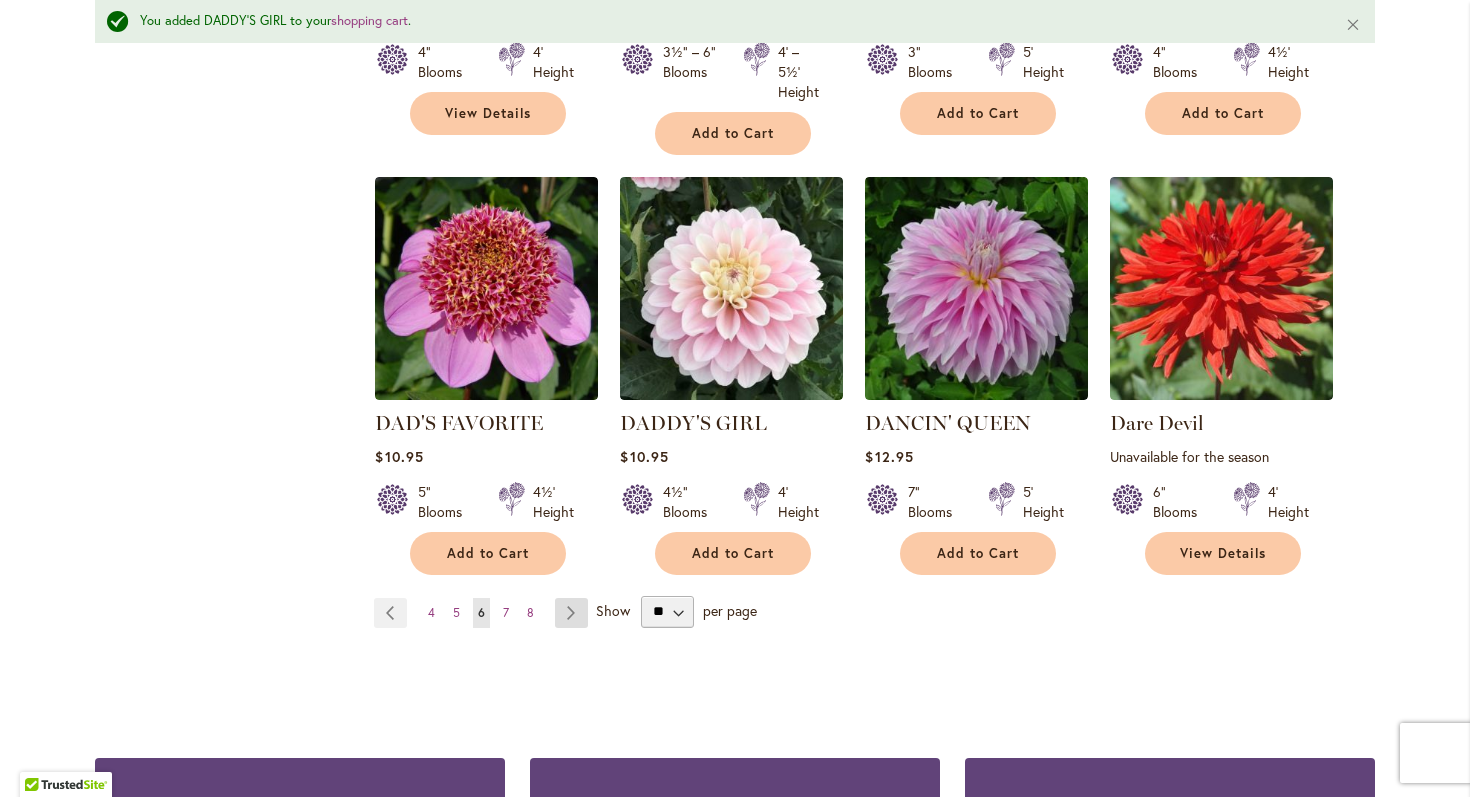 click on "Page
Next" at bounding box center (571, 613) 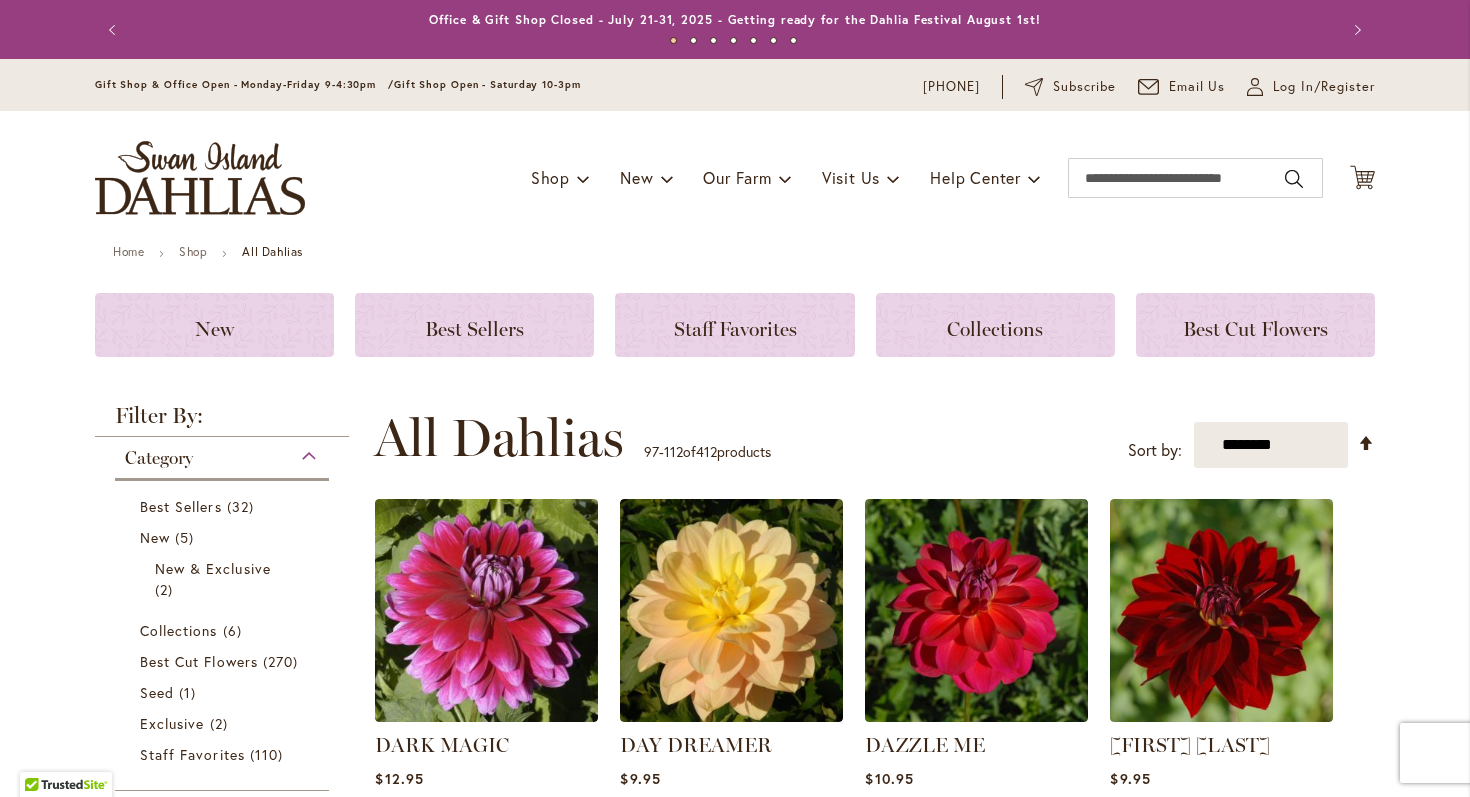 scroll, scrollTop: 0, scrollLeft: 0, axis: both 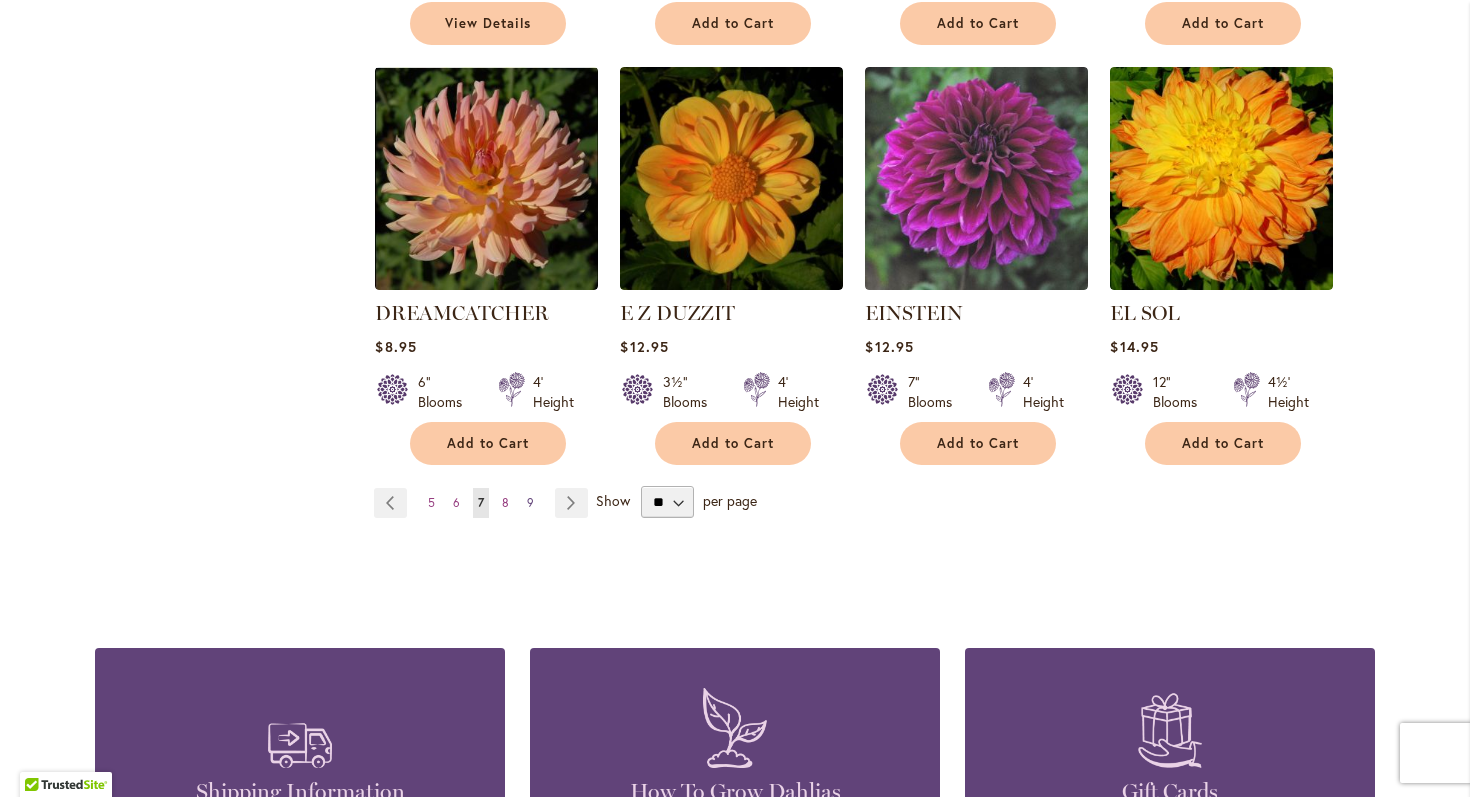 click on "9" at bounding box center [530, 502] 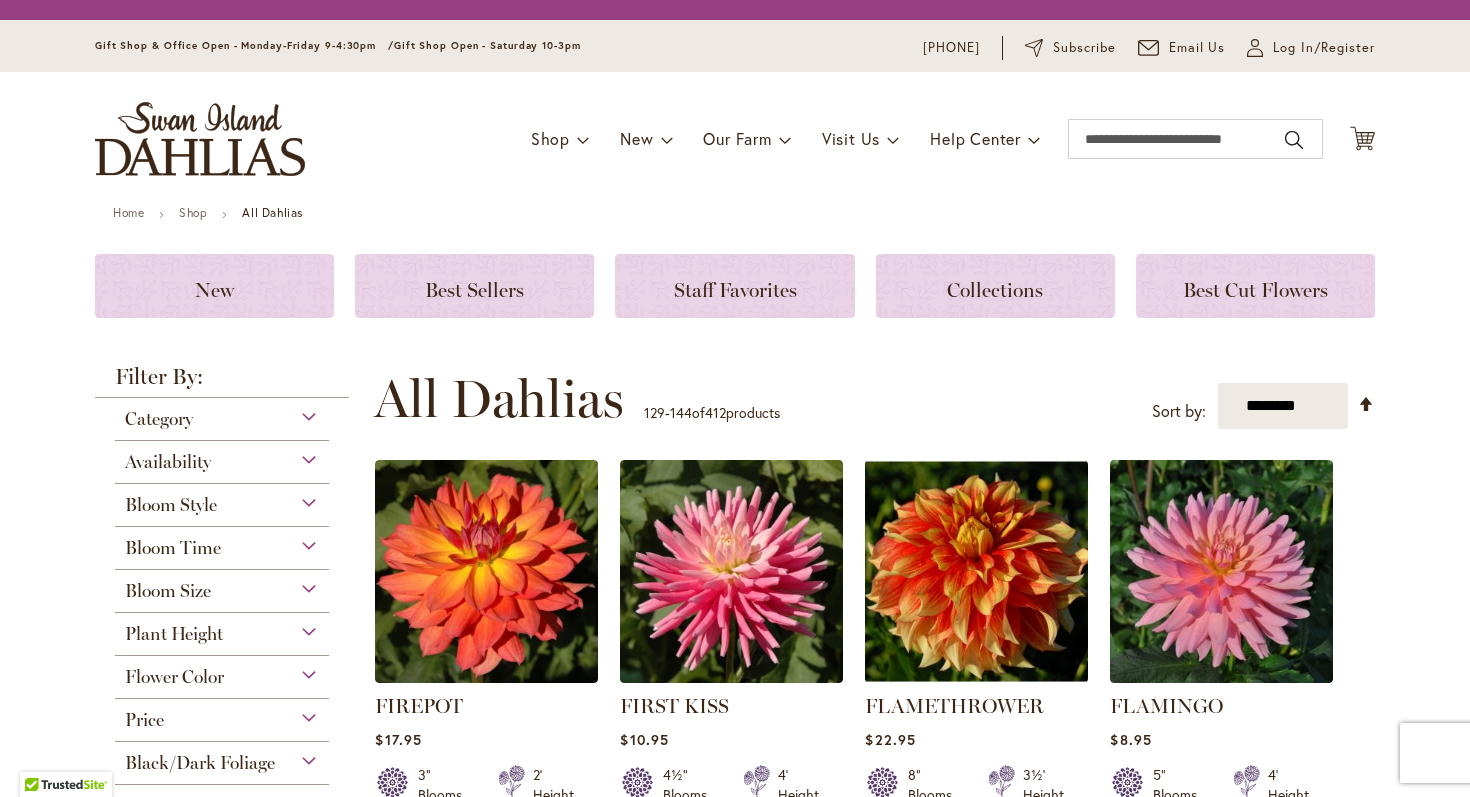scroll, scrollTop: 0, scrollLeft: 0, axis: both 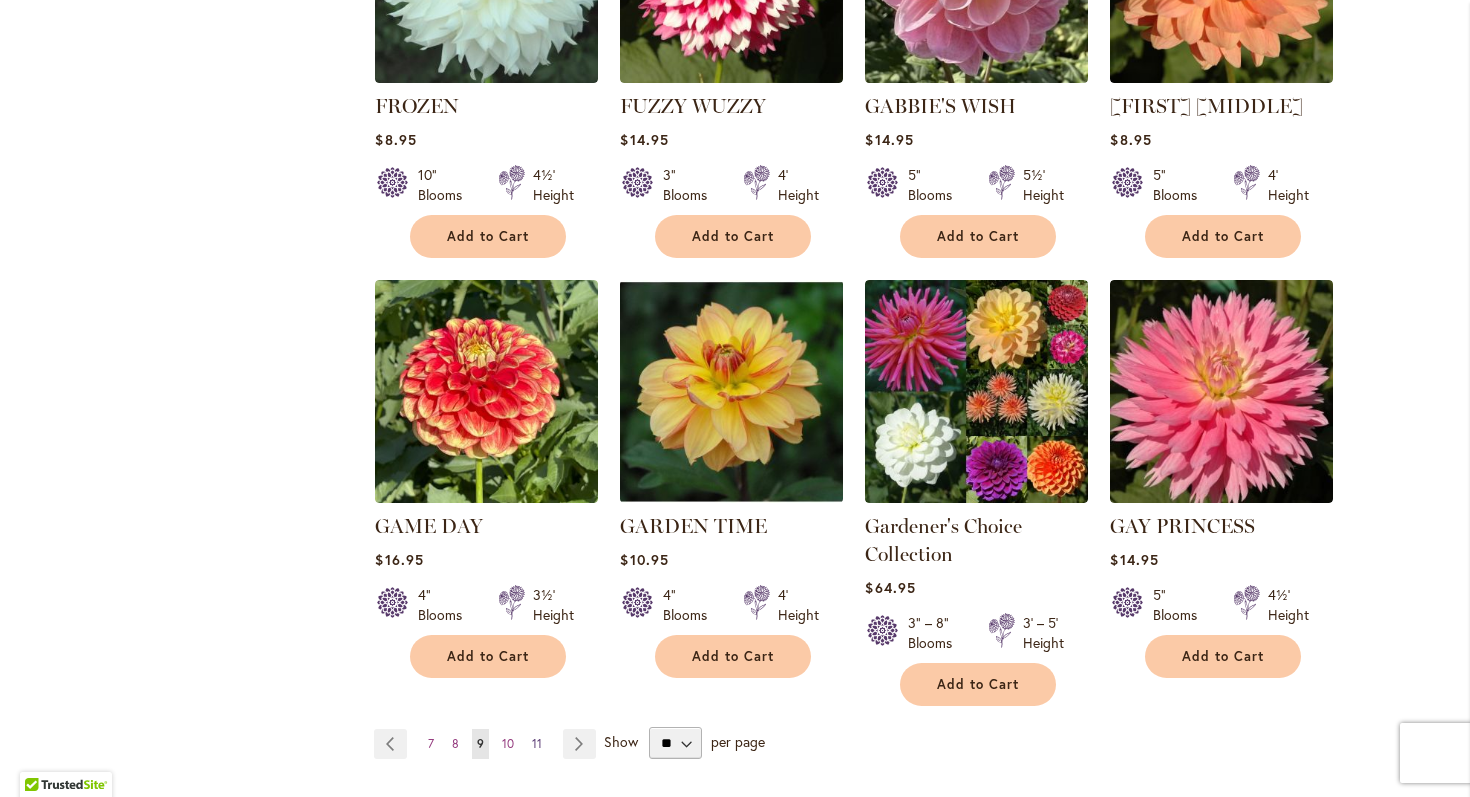 click on "11" at bounding box center (537, 743) 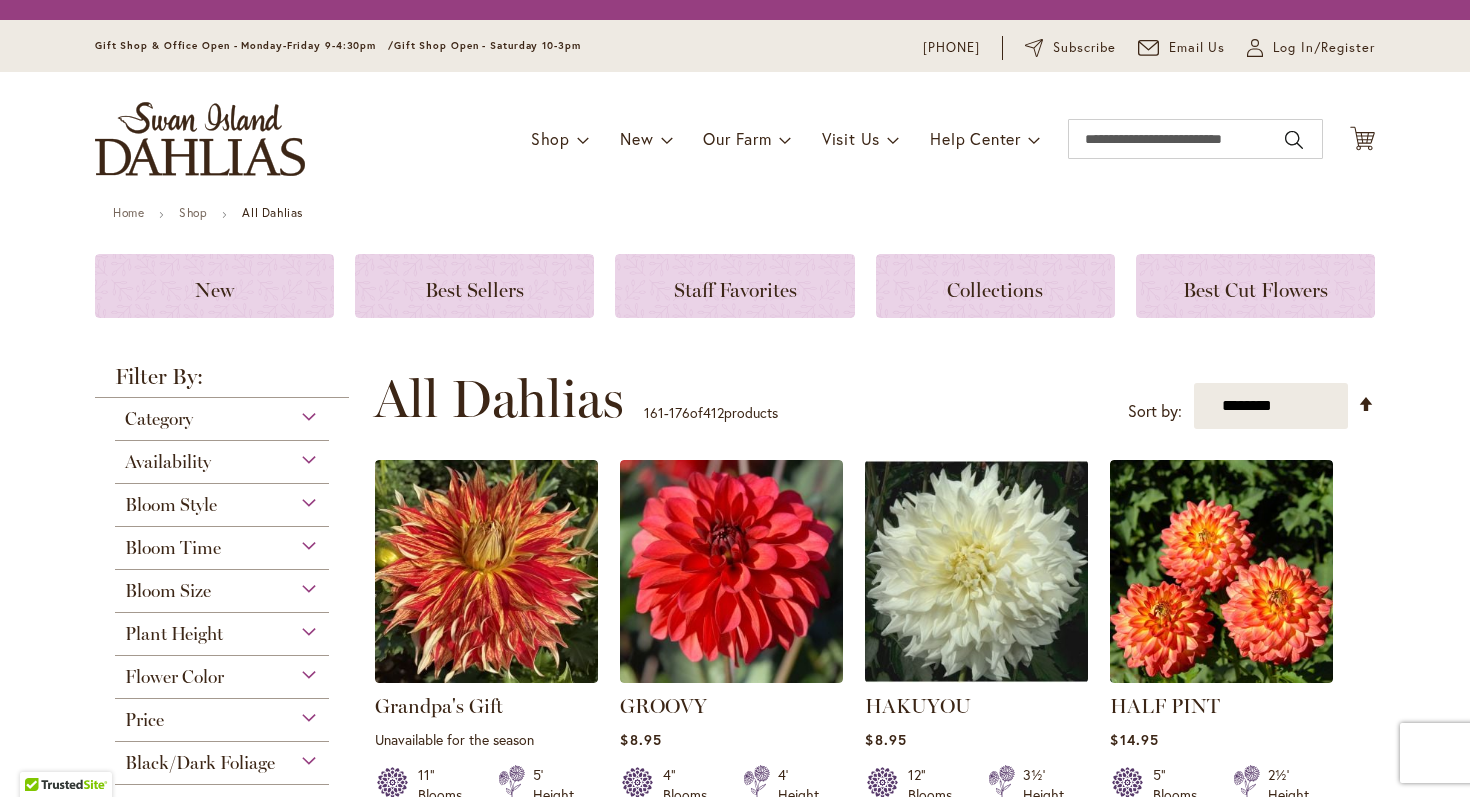 scroll, scrollTop: 0, scrollLeft: 0, axis: both 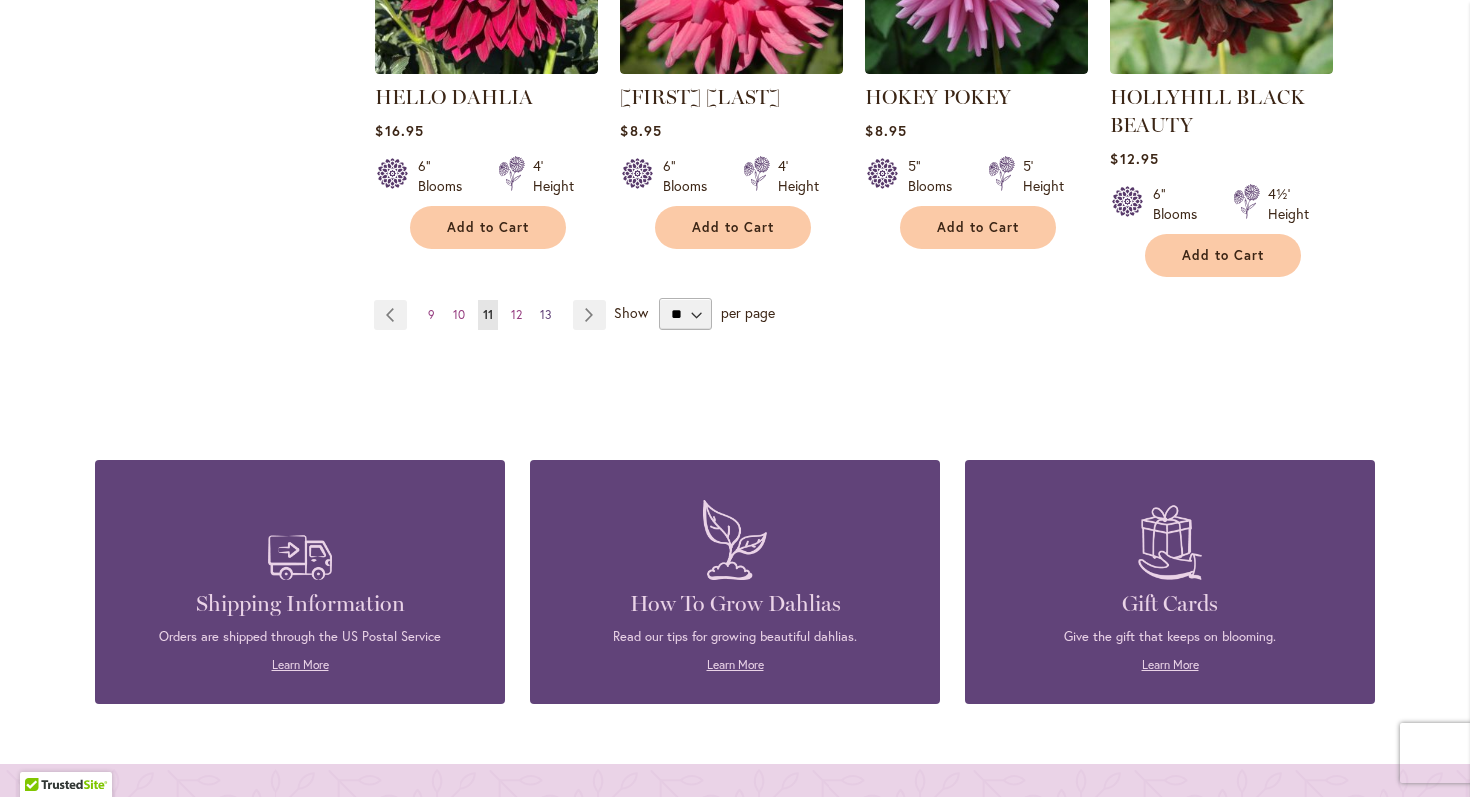 click on "13" at bounding box center [546, 314] 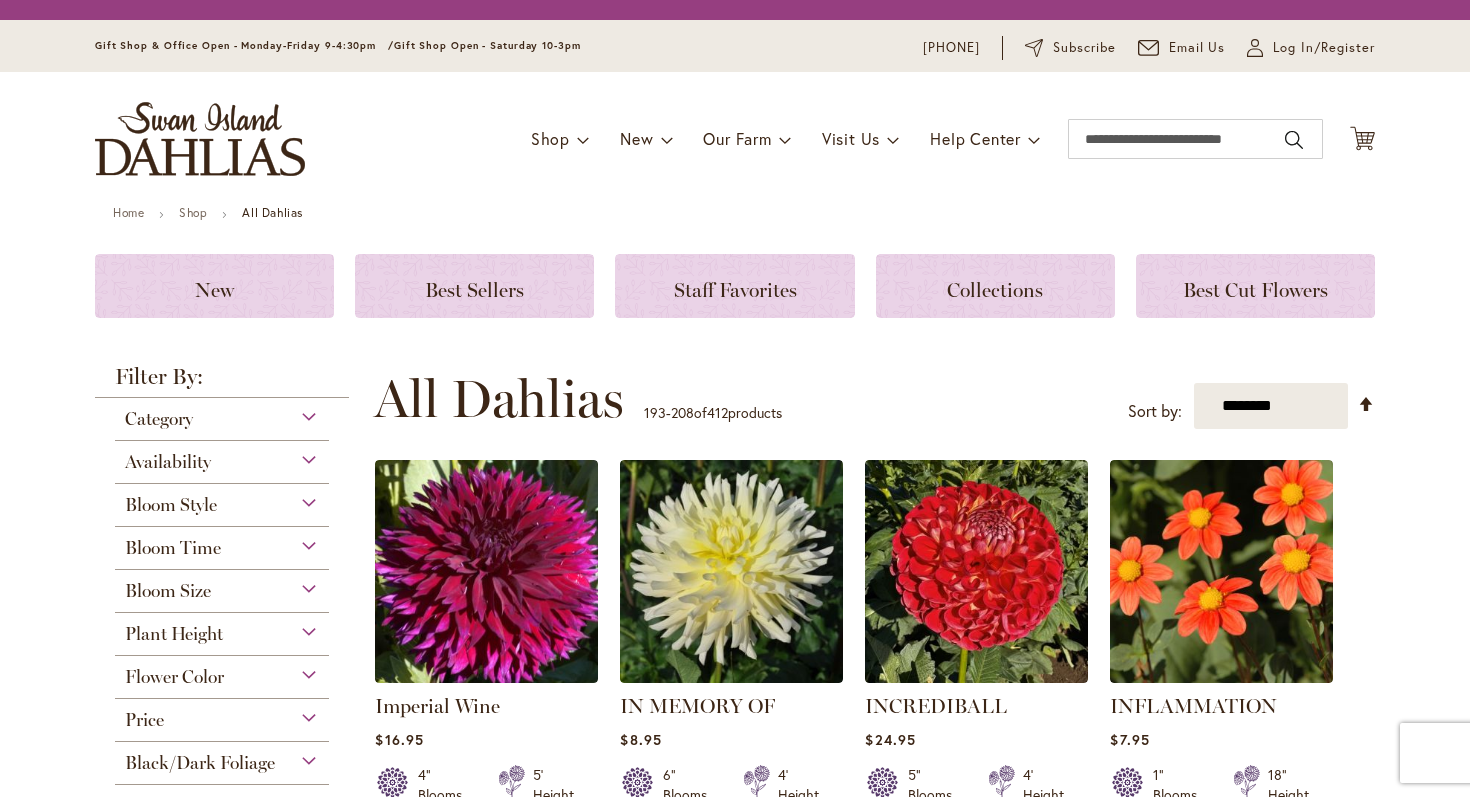scroll, scrollTop: 0, scrollLeft: 0, axis: both 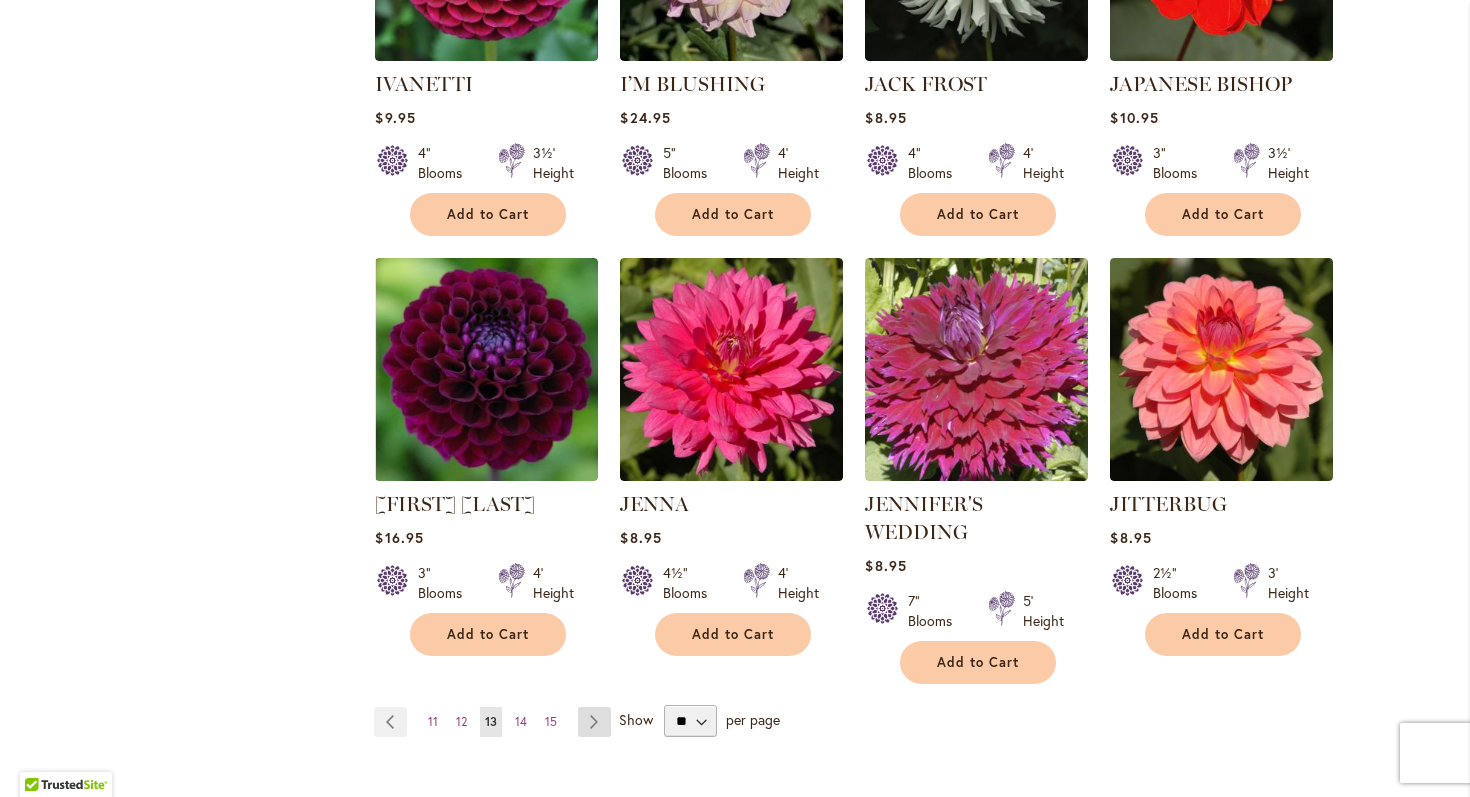 click on "Page
Next" at bounding box center [594, 722] 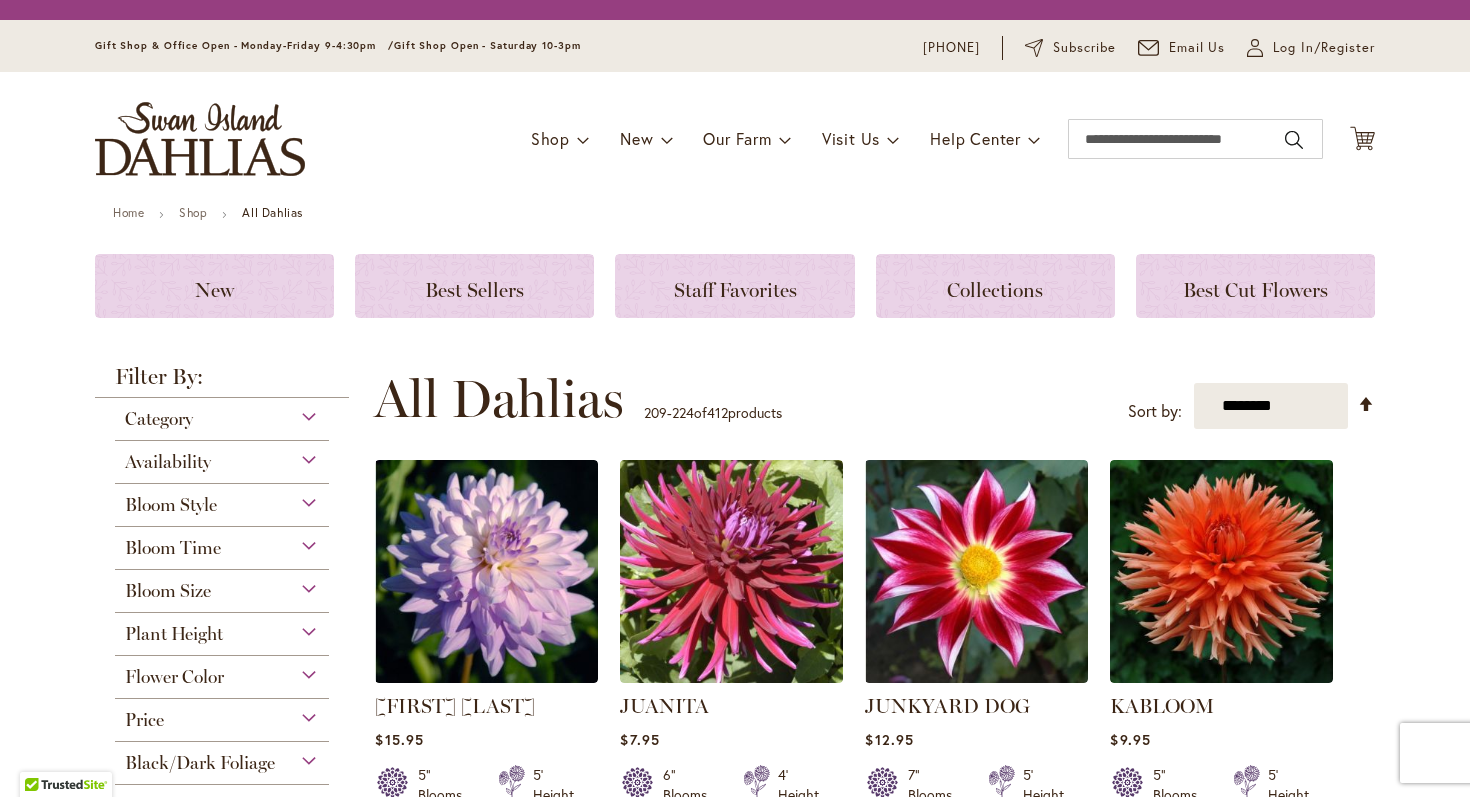 scroll, scrollTop: 0, scrollLeft: 0, axis: both 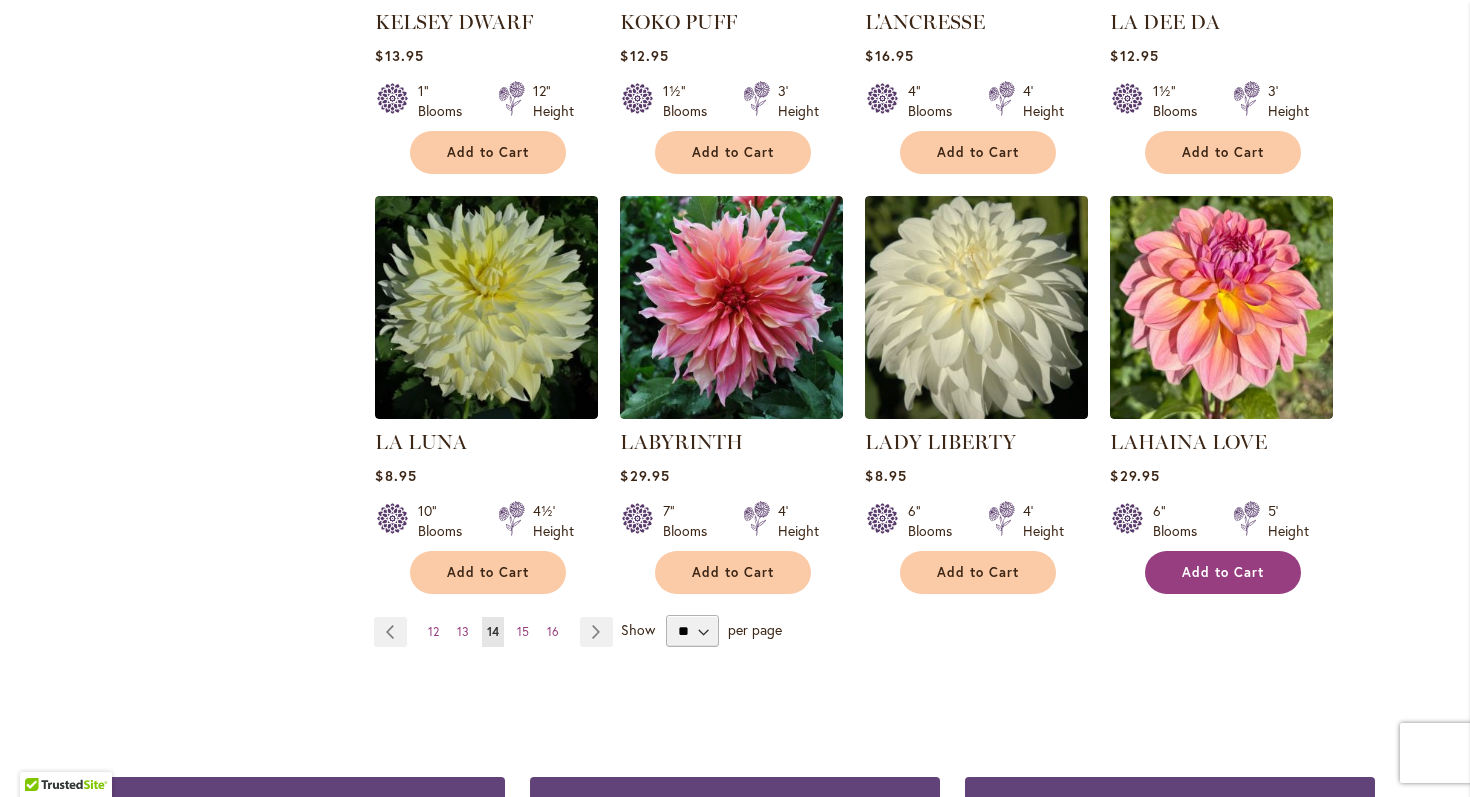 click on "Add to Cart" at bounding box center (1223, 572) 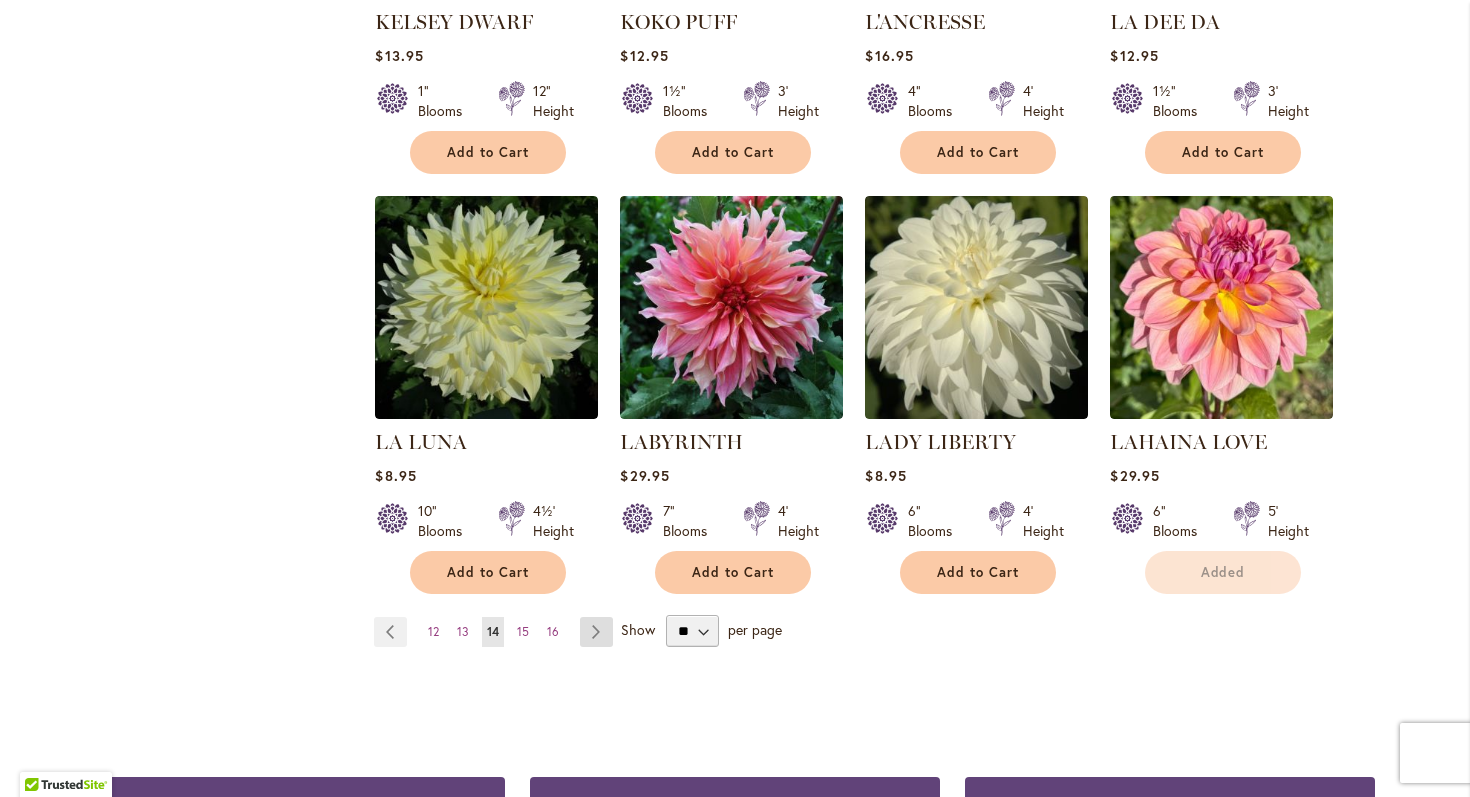 click on "Page
Next" at bounding box center [596, 632] 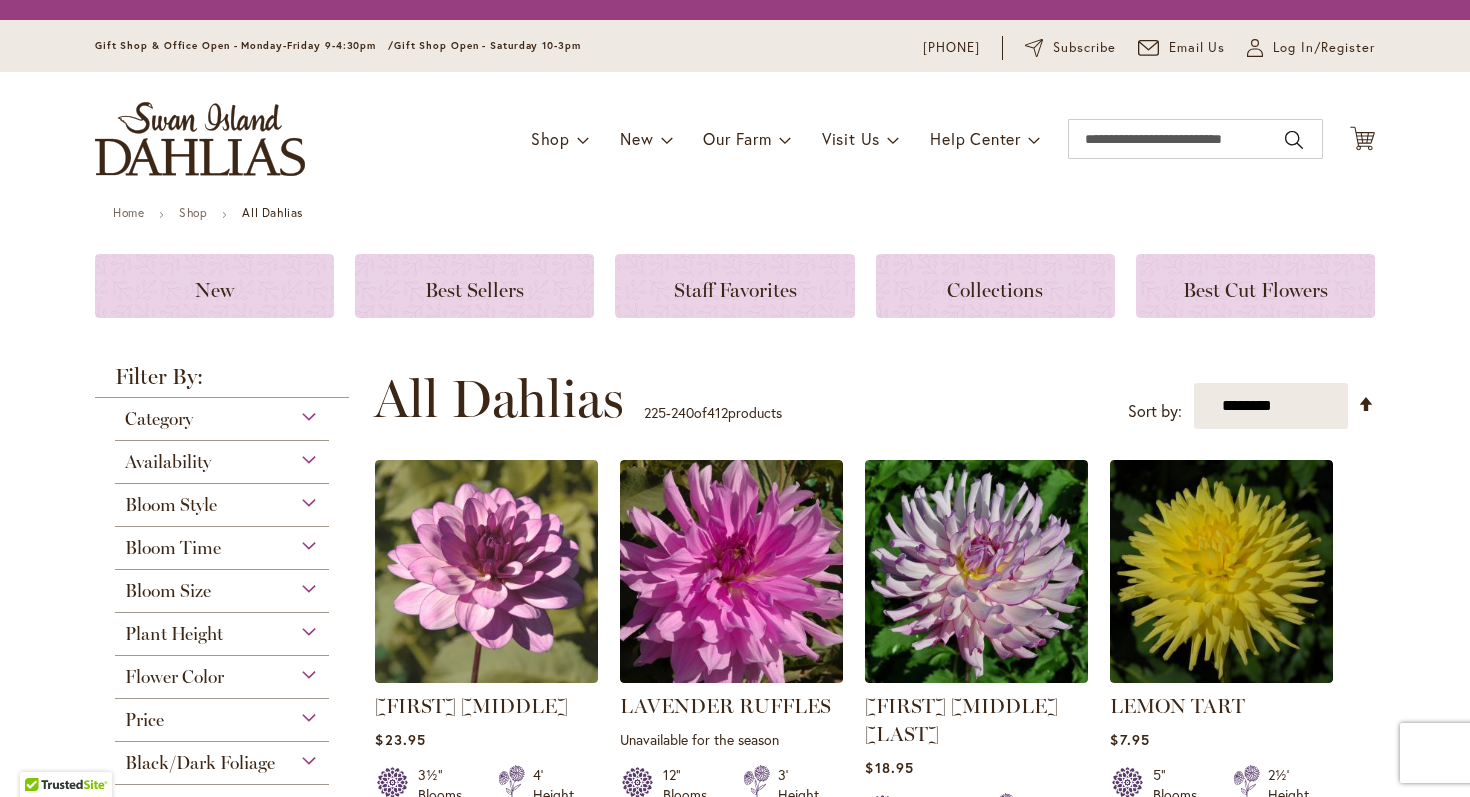 scroll, scrollTop: 0, scrollLeft: 0, axis: both 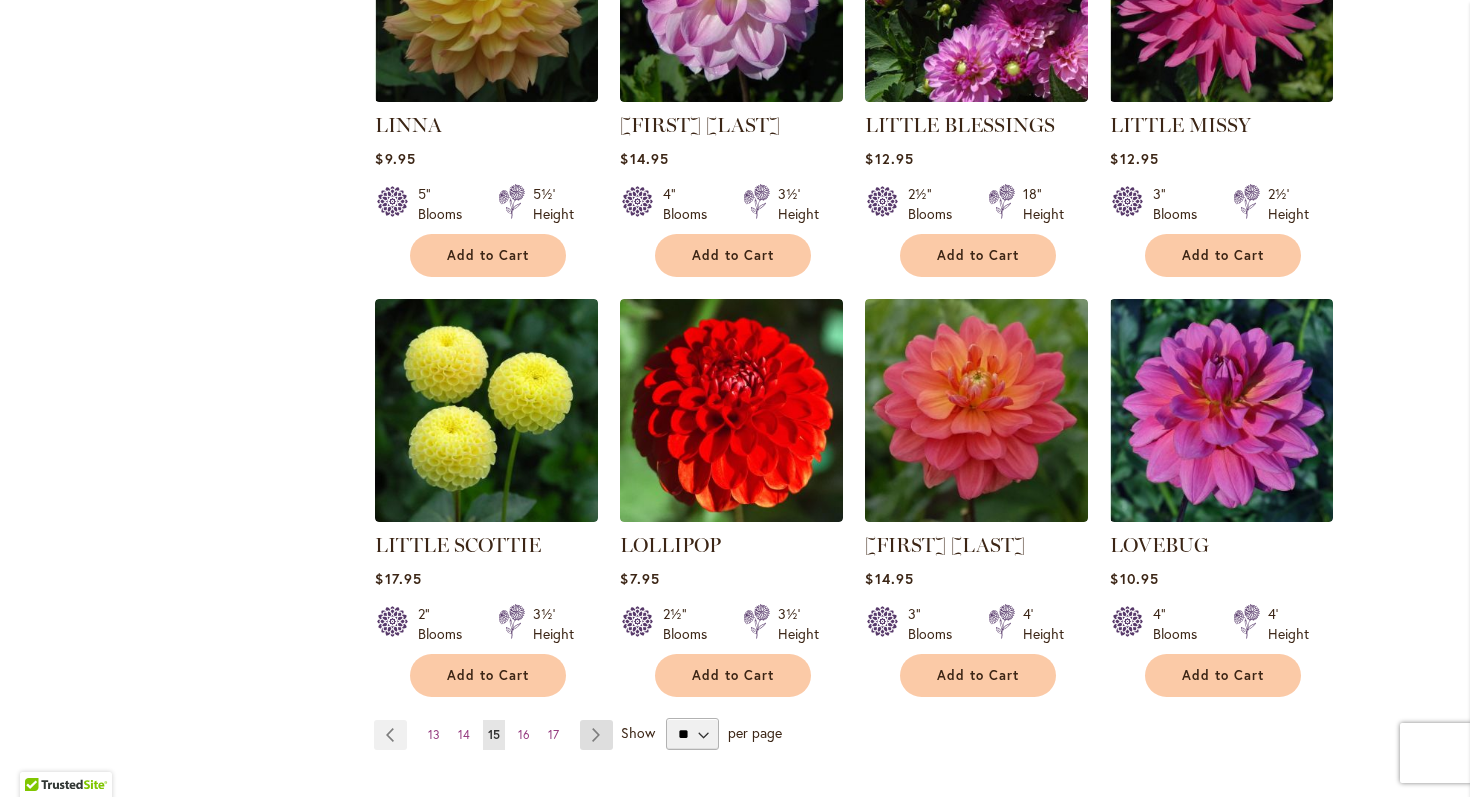 click on "Page
Next" at bounding box center [596, 735] 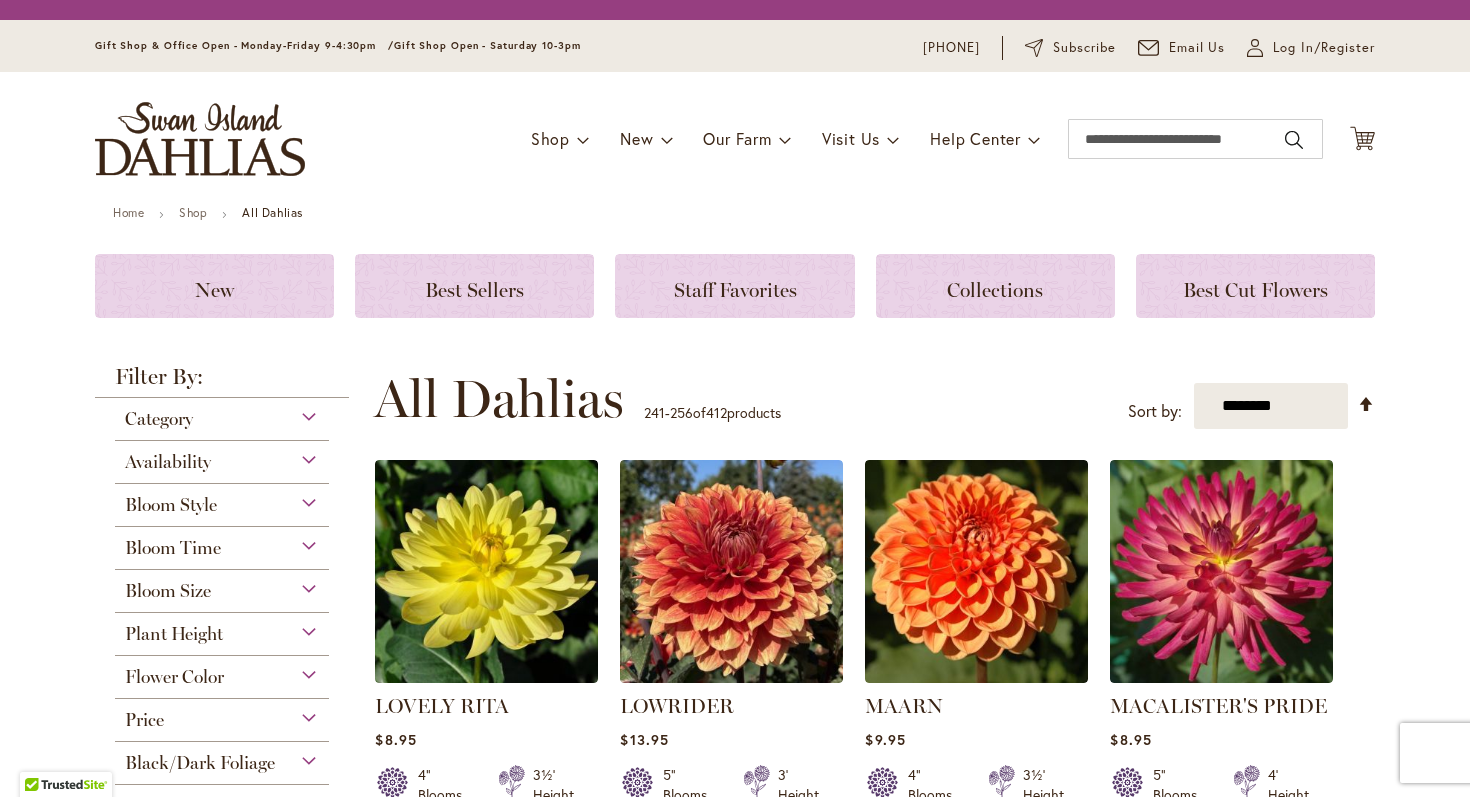 scroll, scrollTop: 0, scrollLeft: 0, axis: both 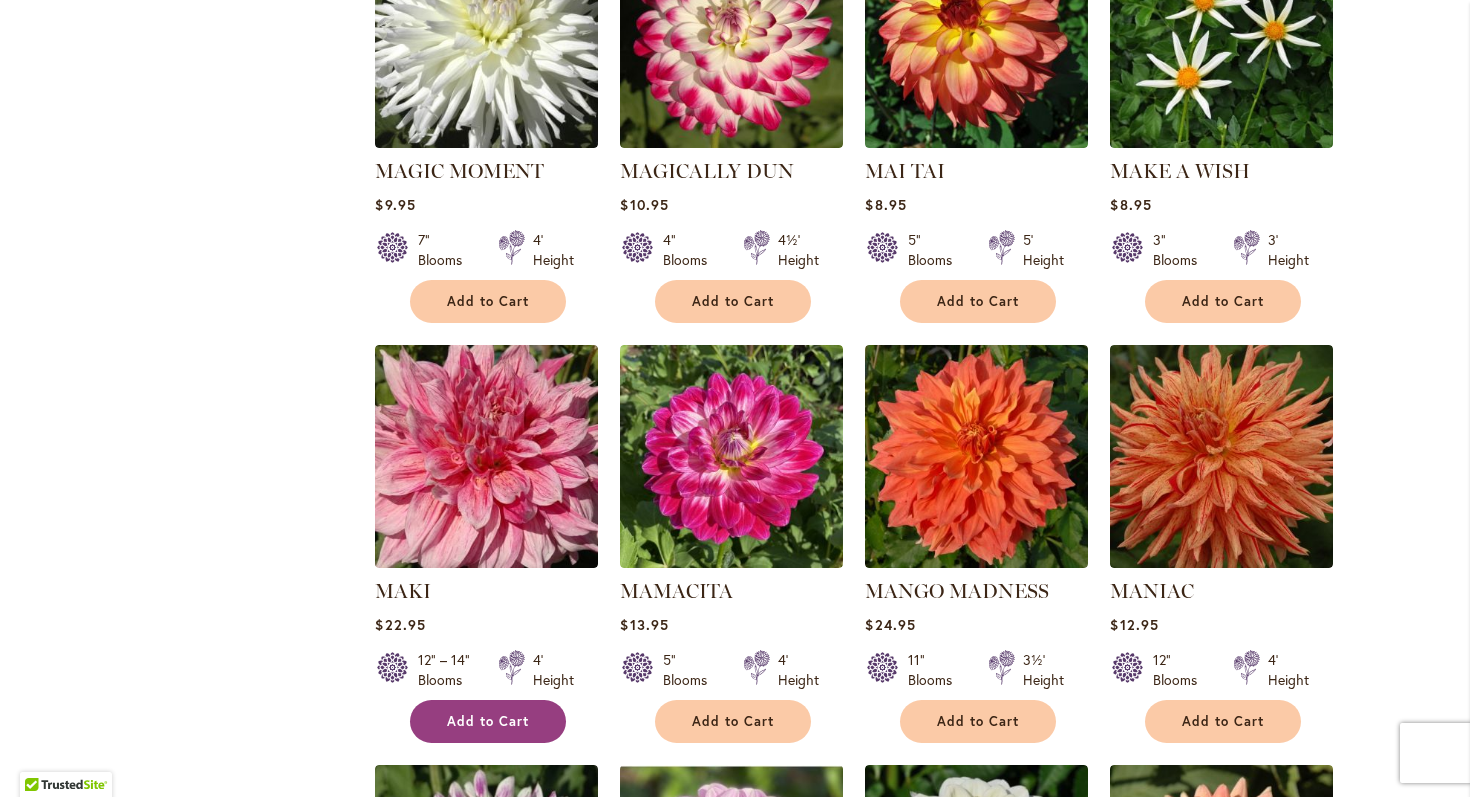 click on "Add to Cart" at bounding box center [488, 721] 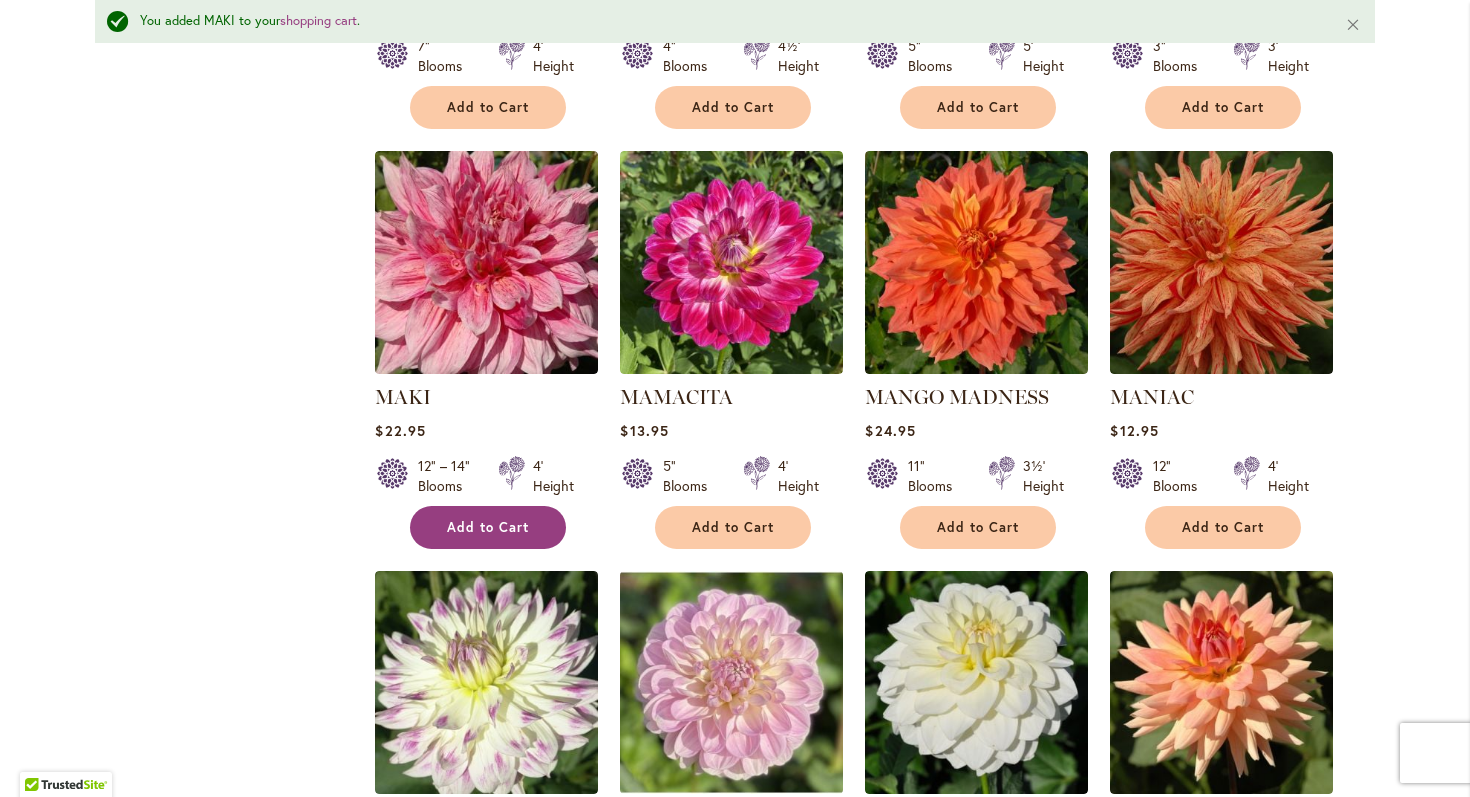 scroll, scrollTop: 1242, scrollLeft: 0, axis: vertical 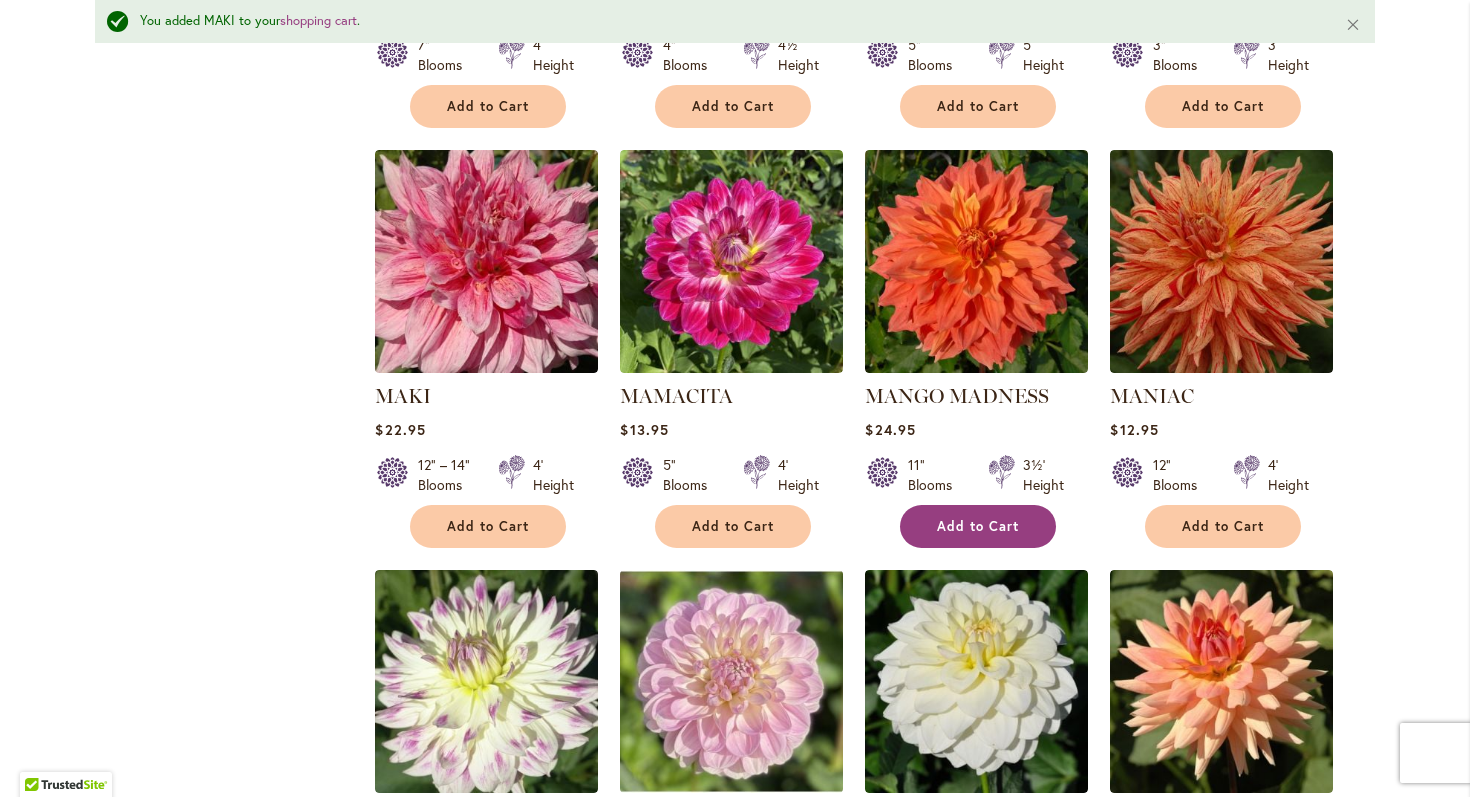 click on "Add to Cart" at bounding box center [978, 526] 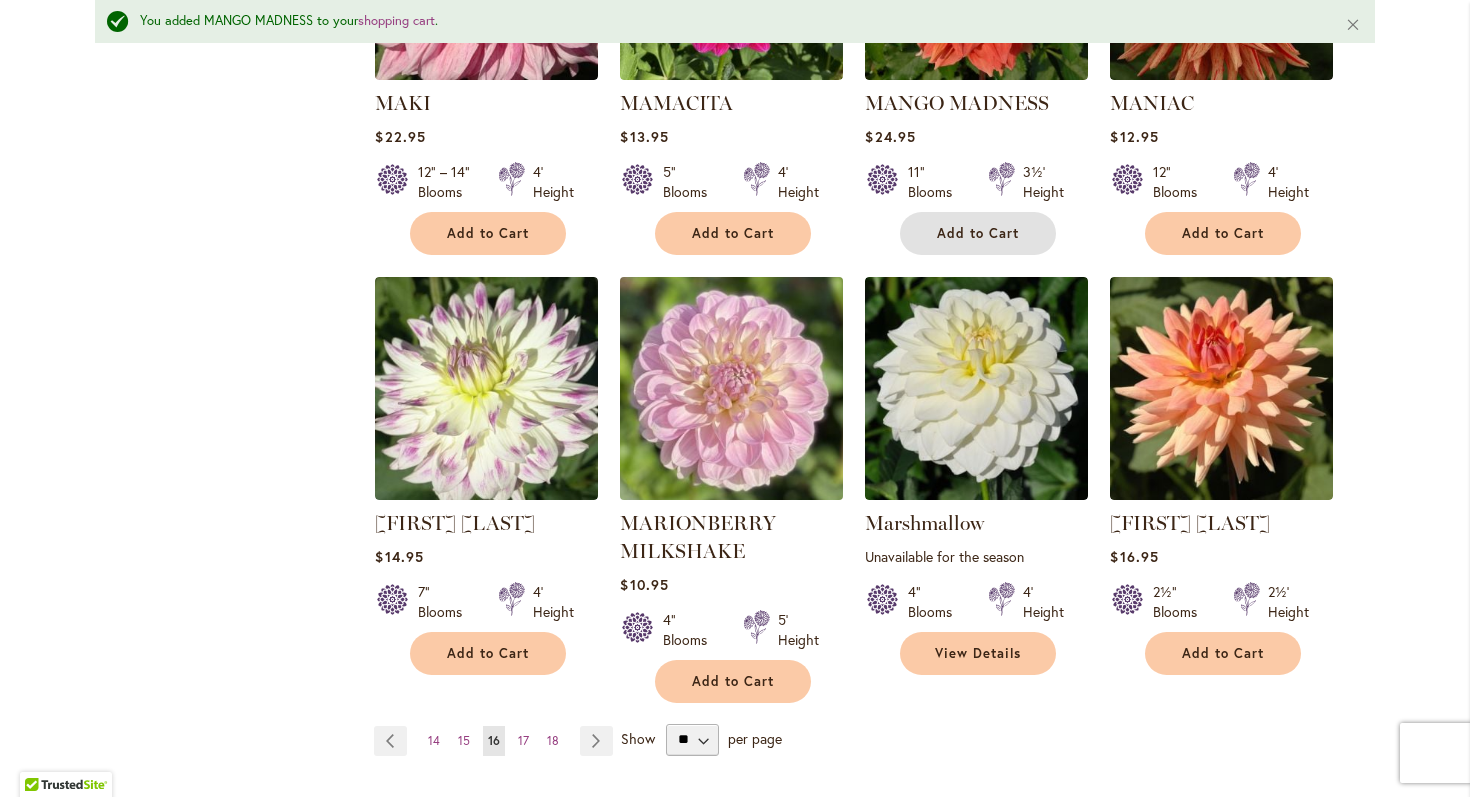 scroll, scrollTop: 1648, scrollLeft: 0, axis: vertical 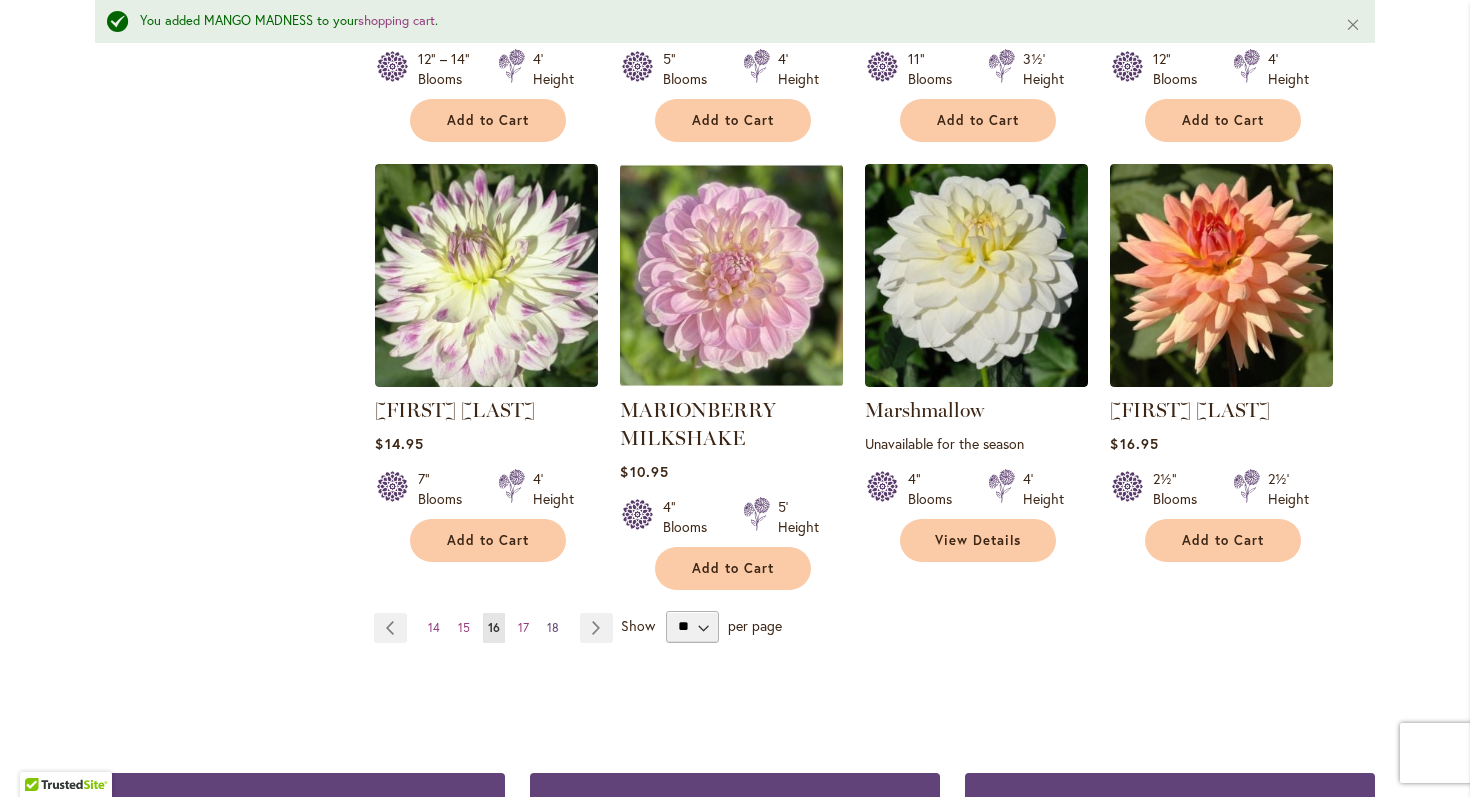 click on "Page
18" at bounding box center [553, 628] 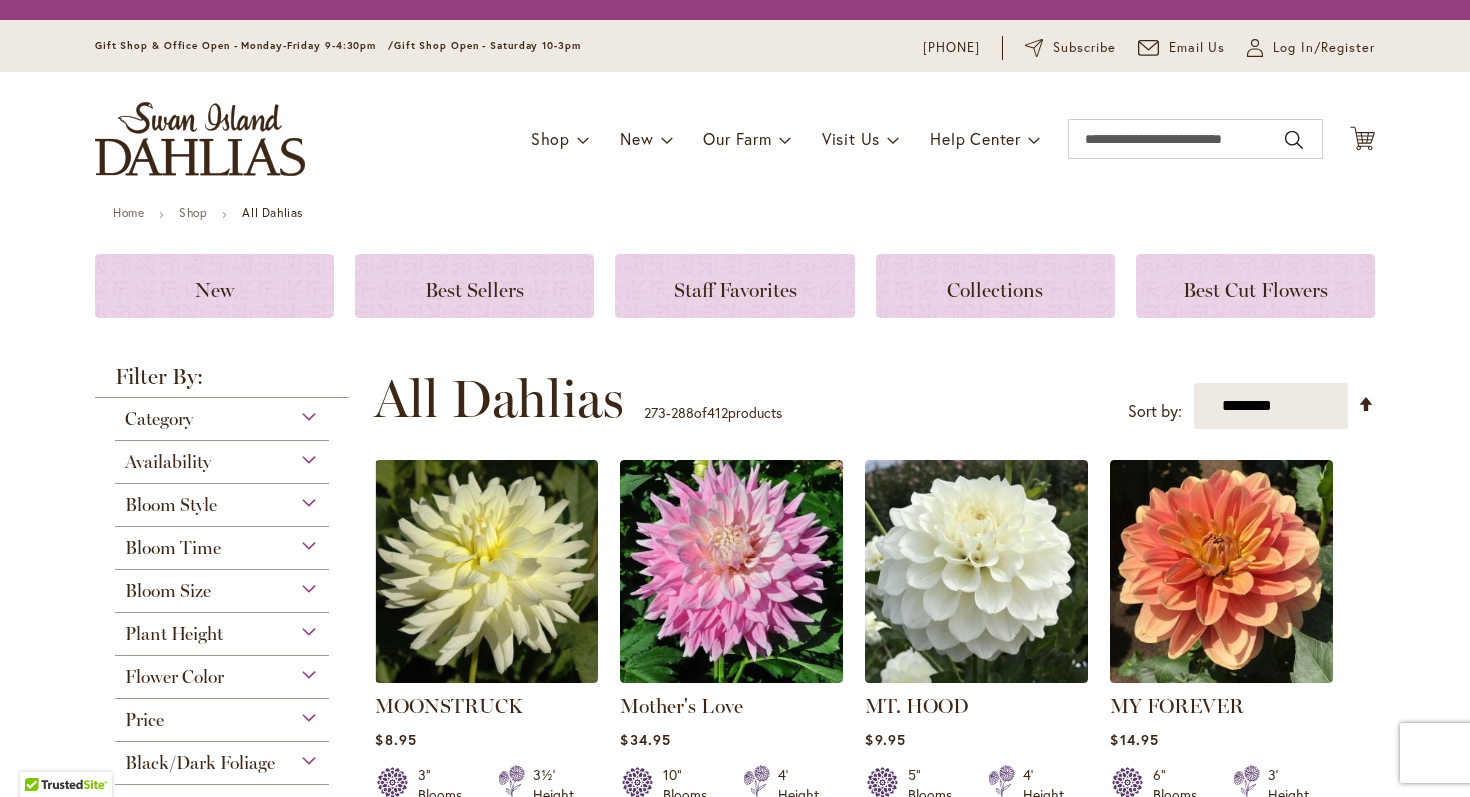 scroll, scrollTop: 0, scrollLeft: 0, axis: both 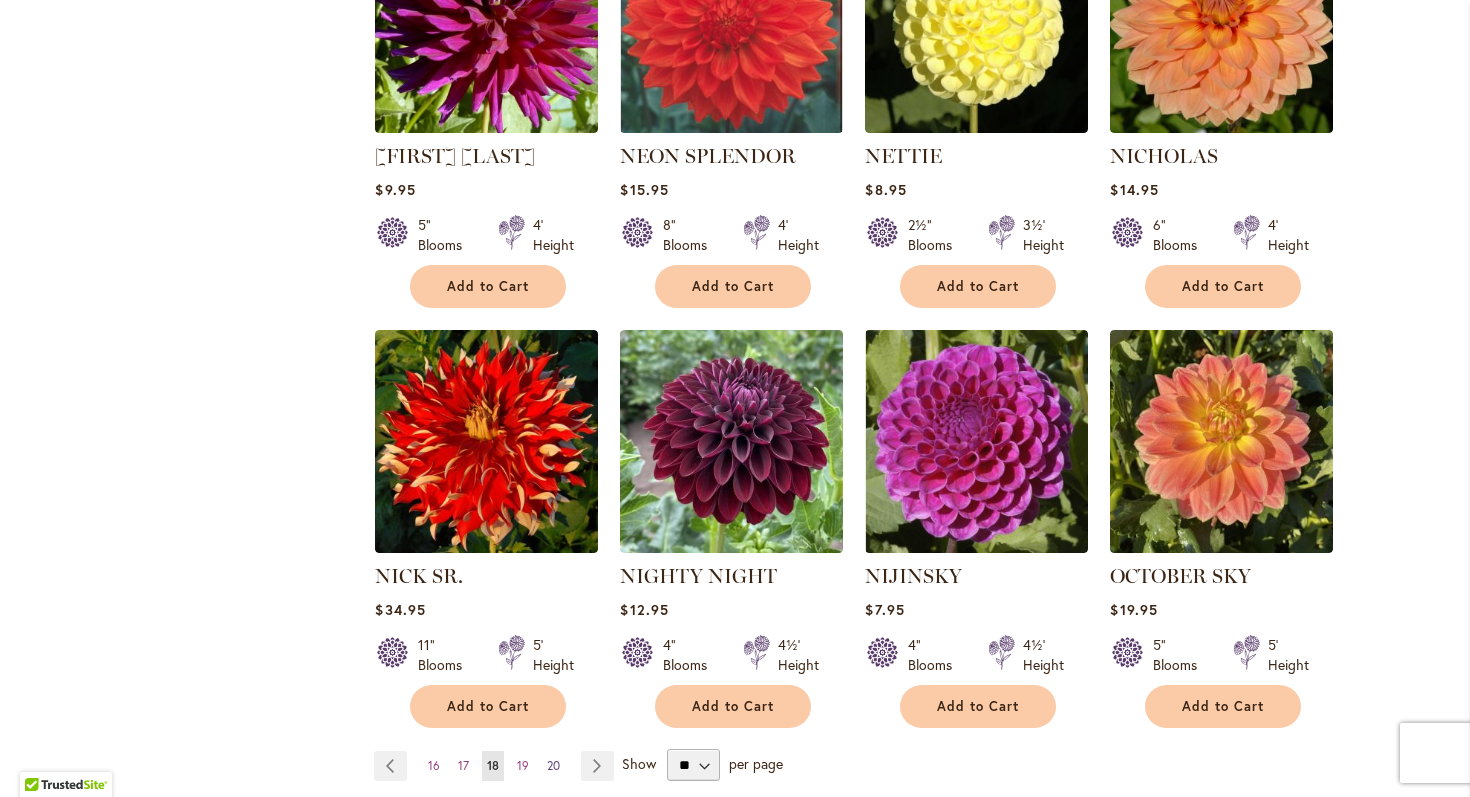 click on "20" at bounding box center (553, 765) 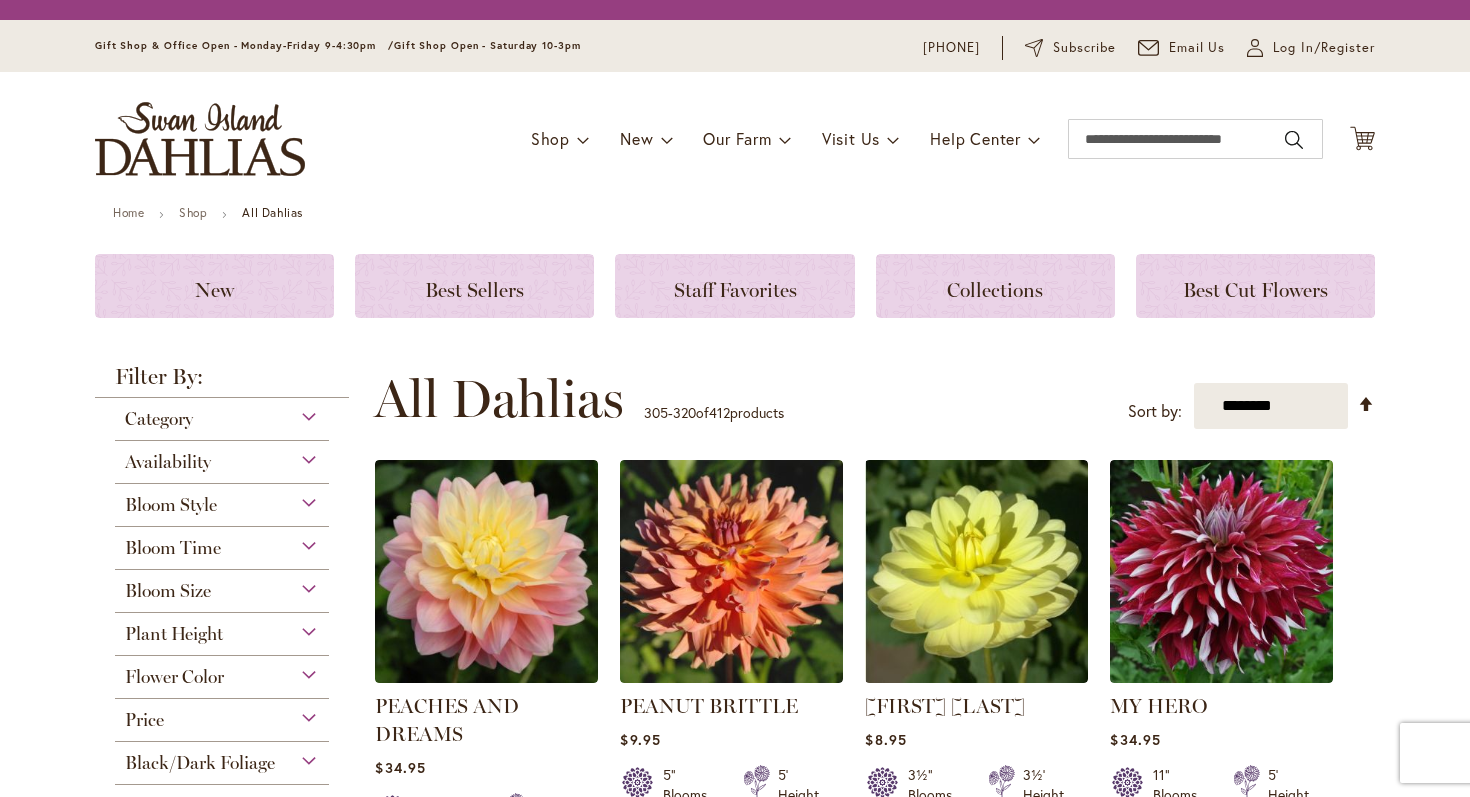 scroll, scrollTop: 0, scrollLeft: 0, axis: both 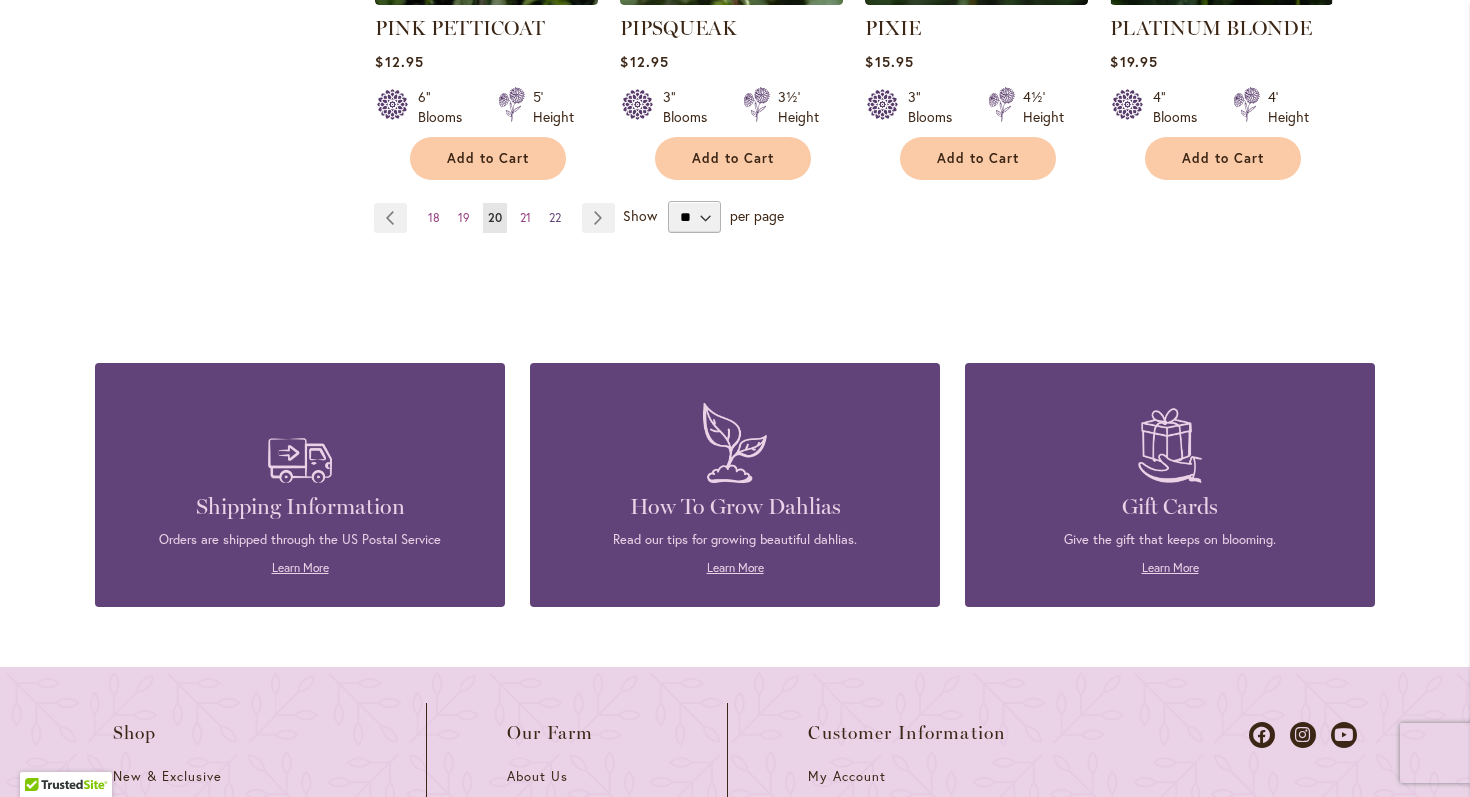 click on "22" at bounding box center [555, 217] 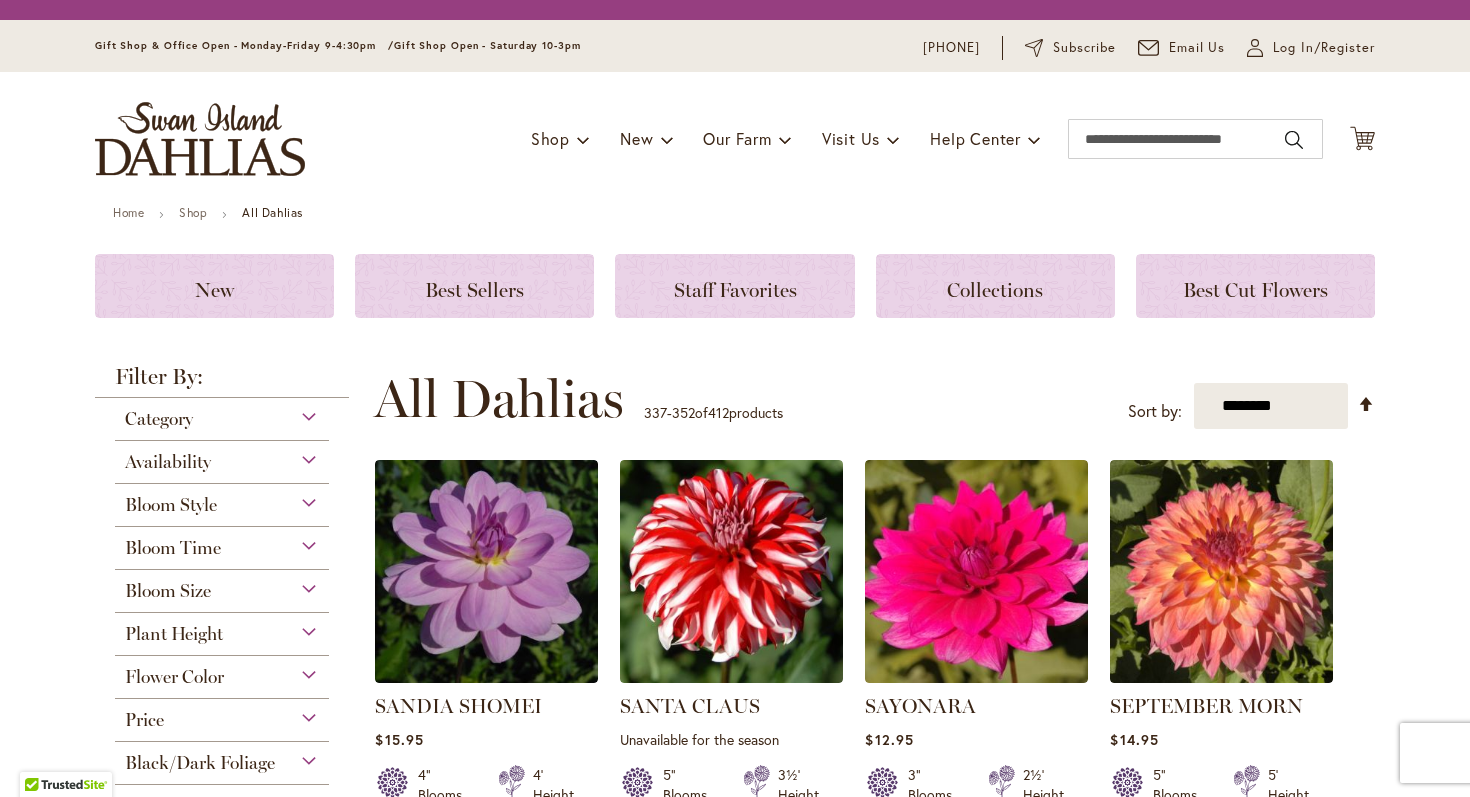 scroll, scrollTop: 0, scrollLeft: 0, axis: both 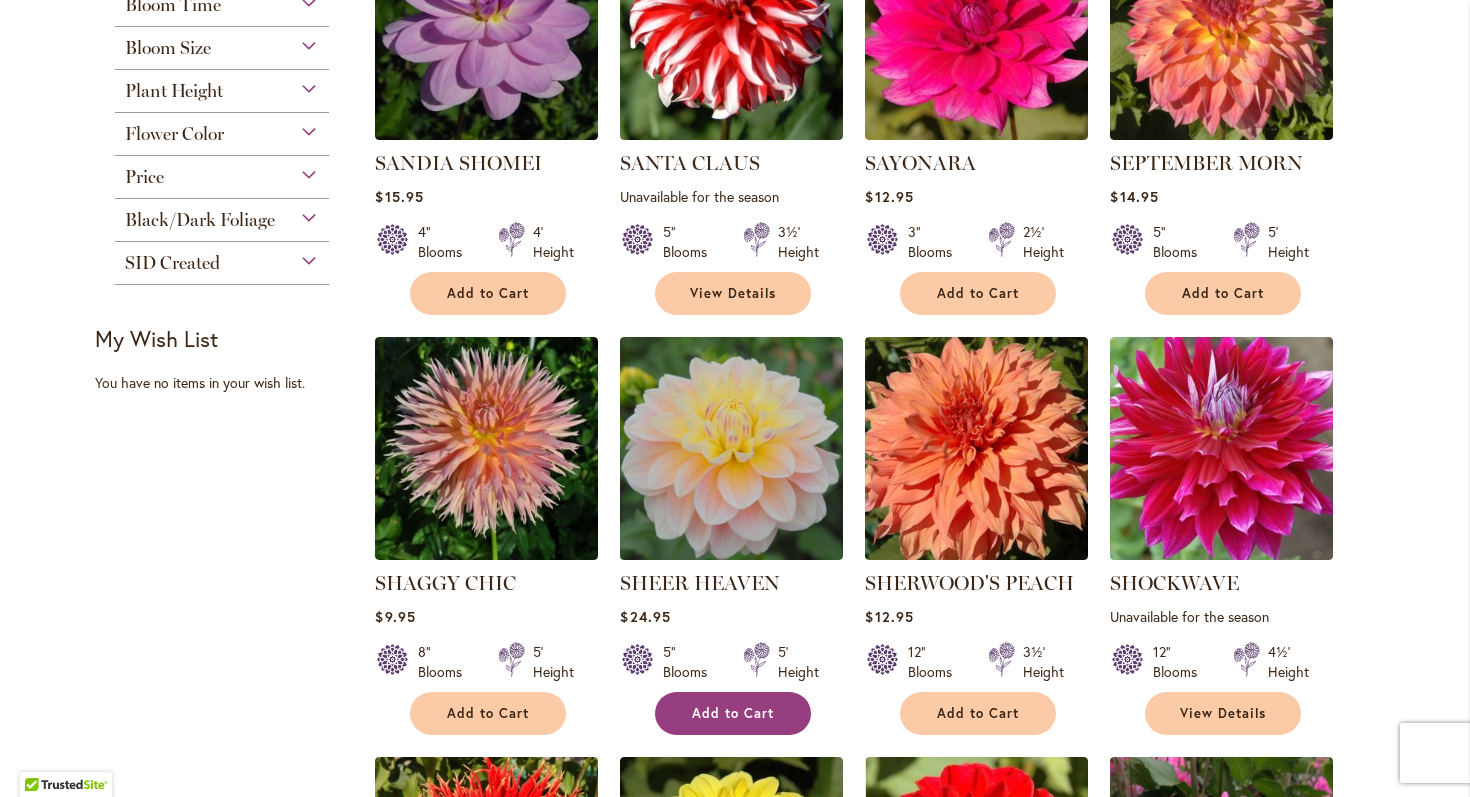 click on "Add to Cart" at bounding box center (733, 713) 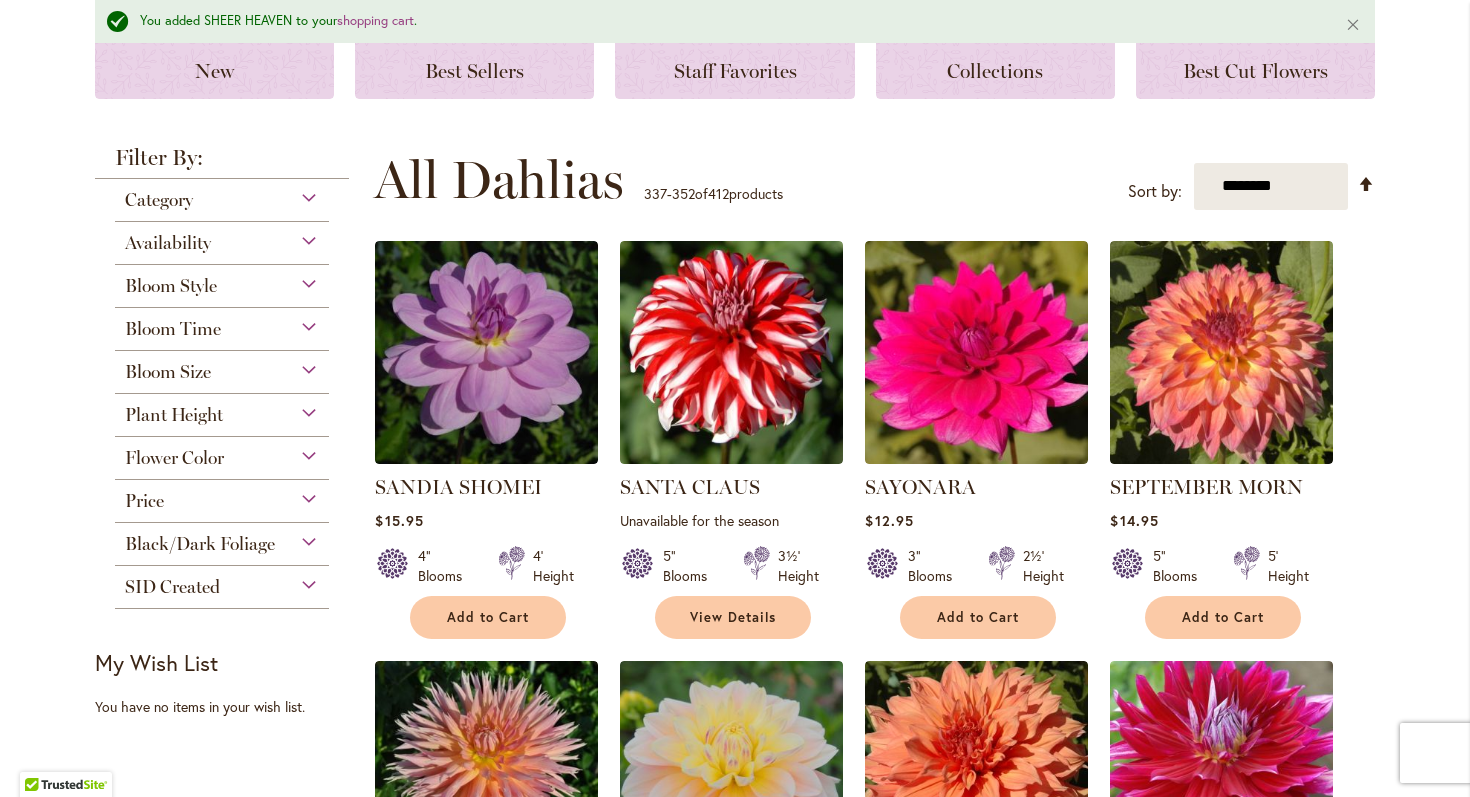 scroll, scrollTop: 0, scrollLeft: 0, axis: both 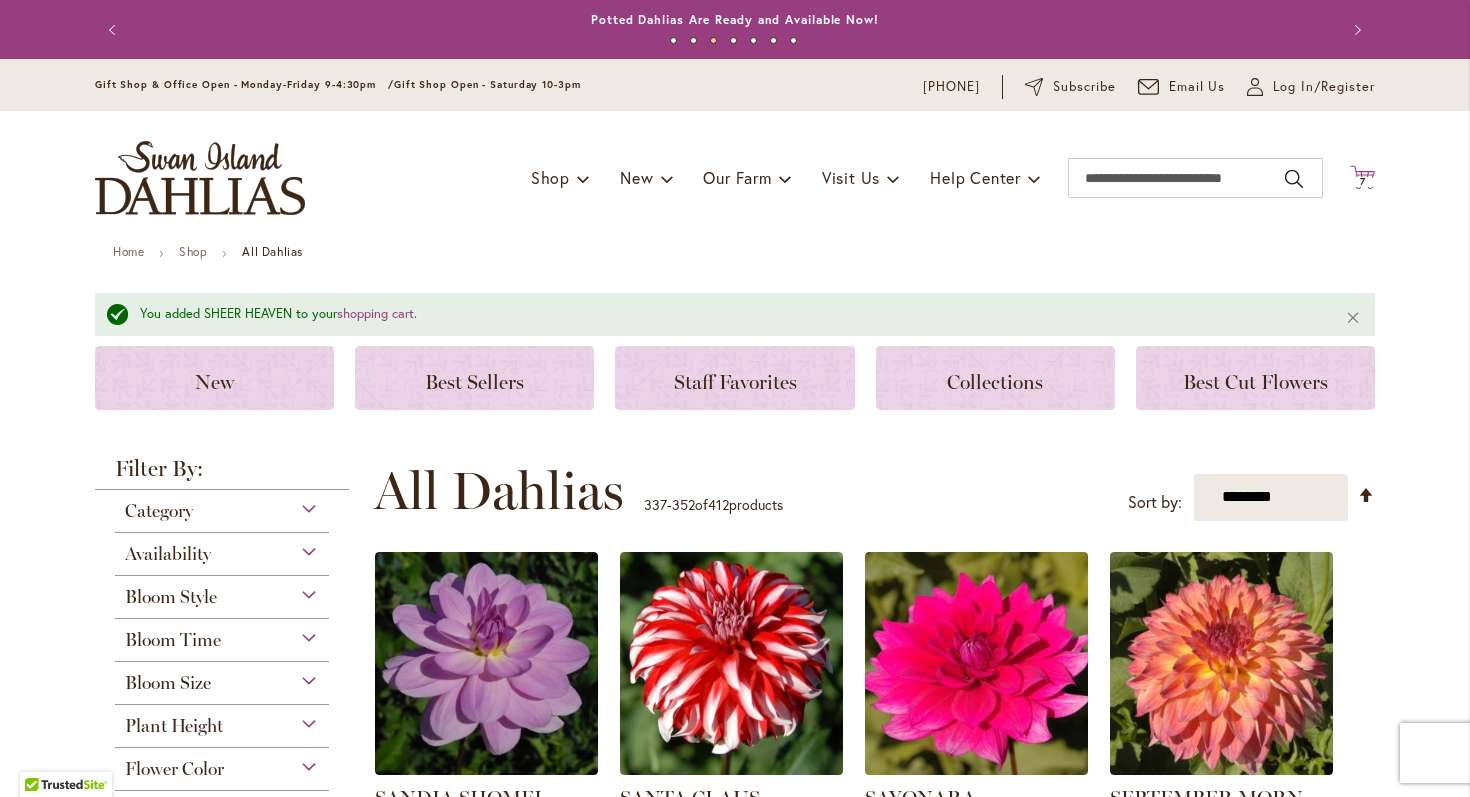 click 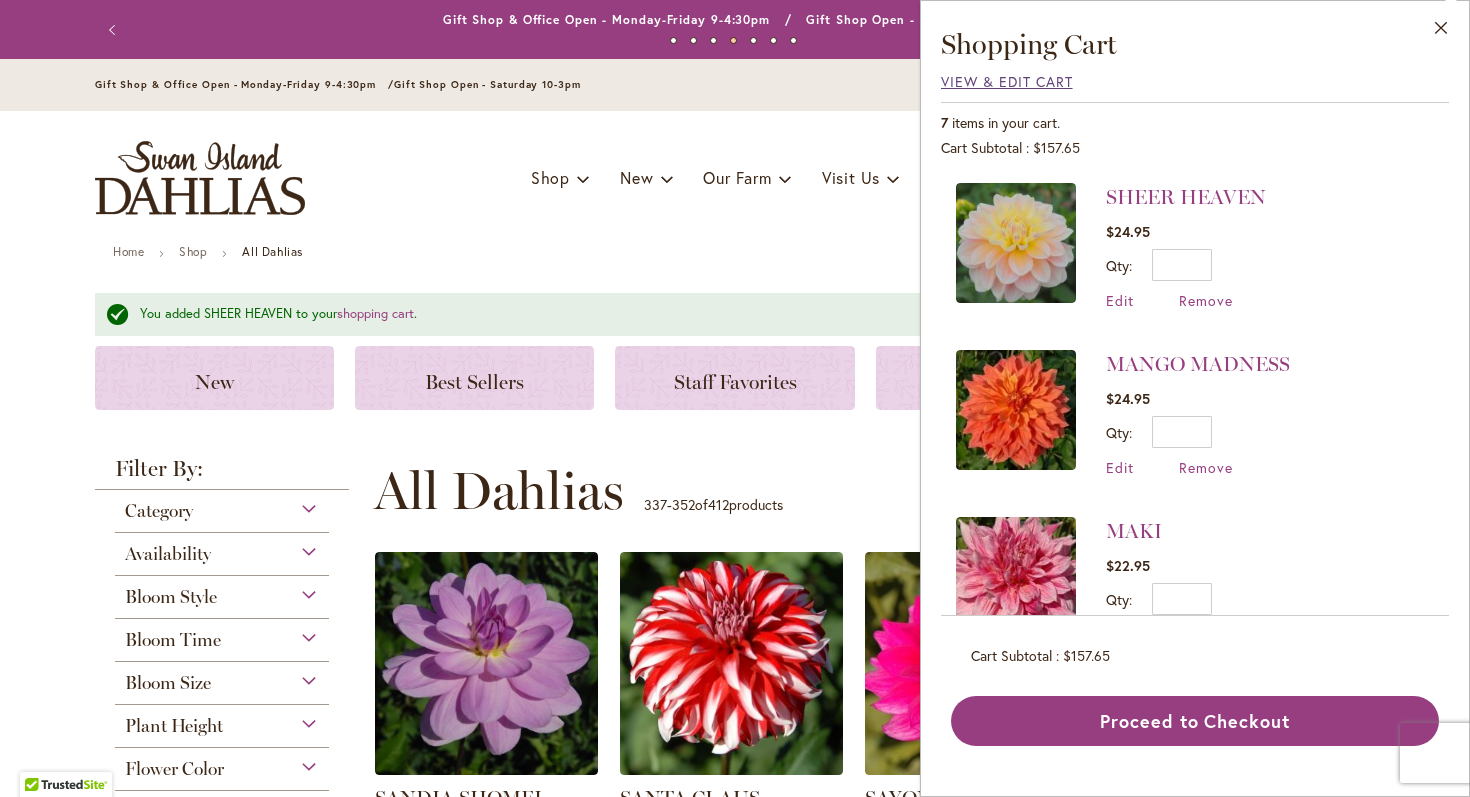 click on "View & Edit Cart" at bounding box center (1007, 81) 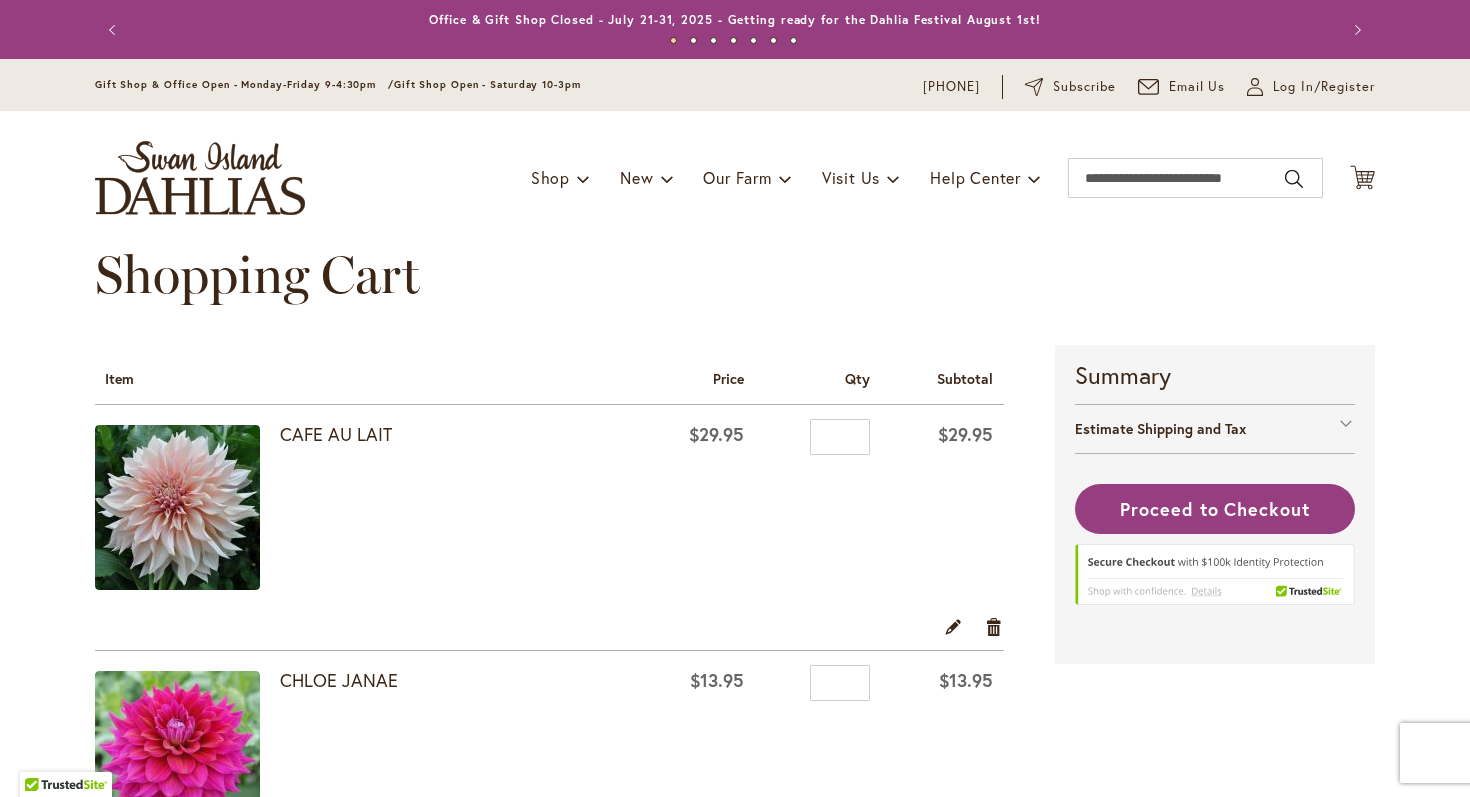 scroll, scrollTop: 0, scrollLeft: 0, axis: both 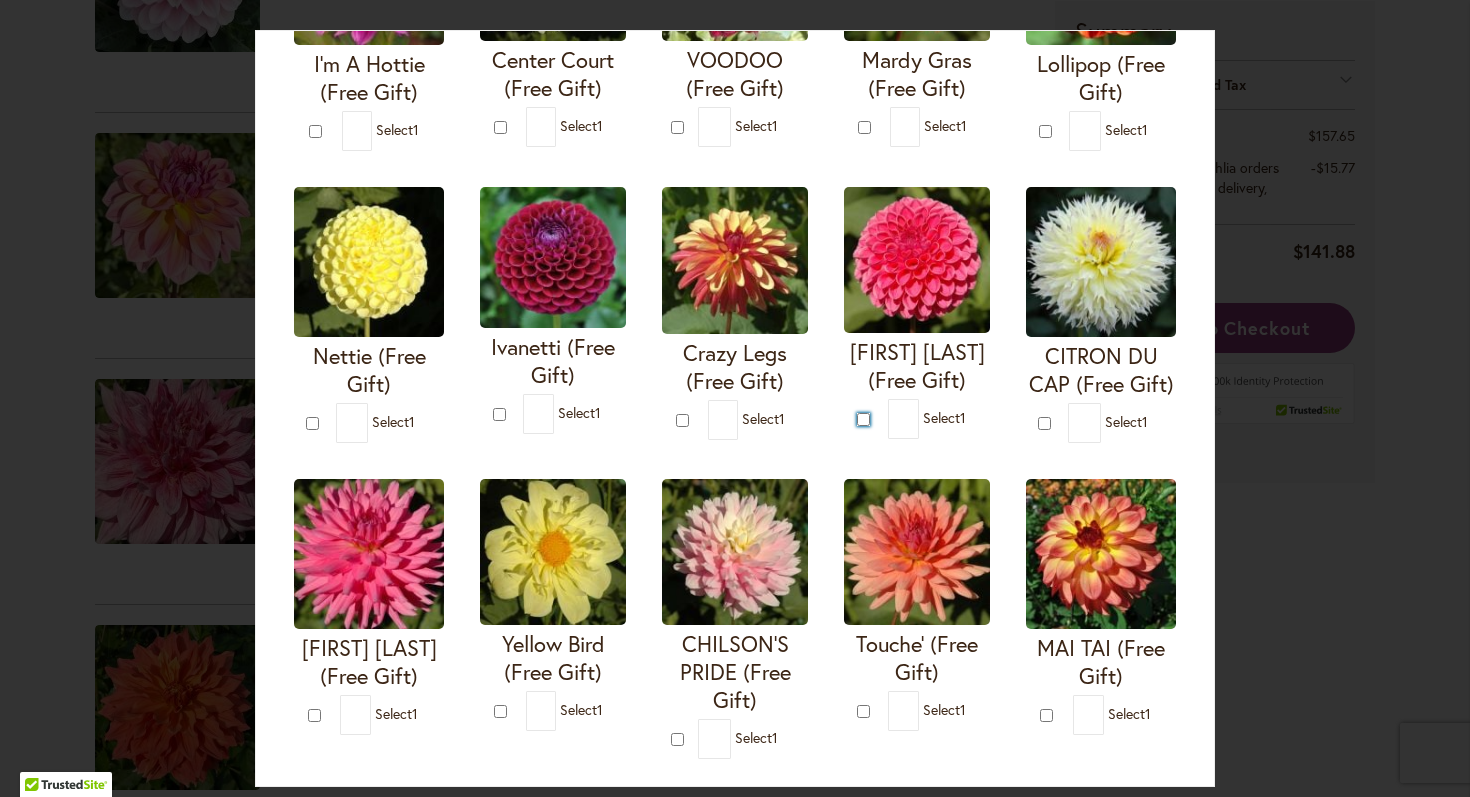 type on "*" 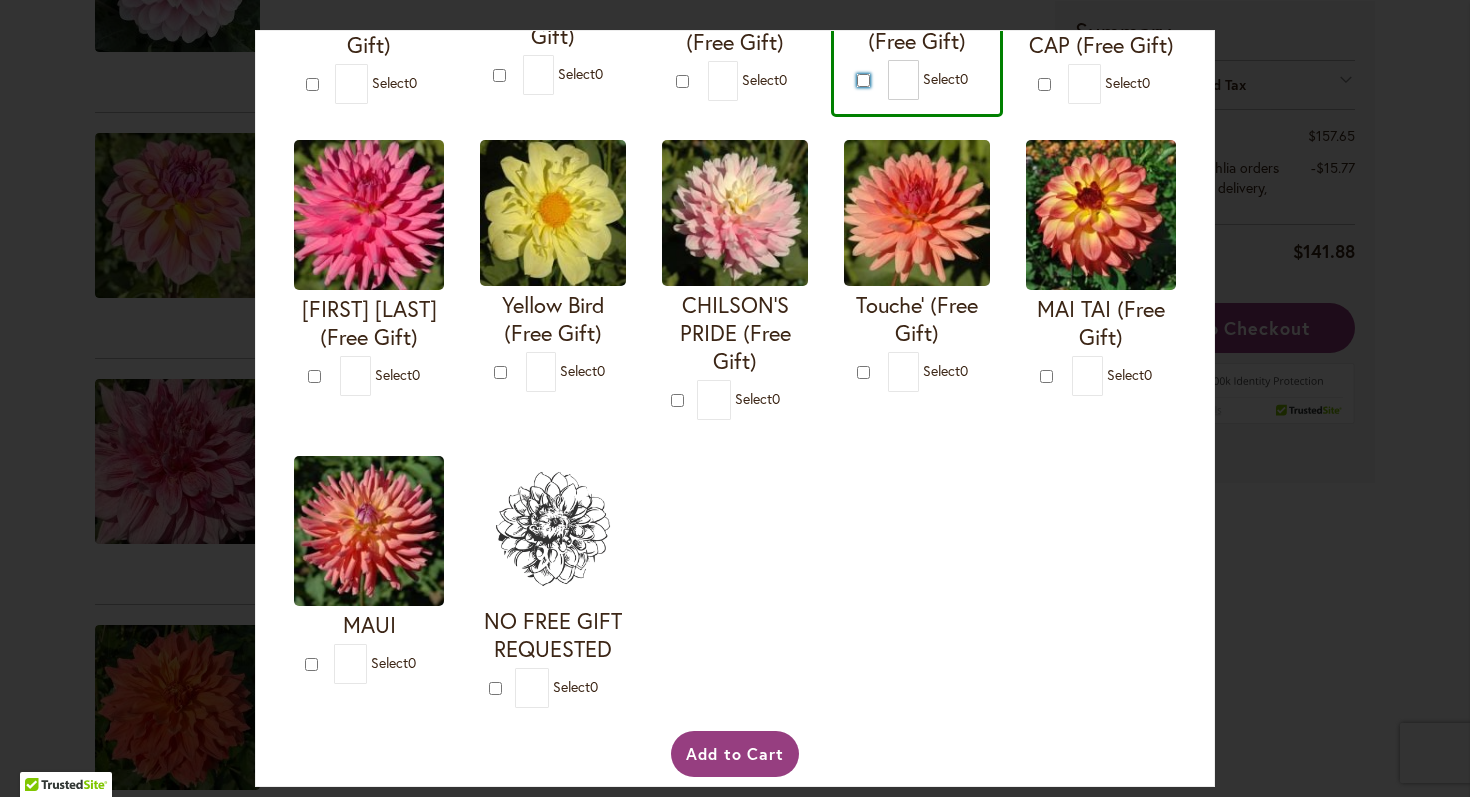 scroll, scrollTop: 723, scrollLeft: 0, axis: vertical 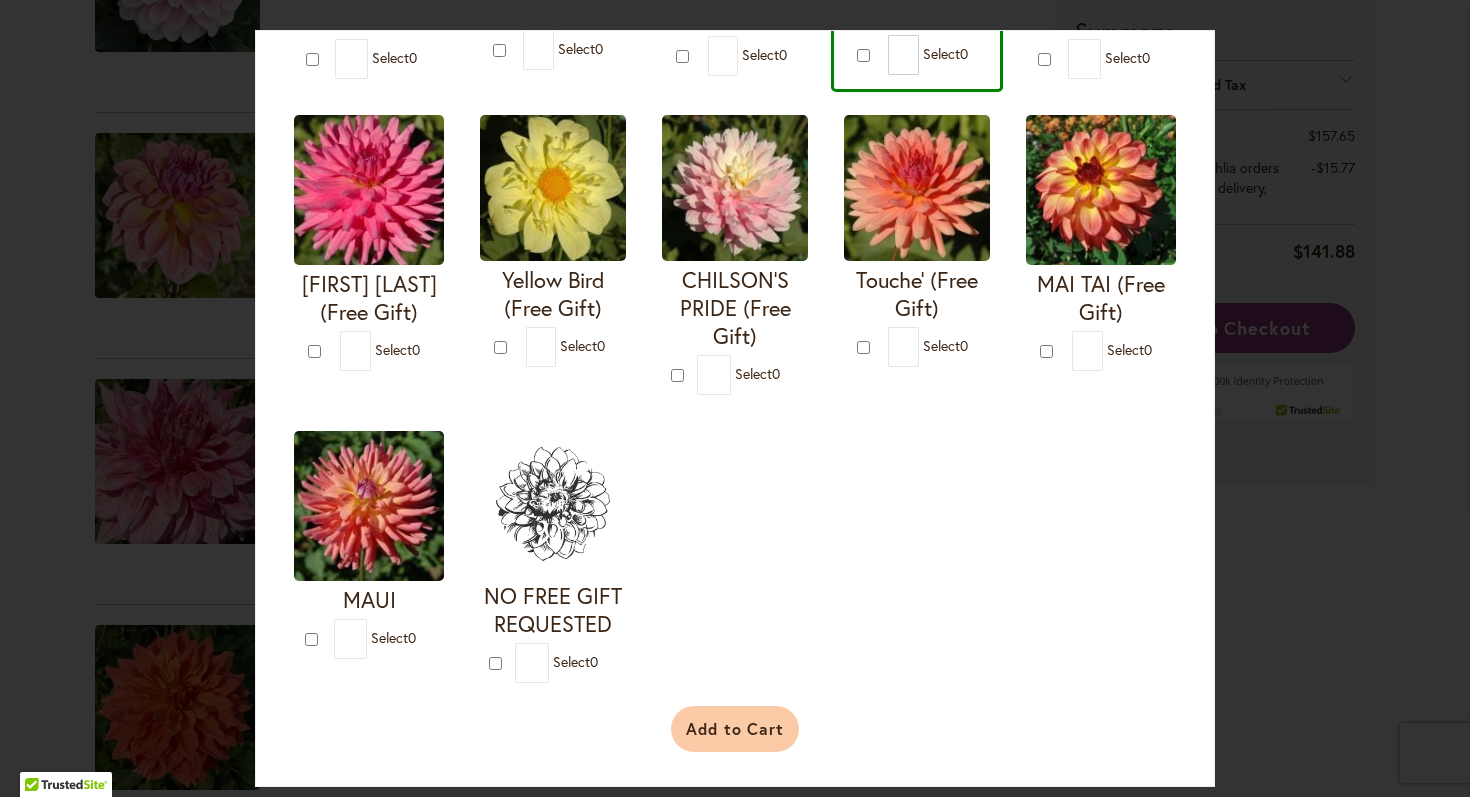click on "Add to Cart" at bounding box center (735, 729) 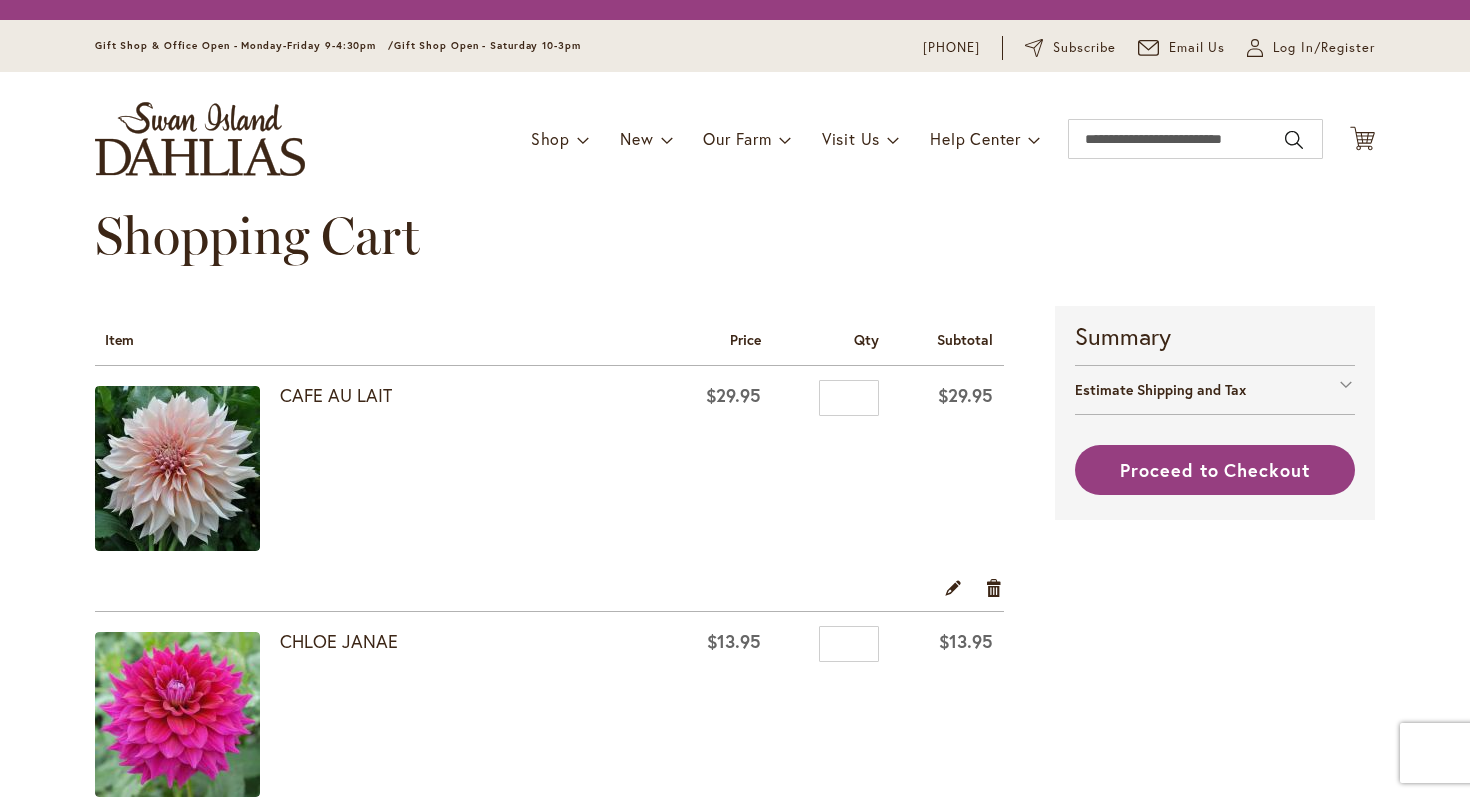 scroll, scrollTop: 0, scrollLeft: 0, axis: both 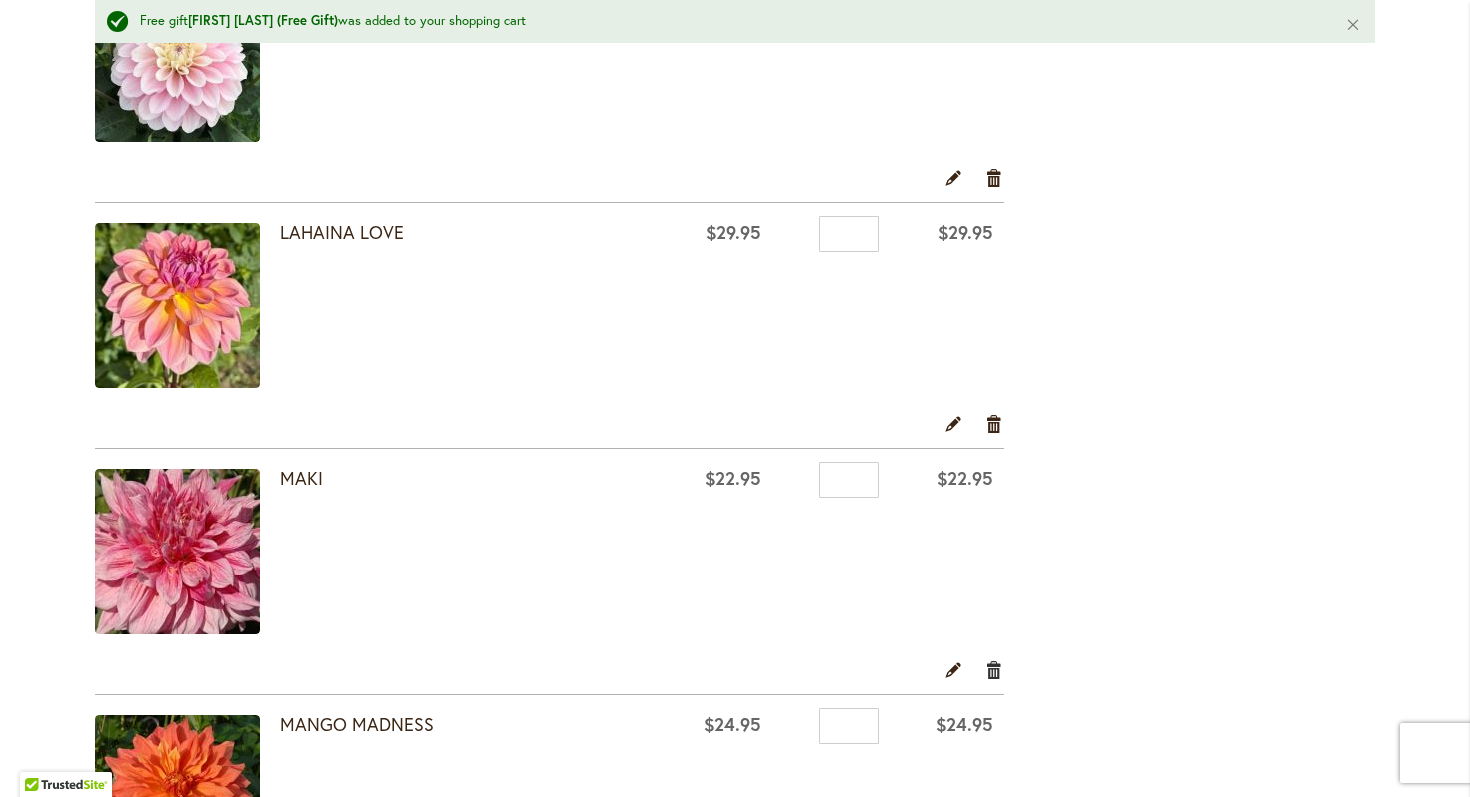 click on "Remove item" at bounding box center (994, 670) 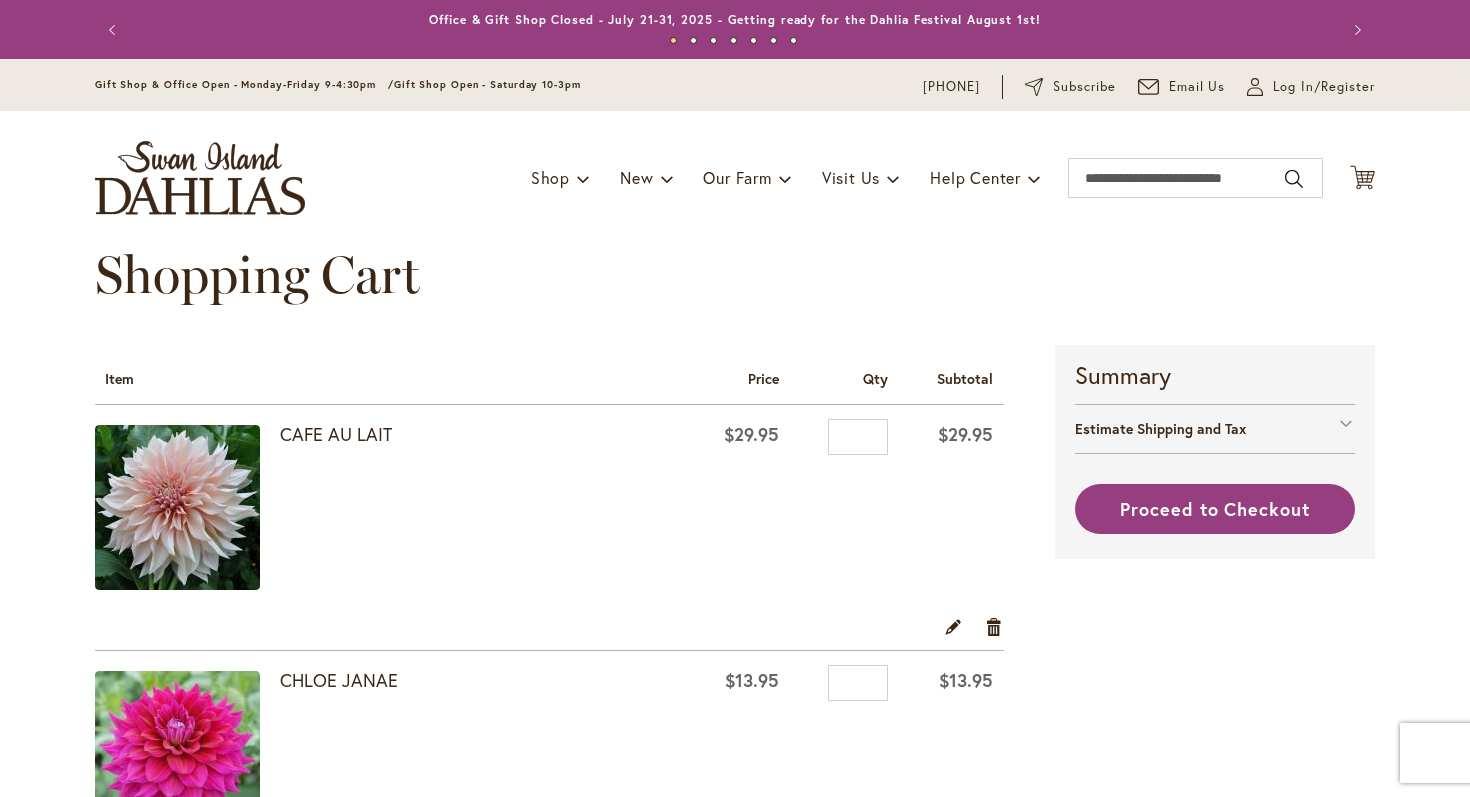 scroll, scrollTop: 0, scrollLeft: 0, axis: both 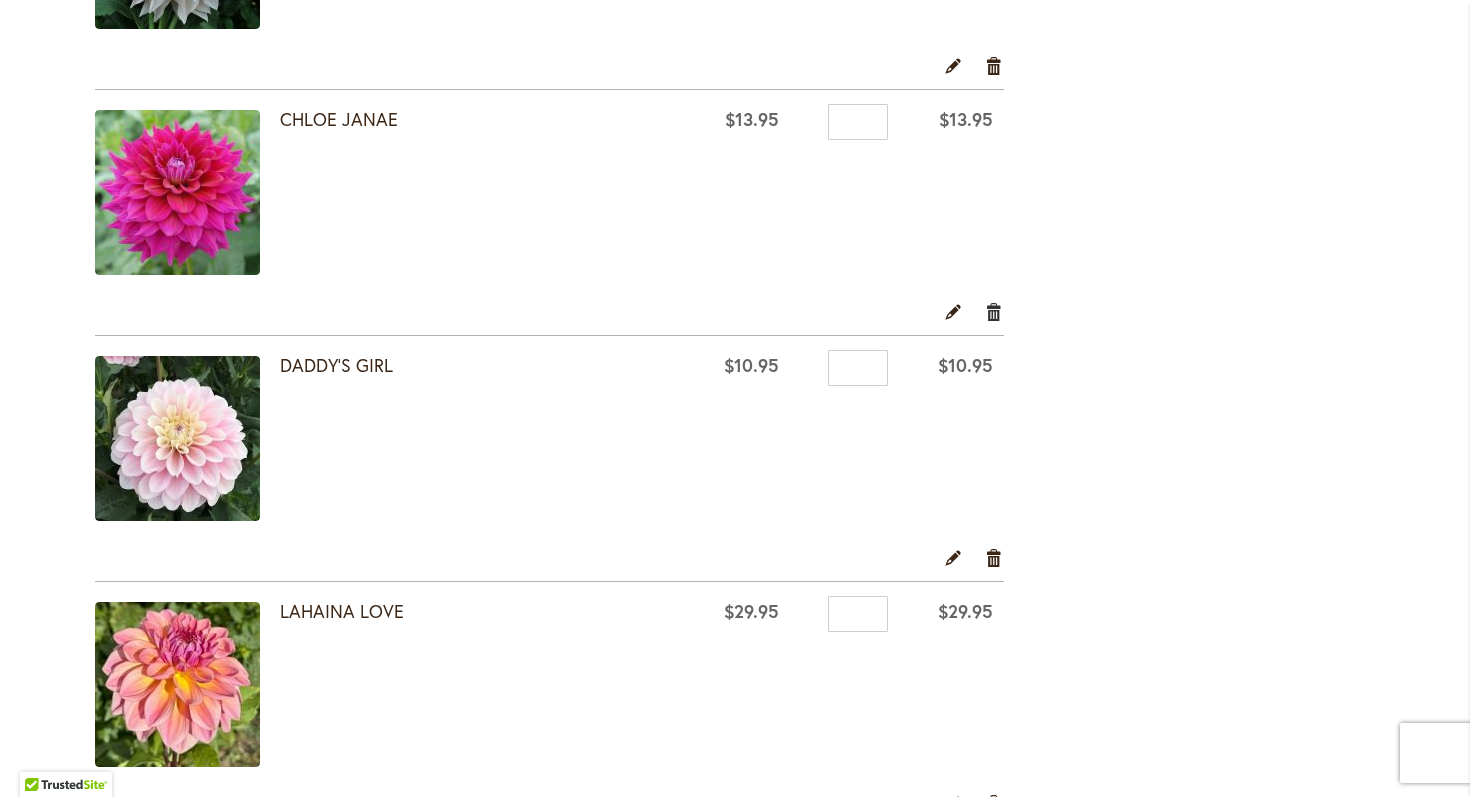 click on "Remove item" at bounding box center (994, 311) 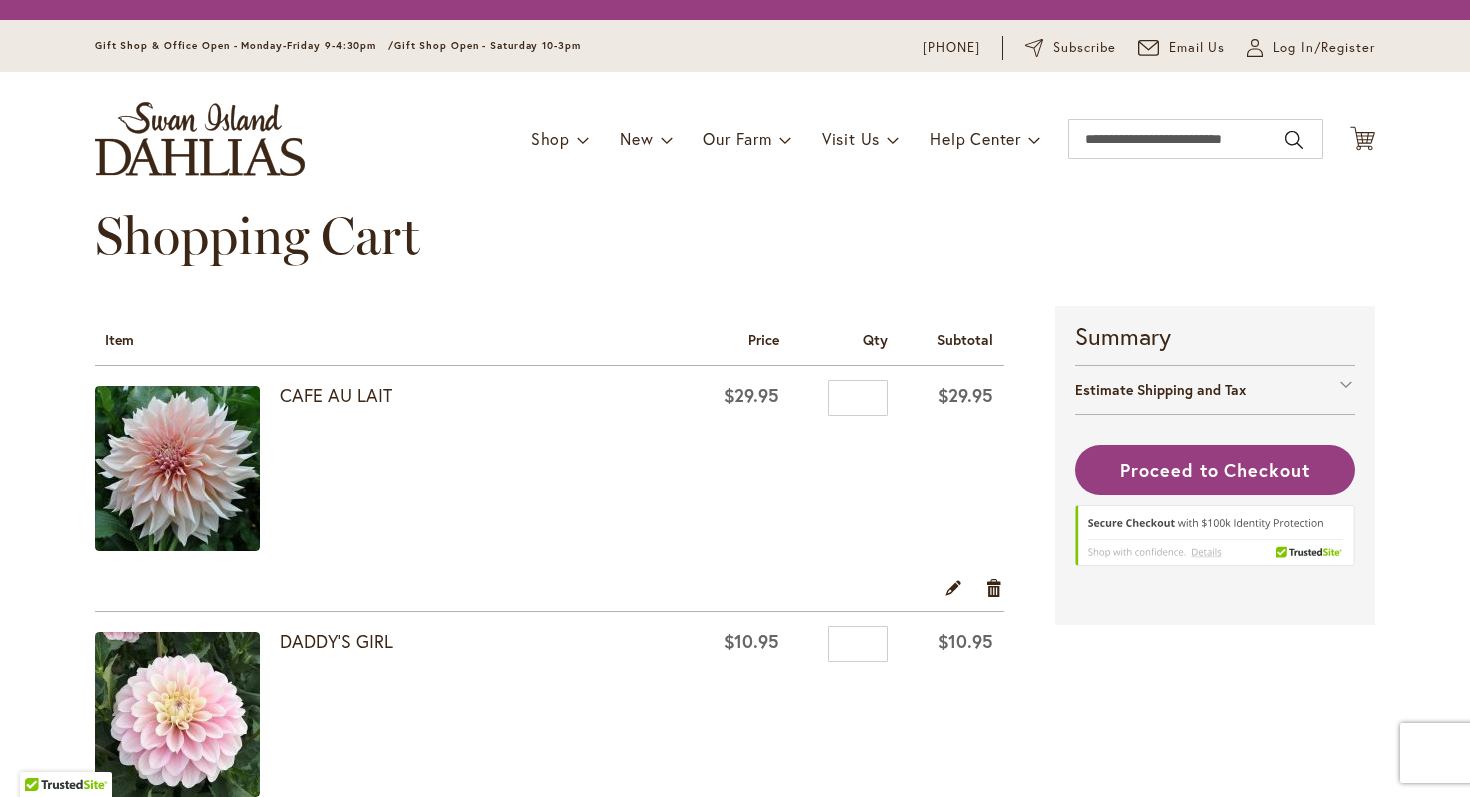 scroll, scrollTop: 0, scrollLeft: 0, axis: both 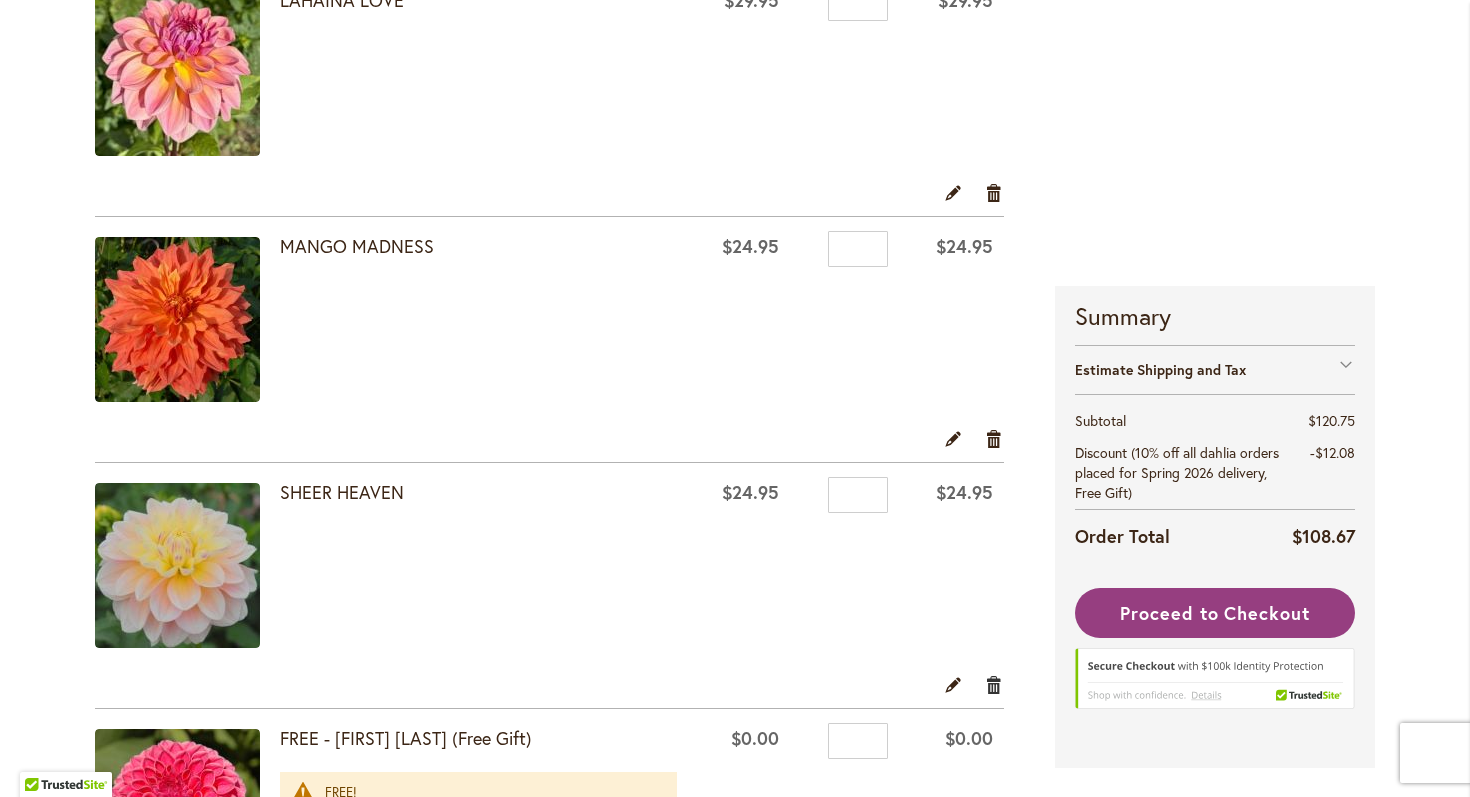 click on "Remove item" at bounding box center [994, 684] 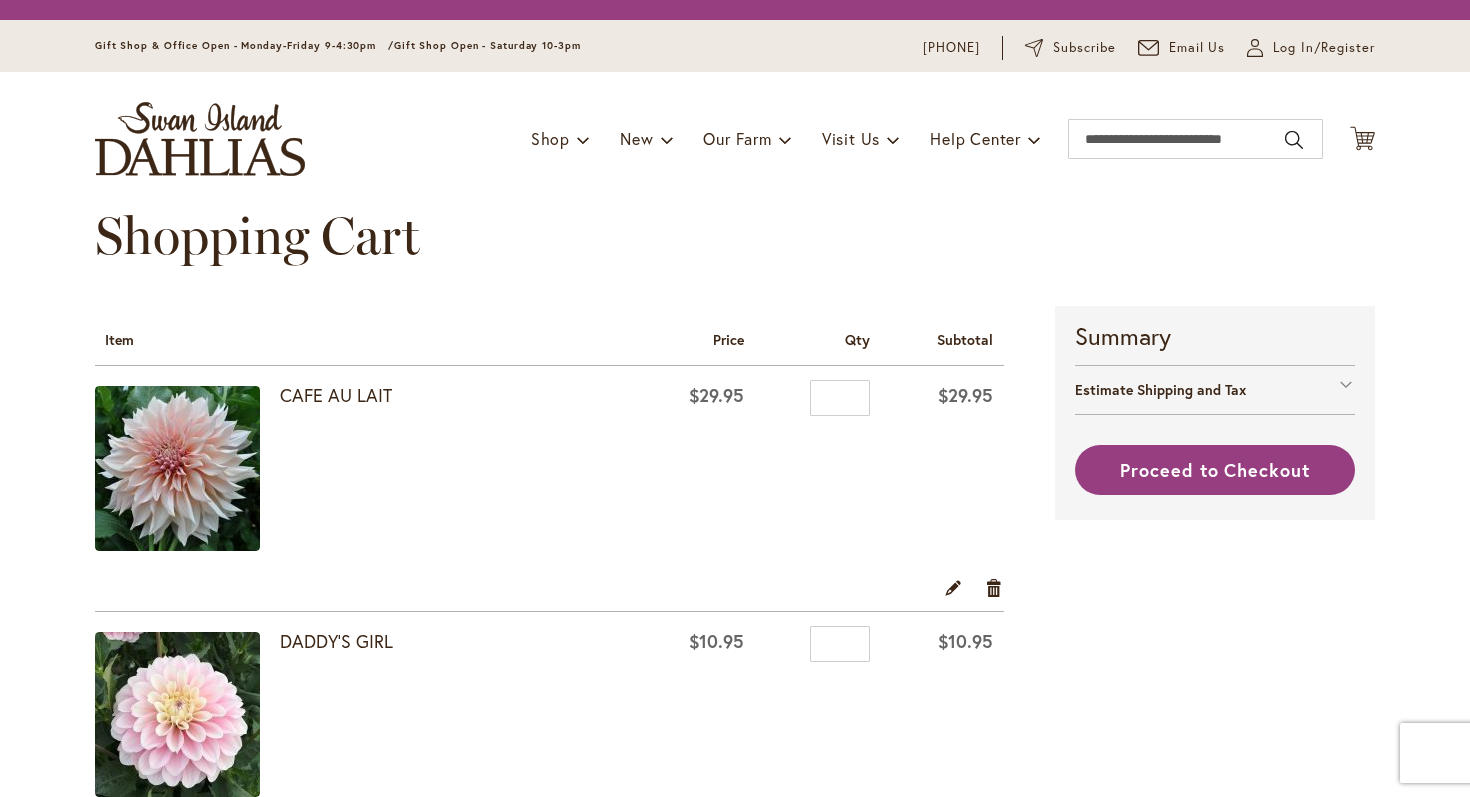 scroll, scrollTop: 0, scrollLeft: 0, axis: both 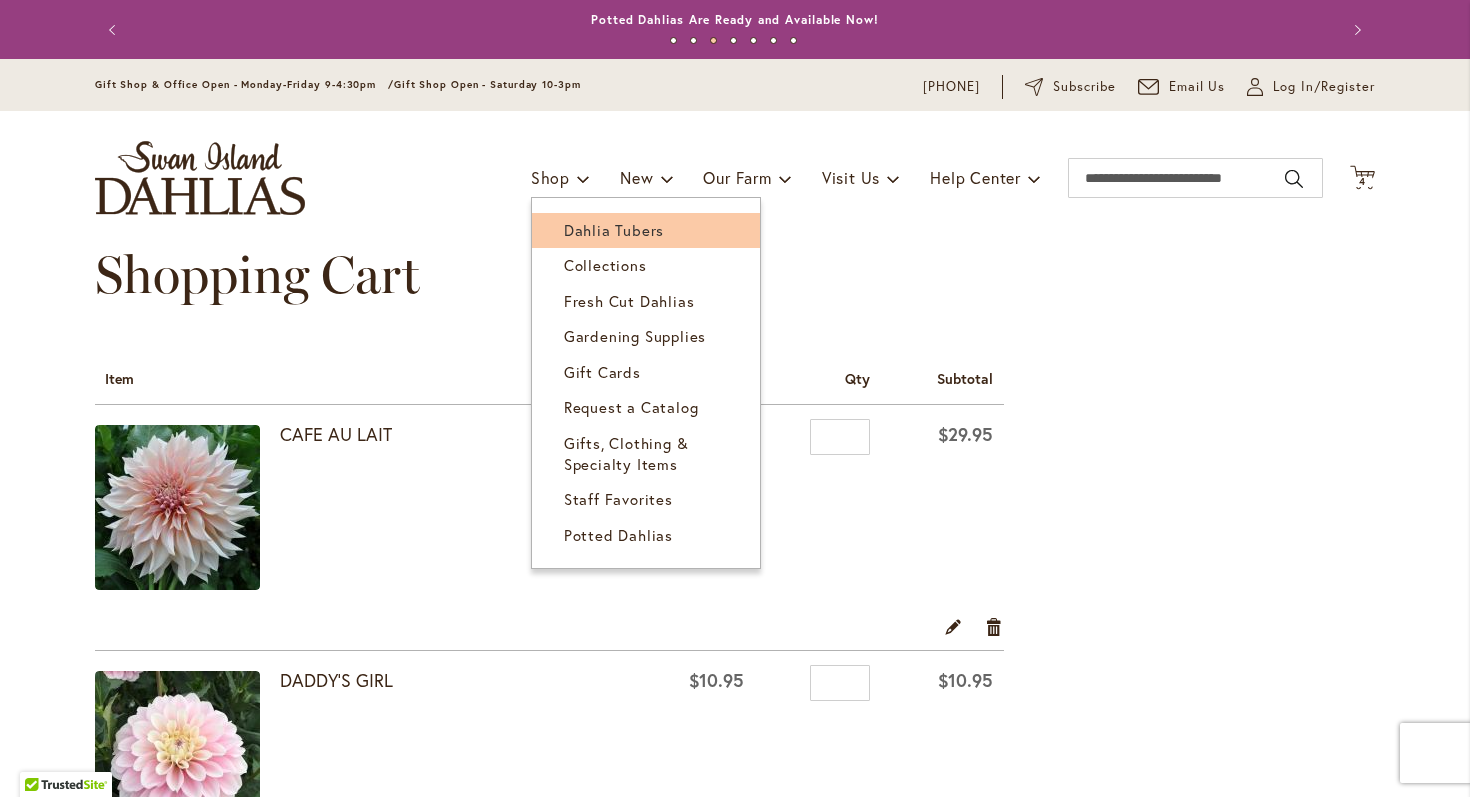 click on "Dahlia Tubers" at bounding box center (614, 230) 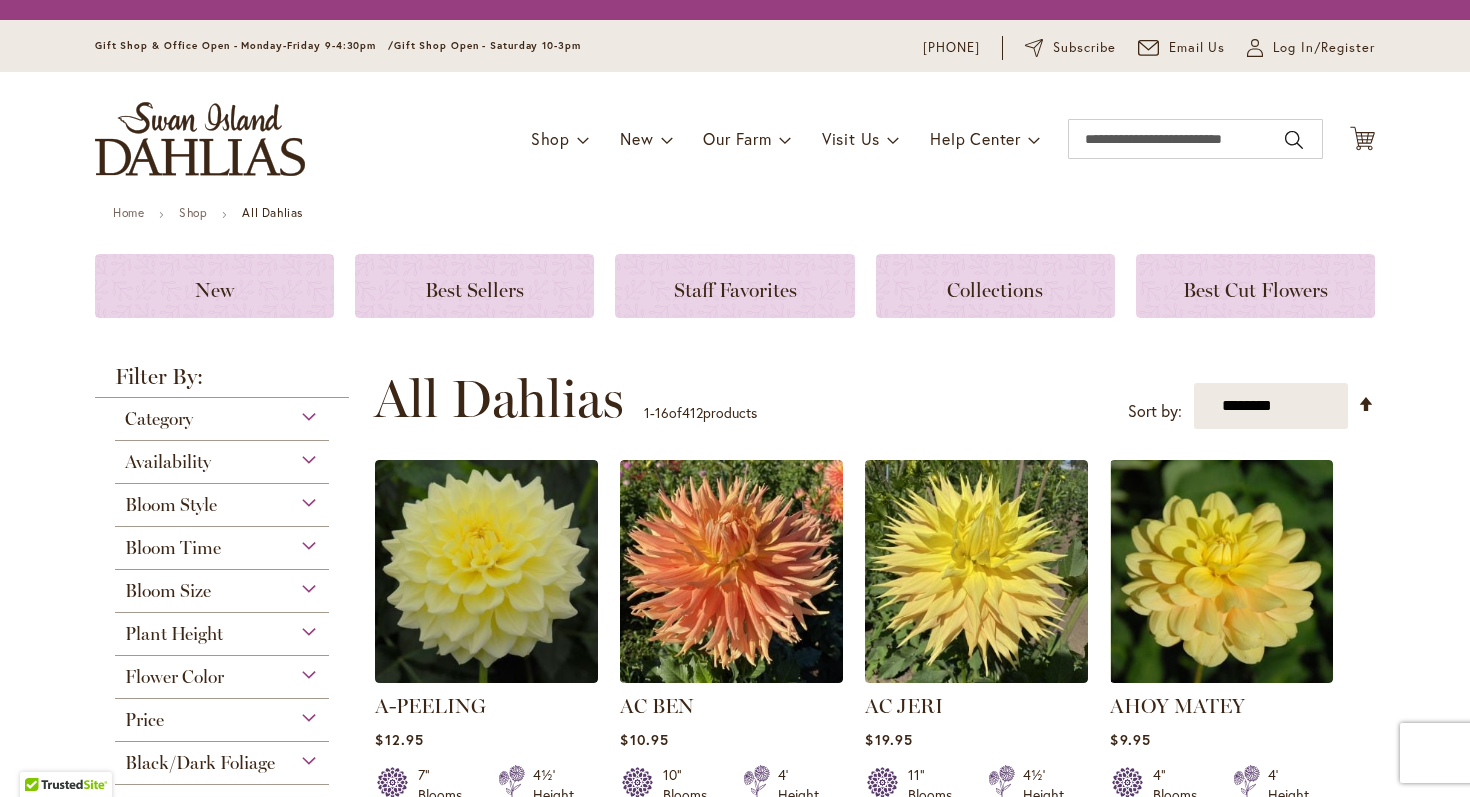 scroll, scrollTop: 0, scrollLeft: 0, axis: both 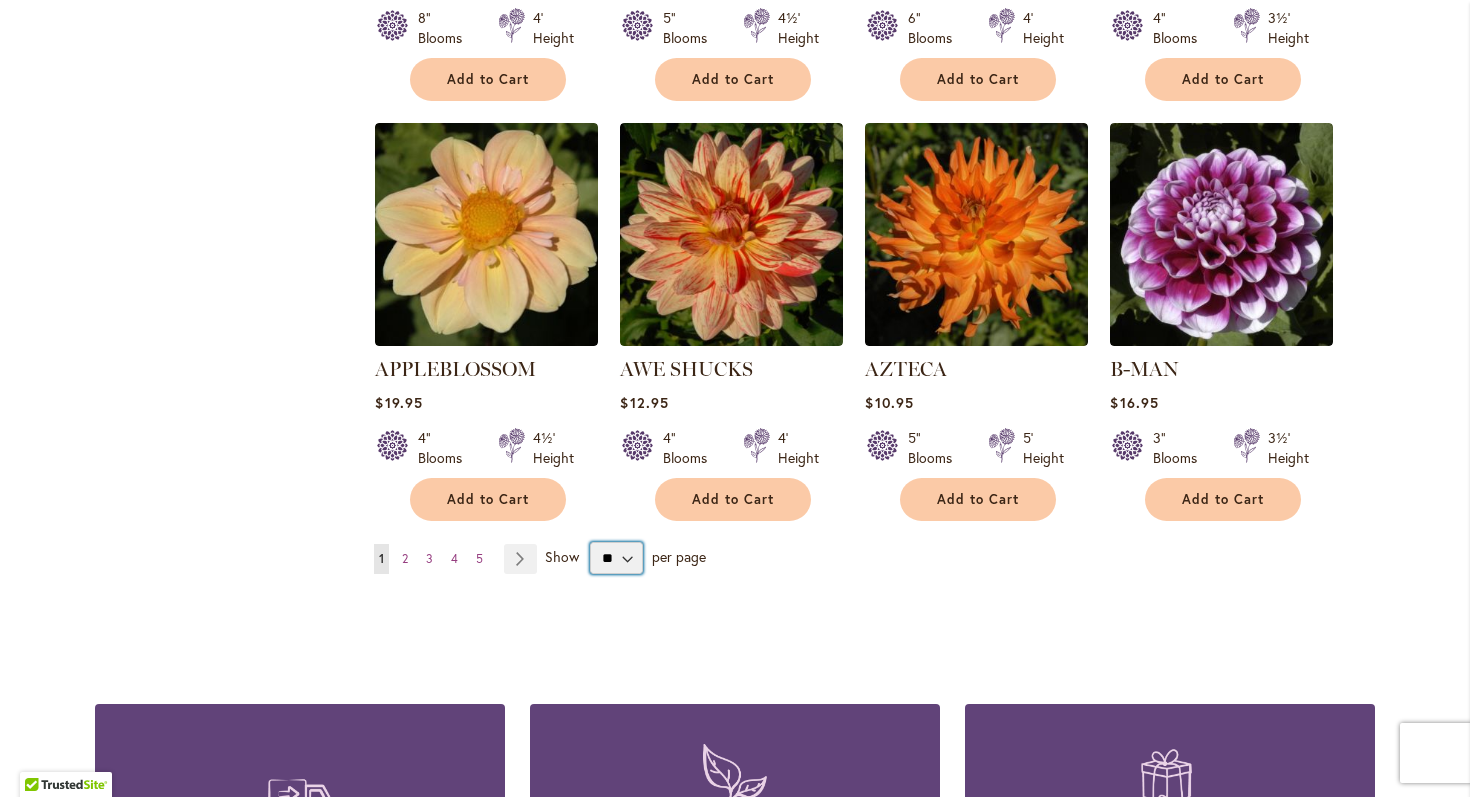 click on "**
**
**
**" at bounding box center (616, 558) 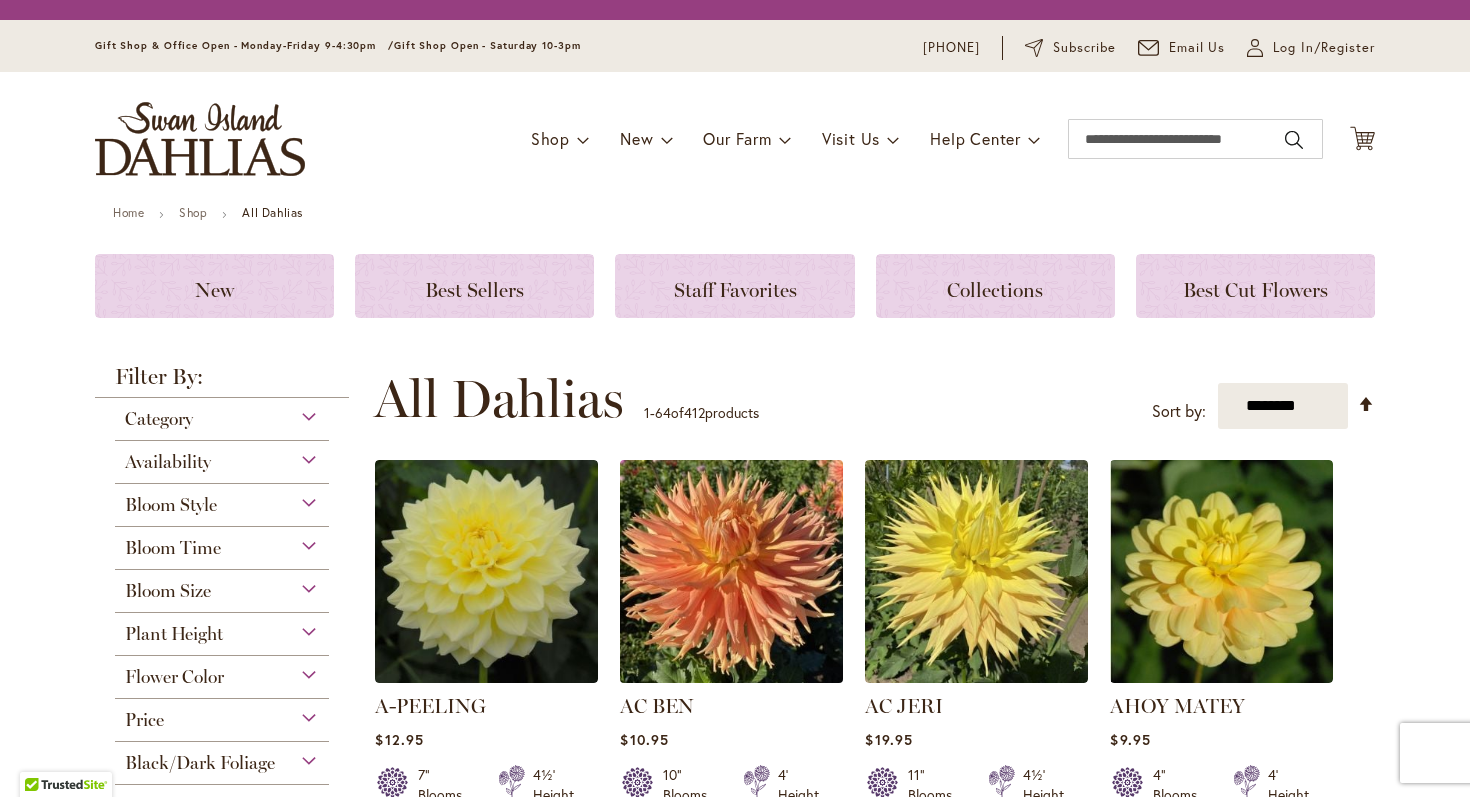 scroll, scrollTop: 0, scrollLeft: 0, axis: both 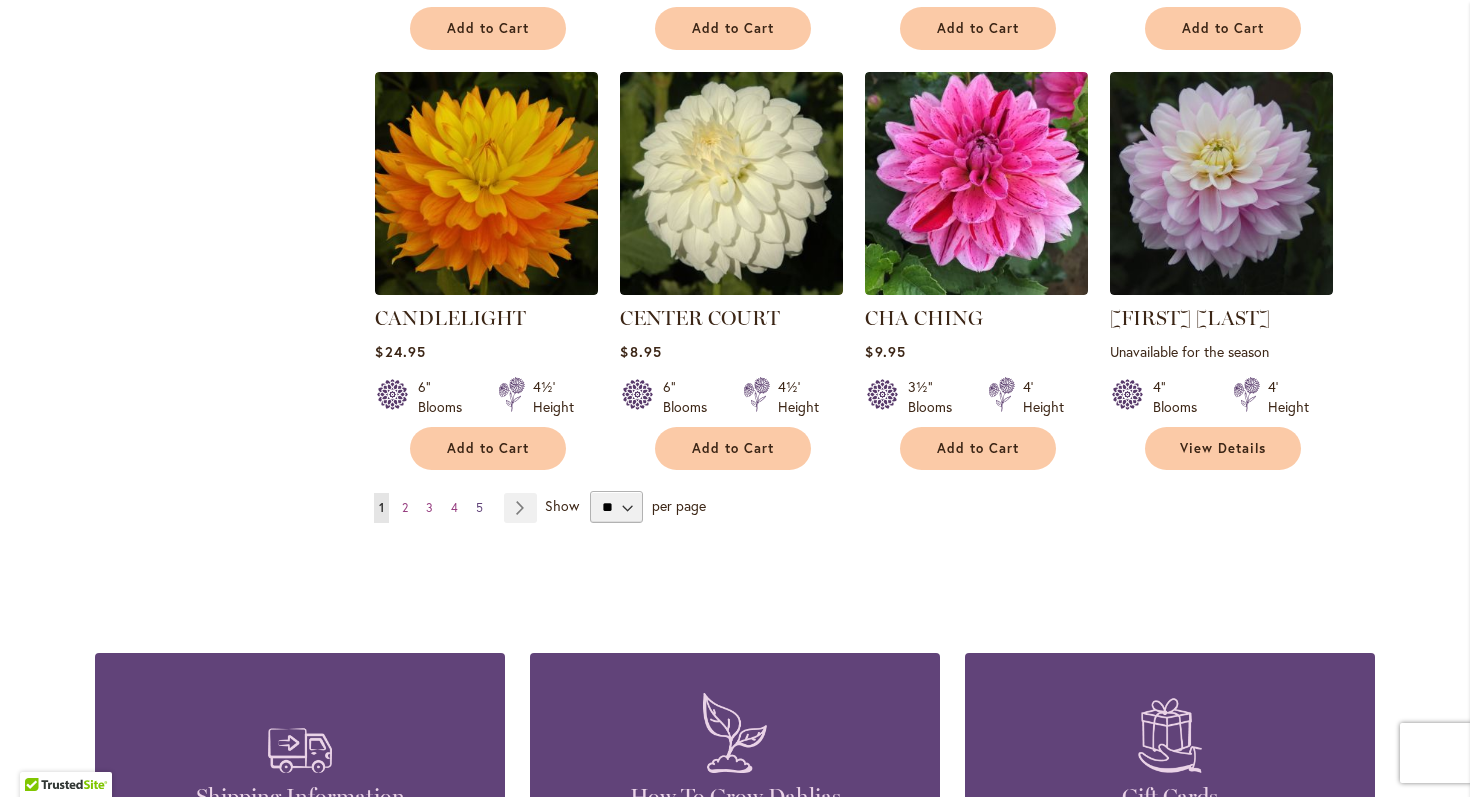 click on "5" at bounding box center [479, 507] 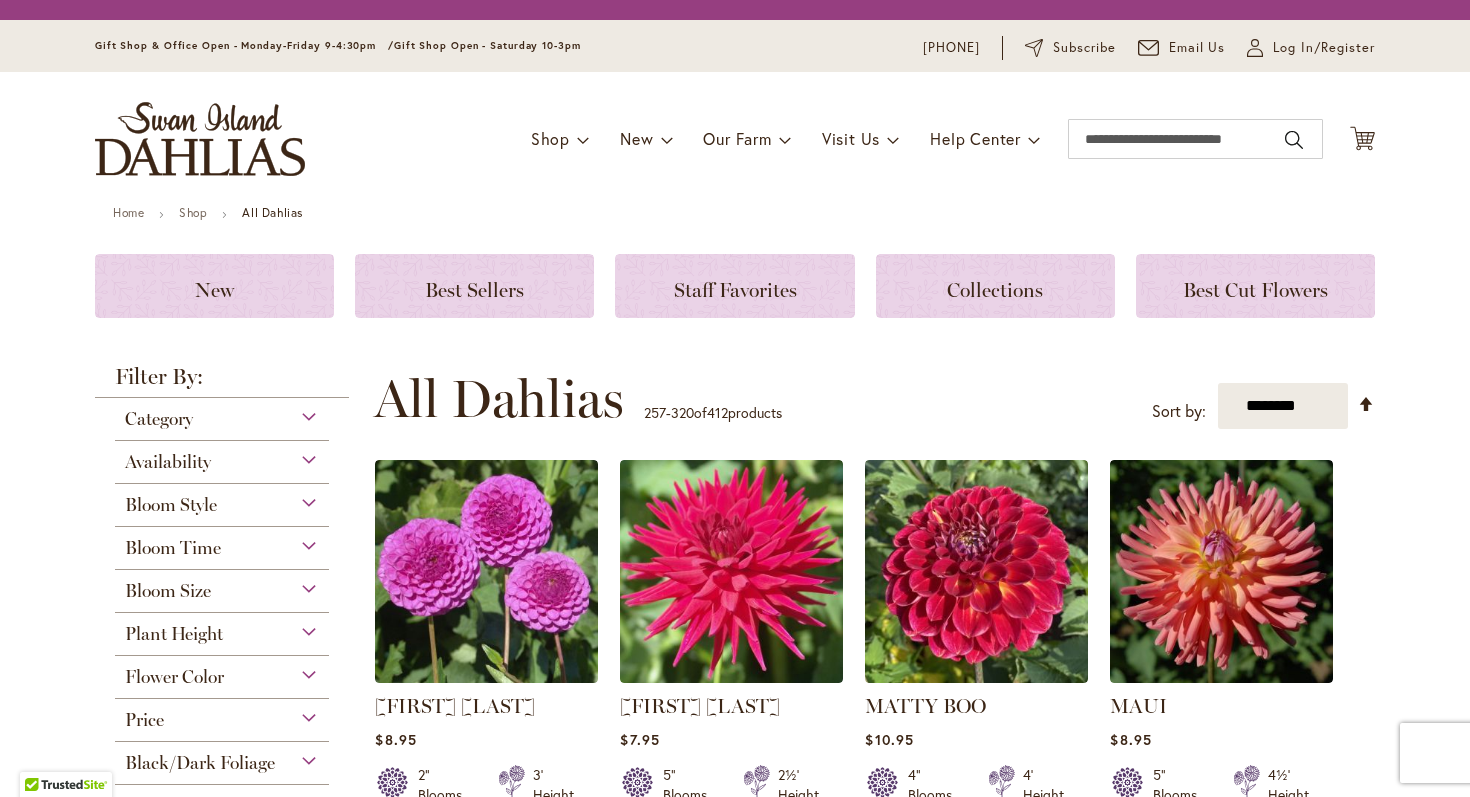 scroll, scrollTop: 0, scrollLeft: 0, axis: both 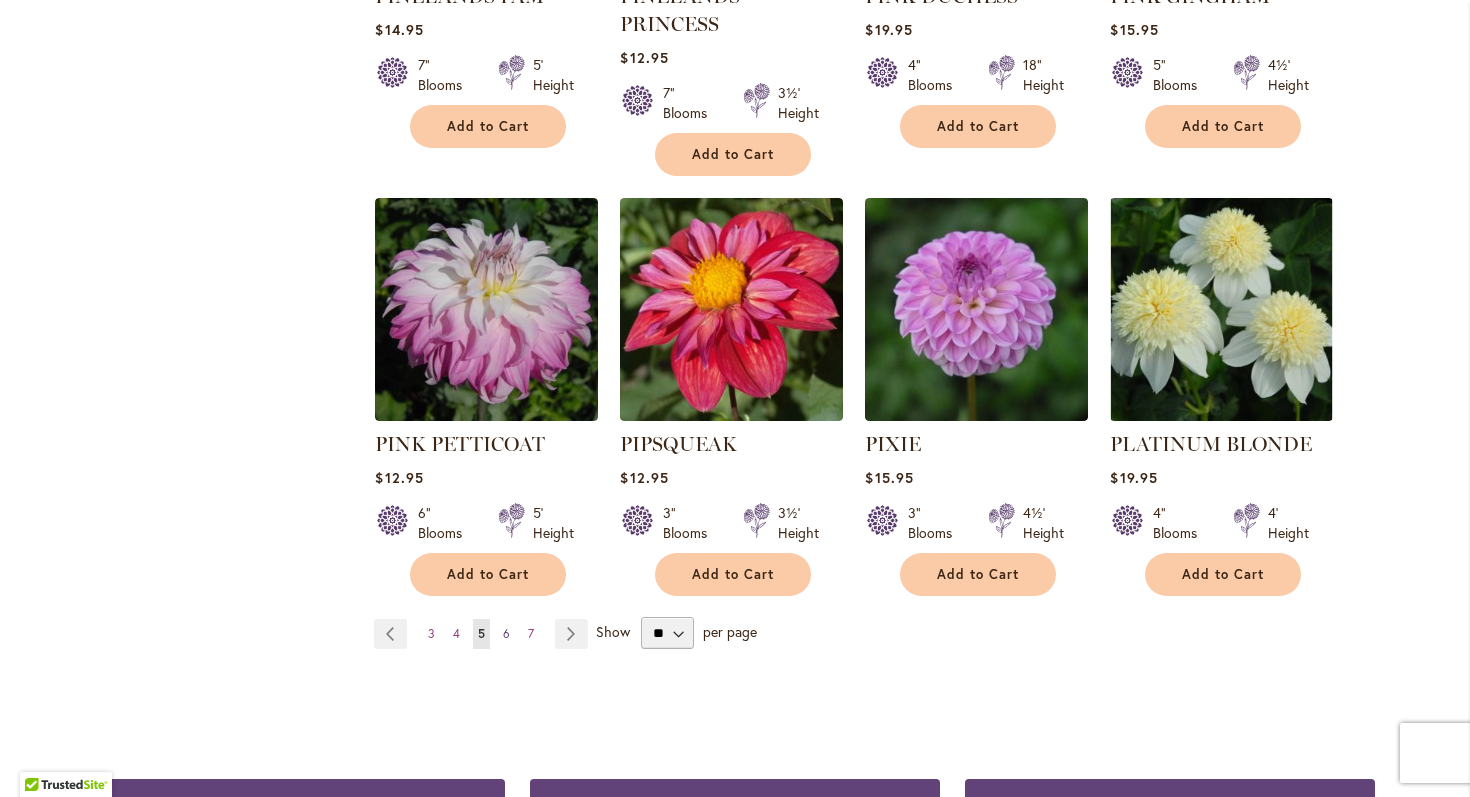 click on "6" at bounding box center (506, 633) 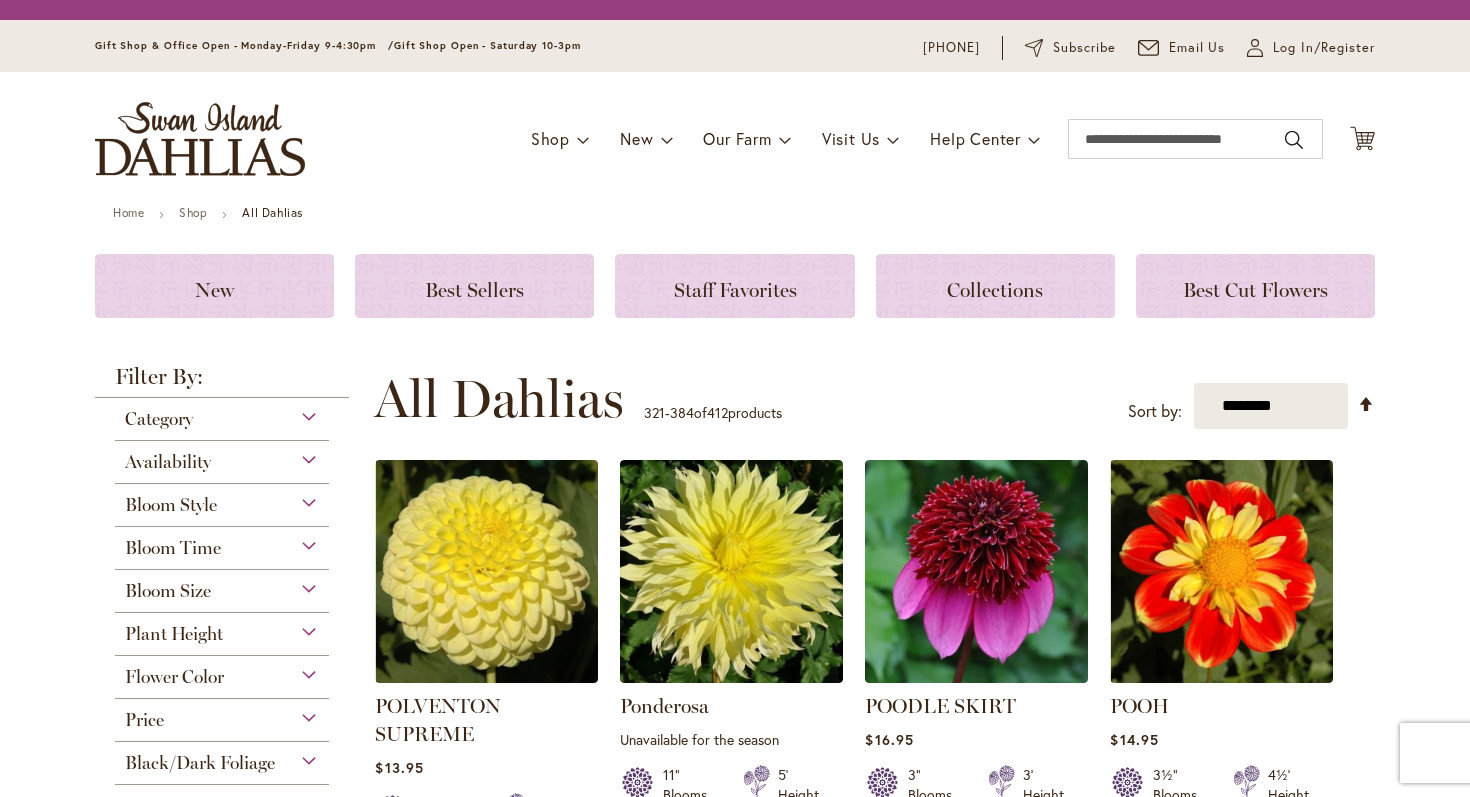scroll, scrollTop: 0, scrollLeft: 0, axis: both 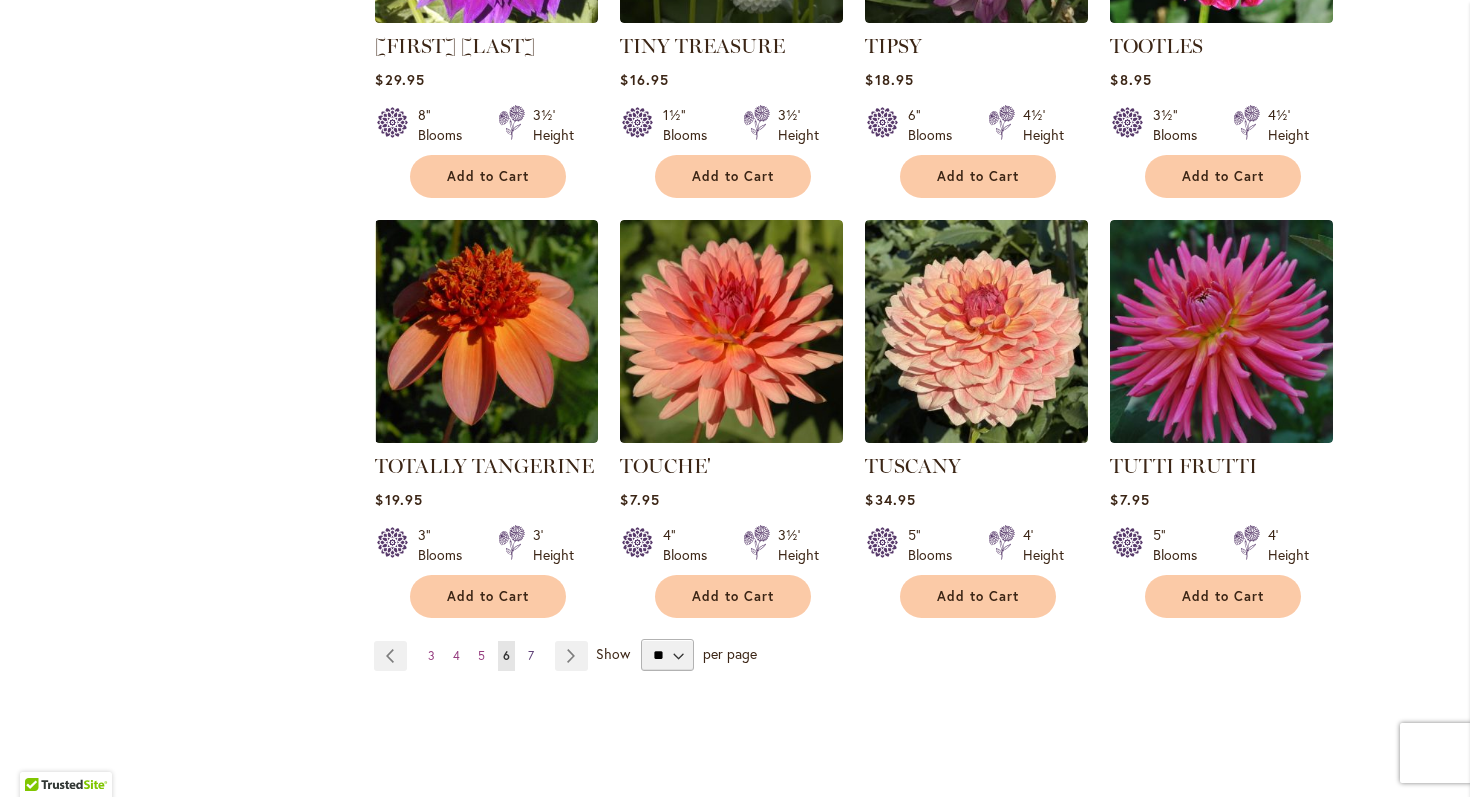 click on "Page
7" at bounding box center [531, 656] 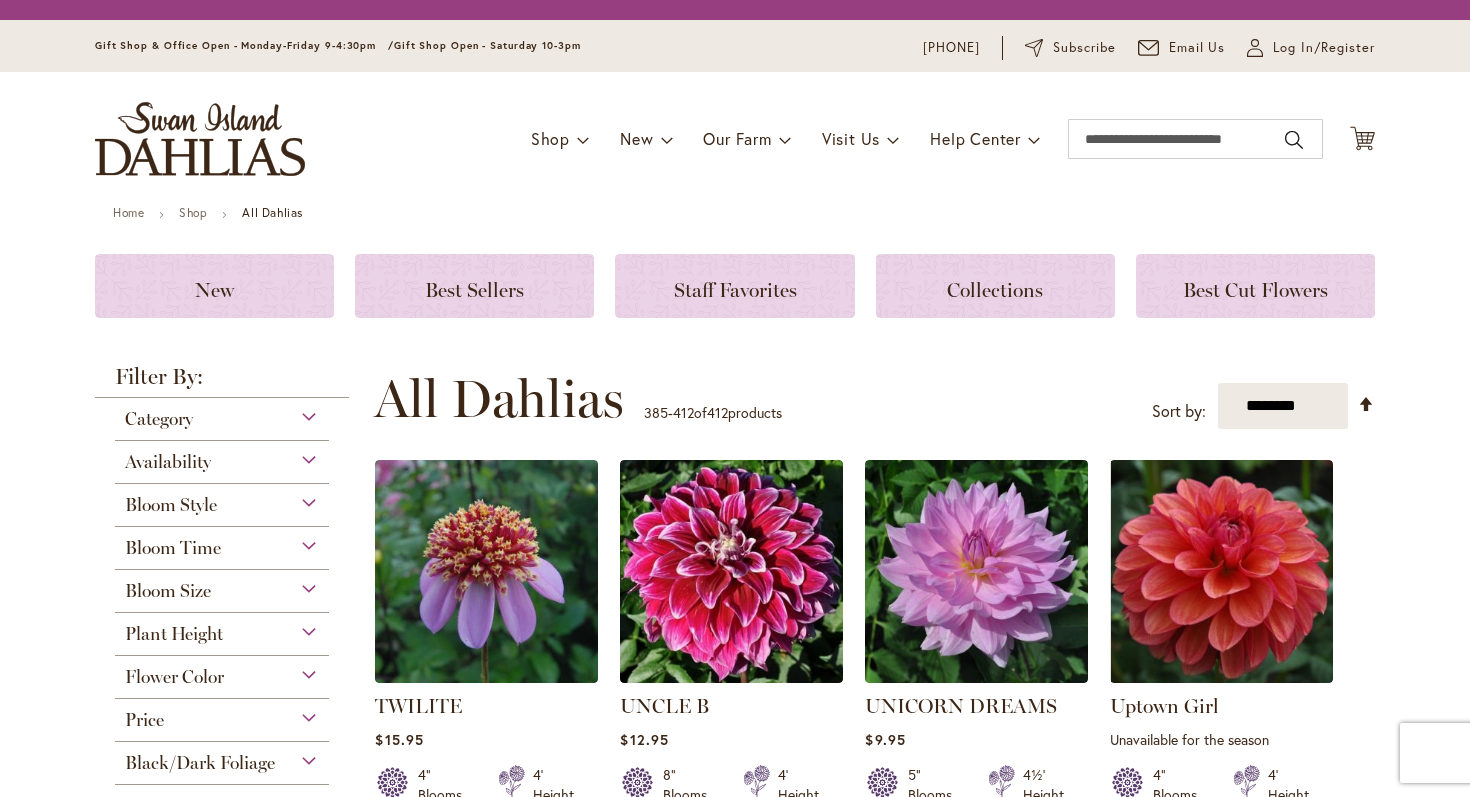 scroll, scrollTop: 0, scrollLeft: 0, axis: both 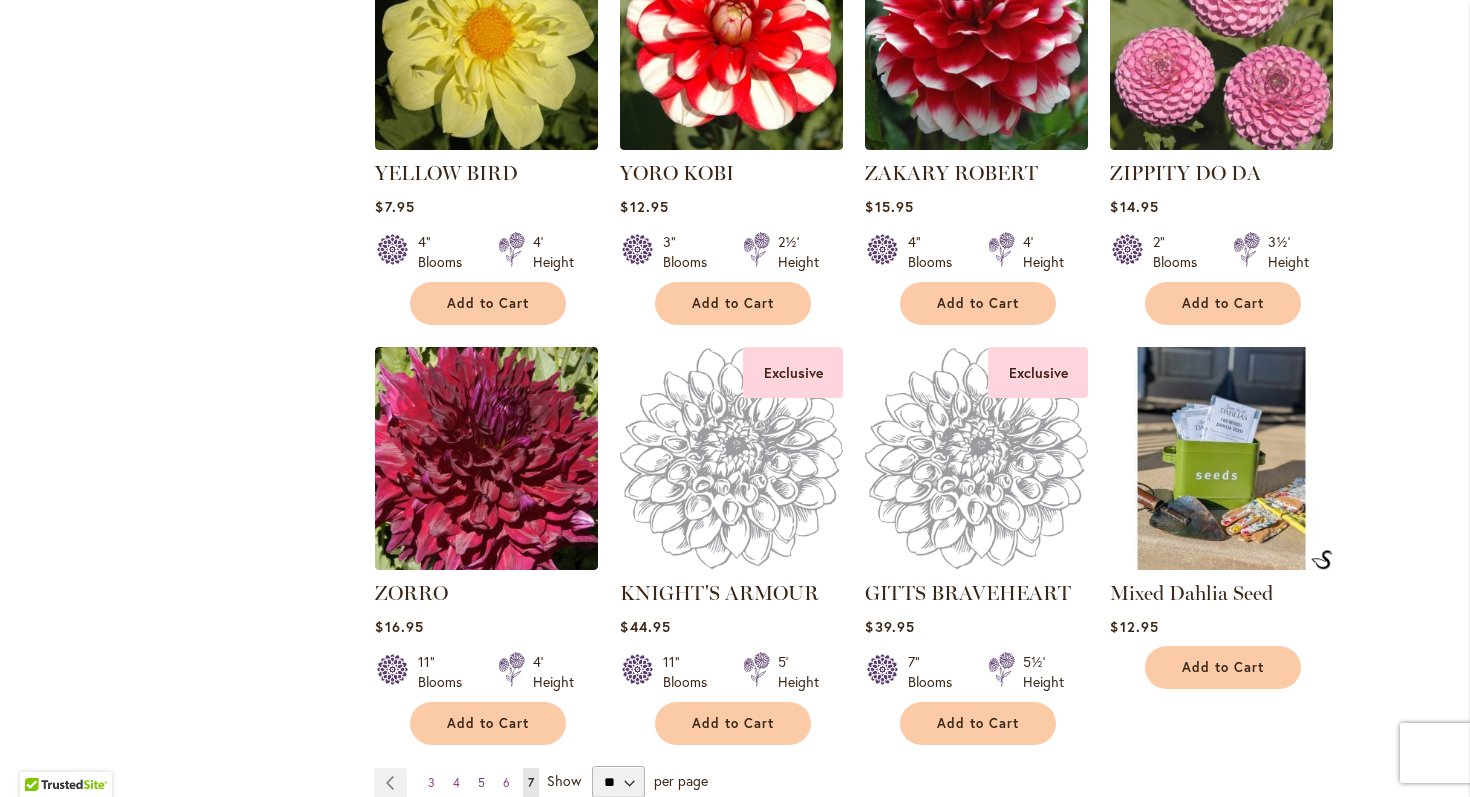 click on "5" at bounding box center [481, 782] 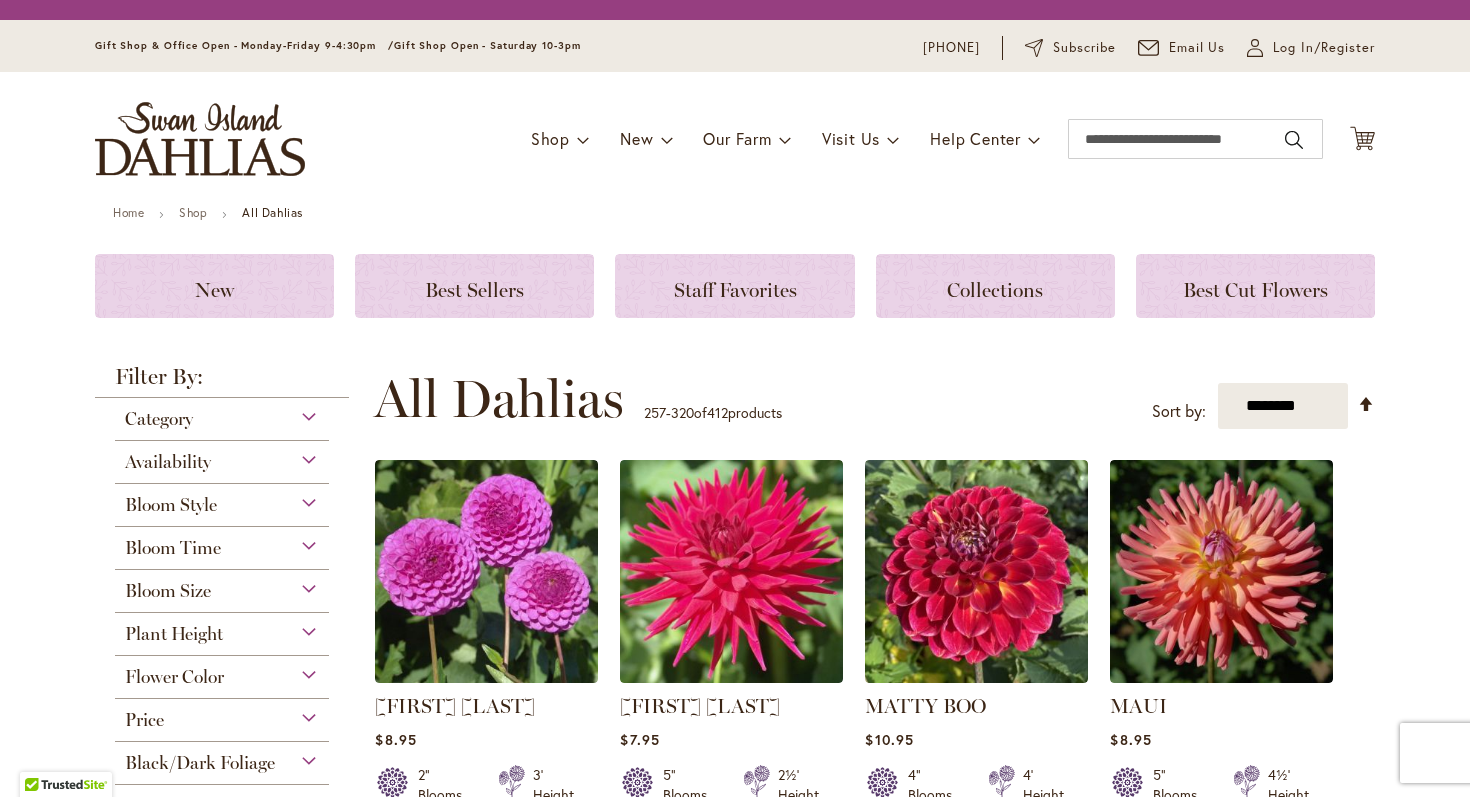 scroll, scrollTop: 0, scrollLeft: 0, axis: both 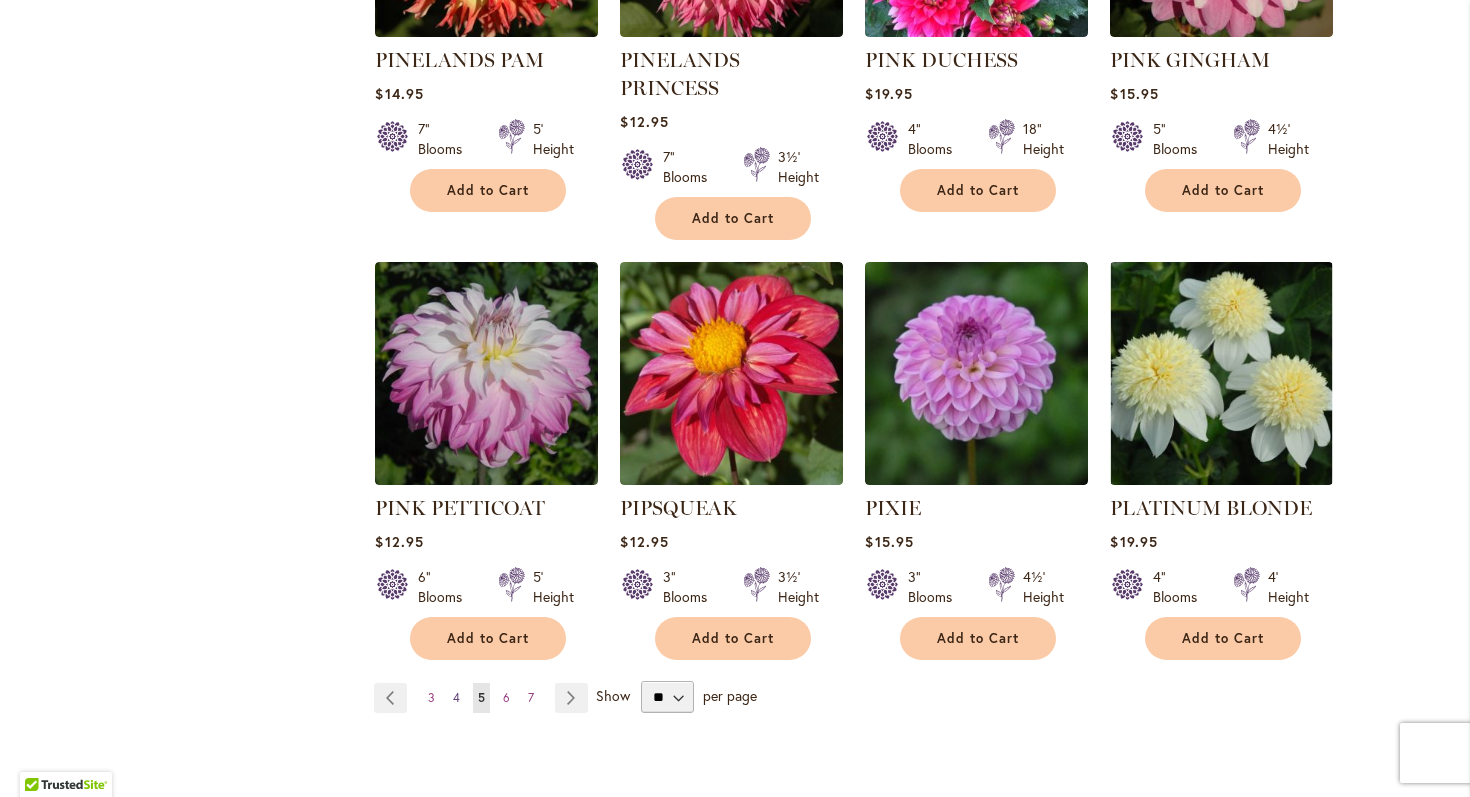 click on "4" at bounding box center [456, 697] 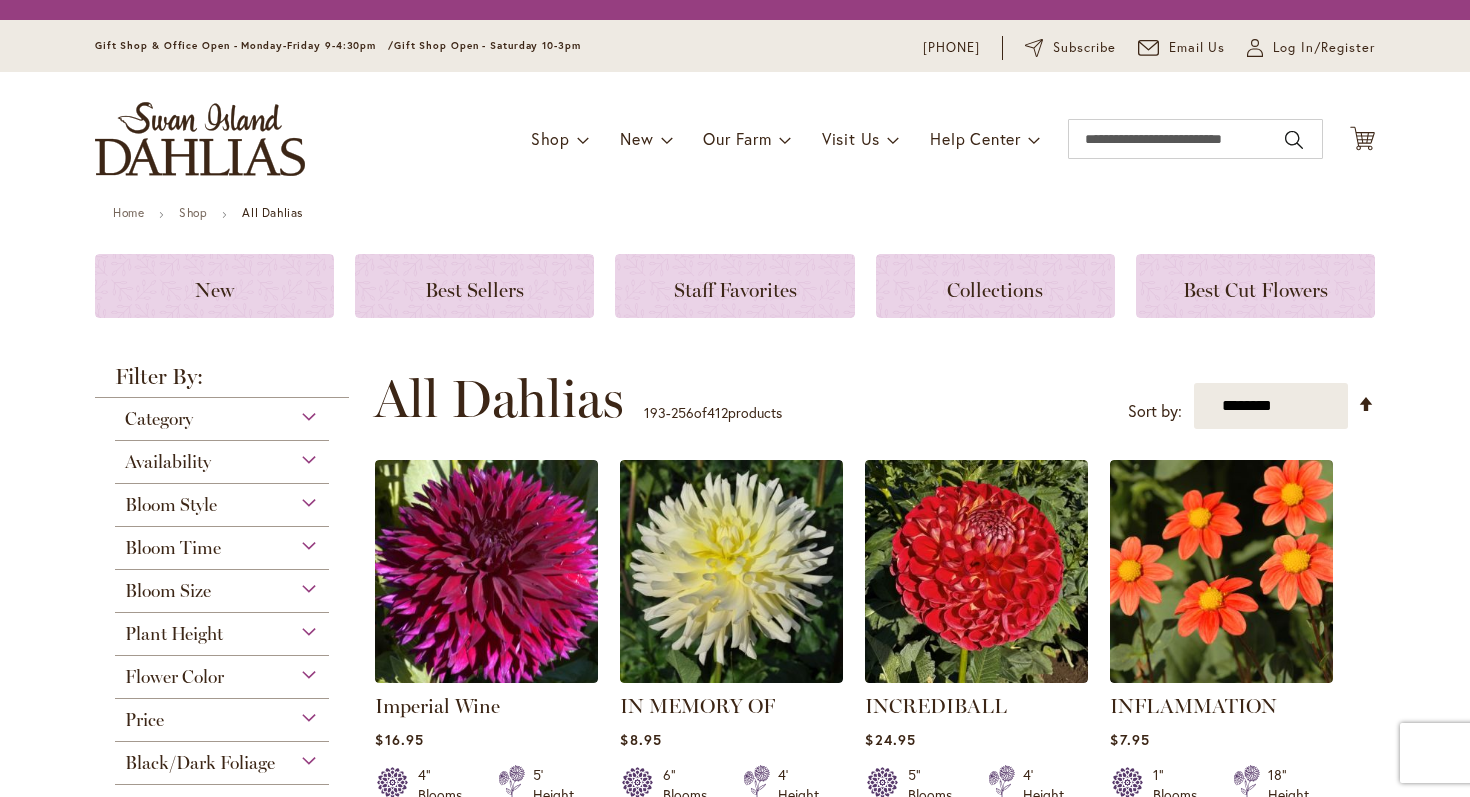 scroll, scrollTop: 0, scrollLeft: 0, axis: both 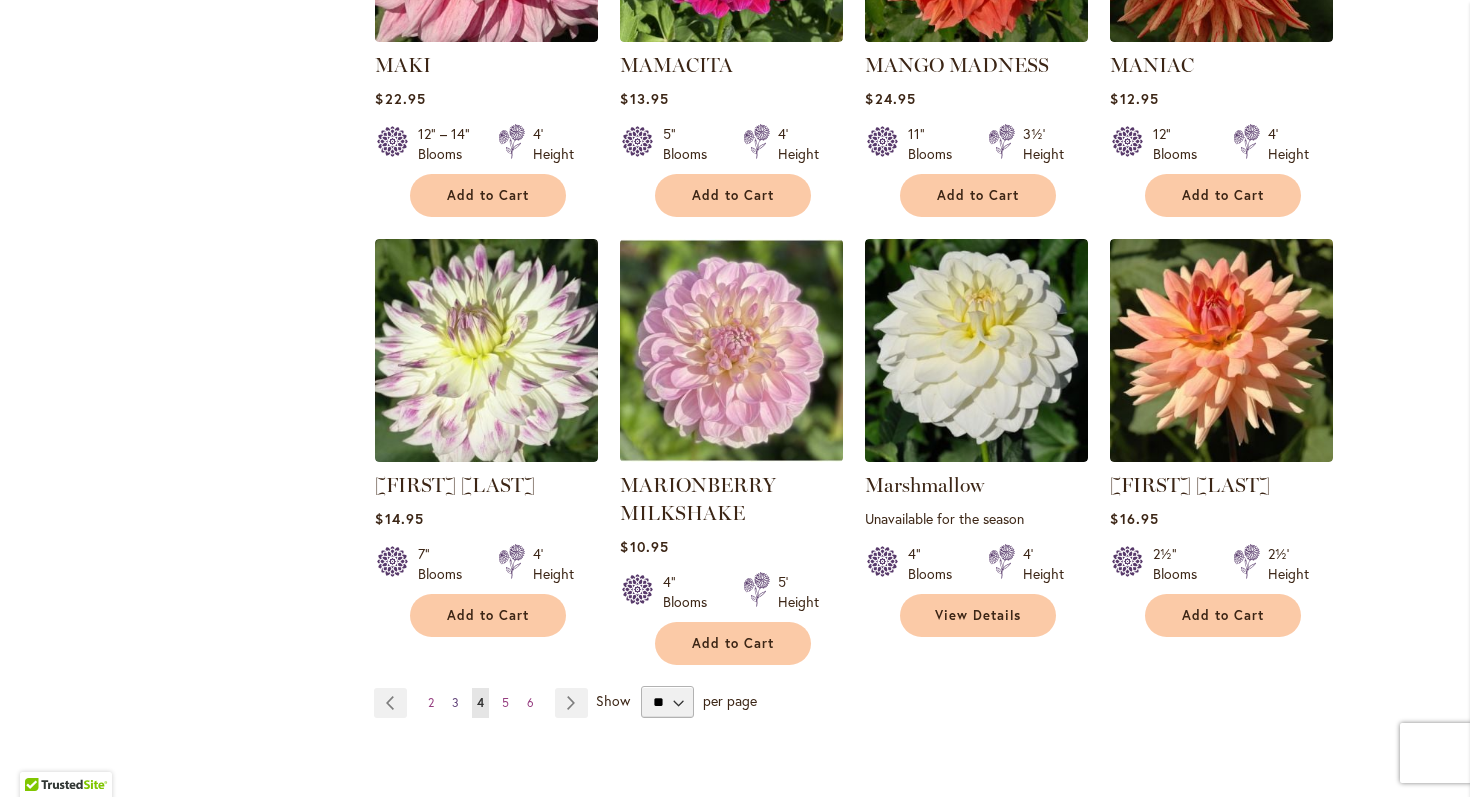 click on "3" at bounding box center (455, 702) 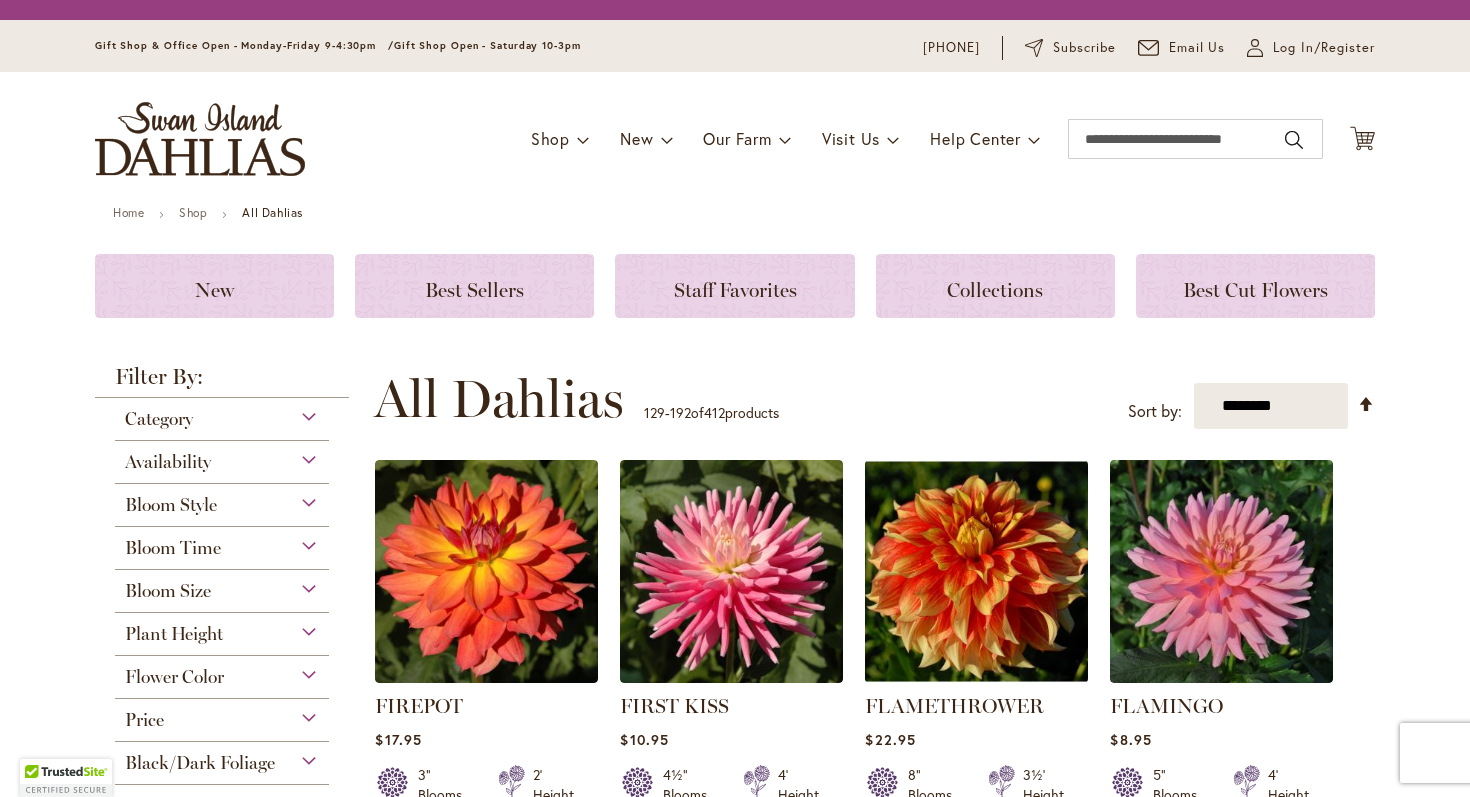 scroll, scrollTop: 0, scrollLeft: 0, axis: both 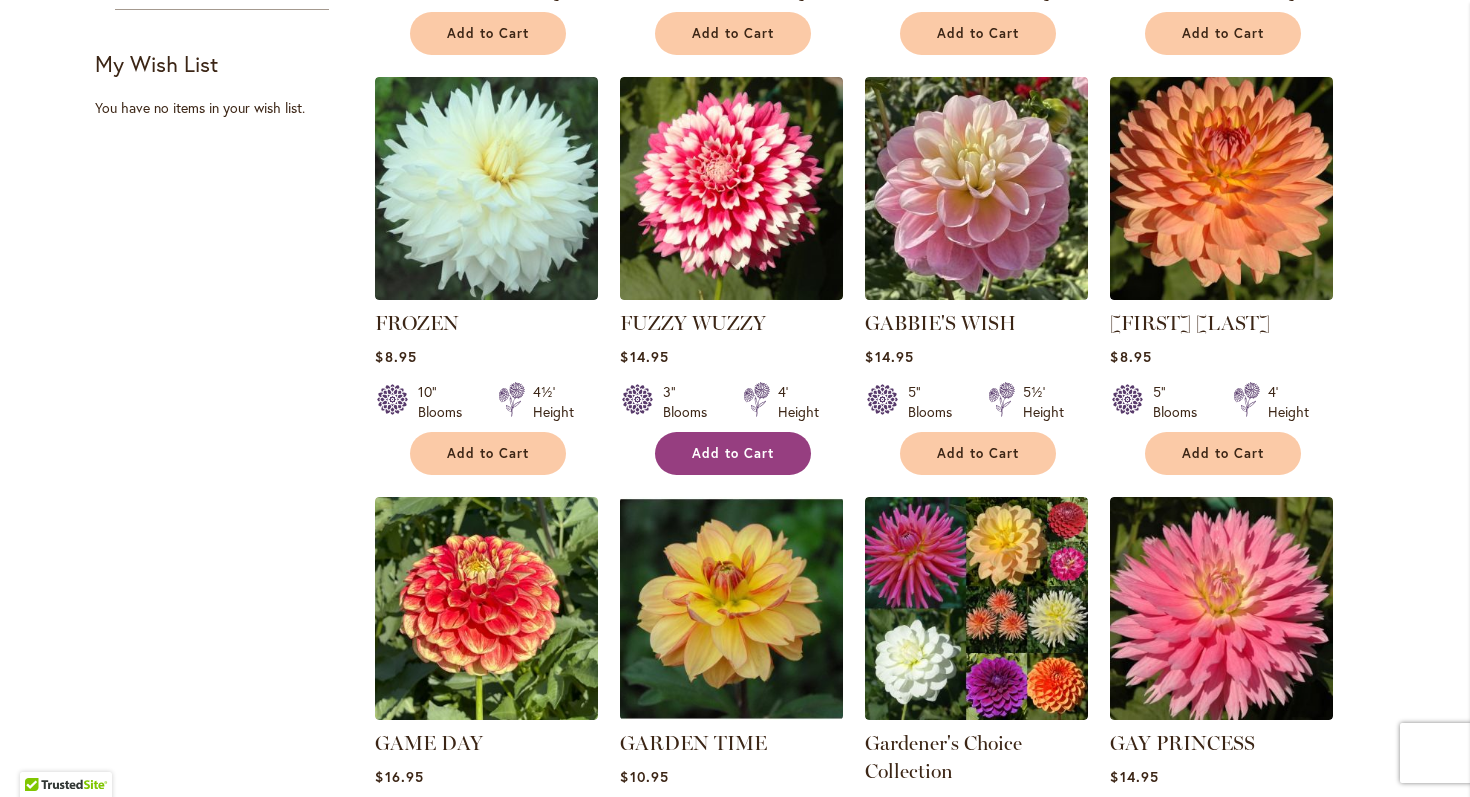 click on "Add to Cart" at bounding box center (733, 453) 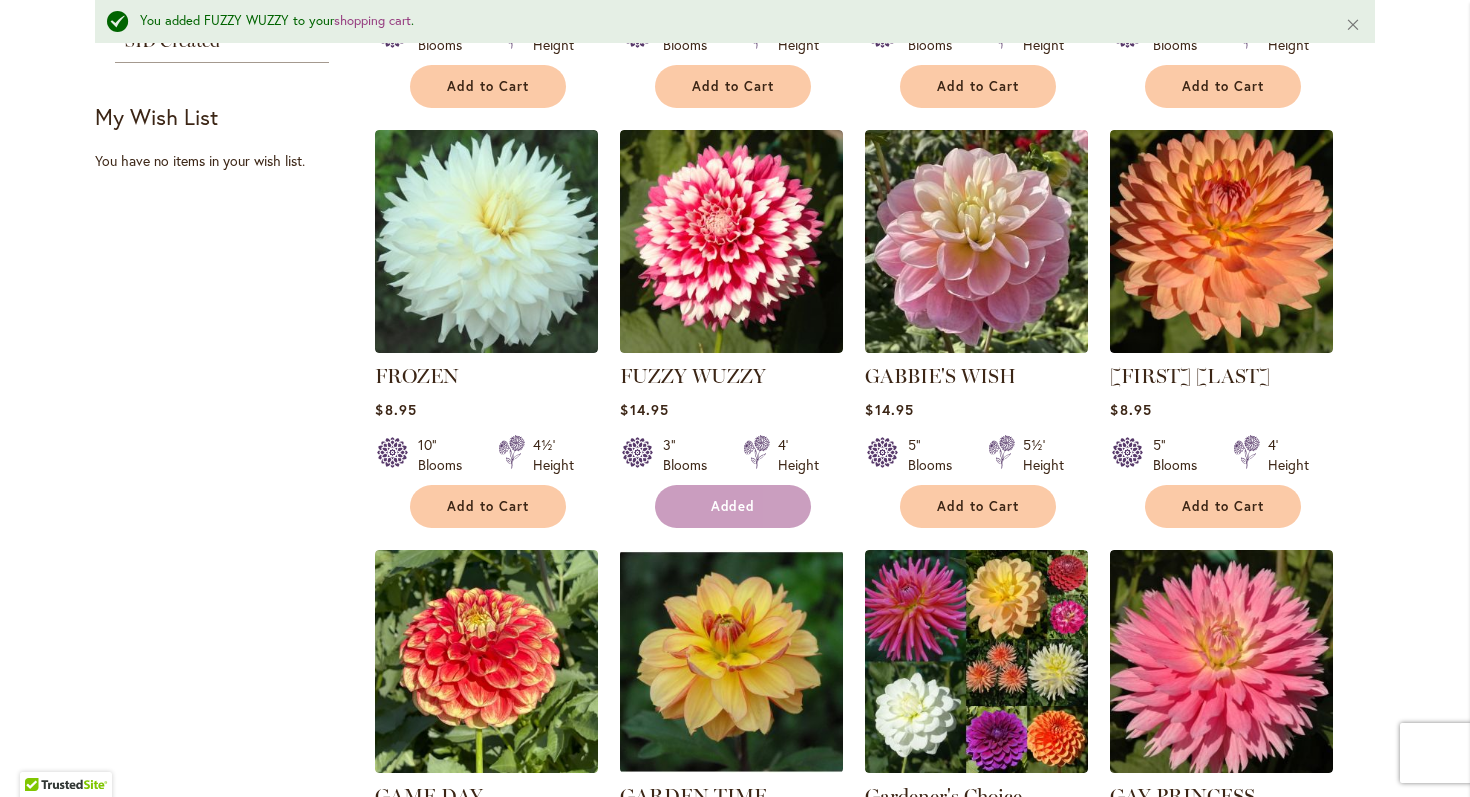 scroll, scrollTop: 0, scrollLeft: 0, axis: both 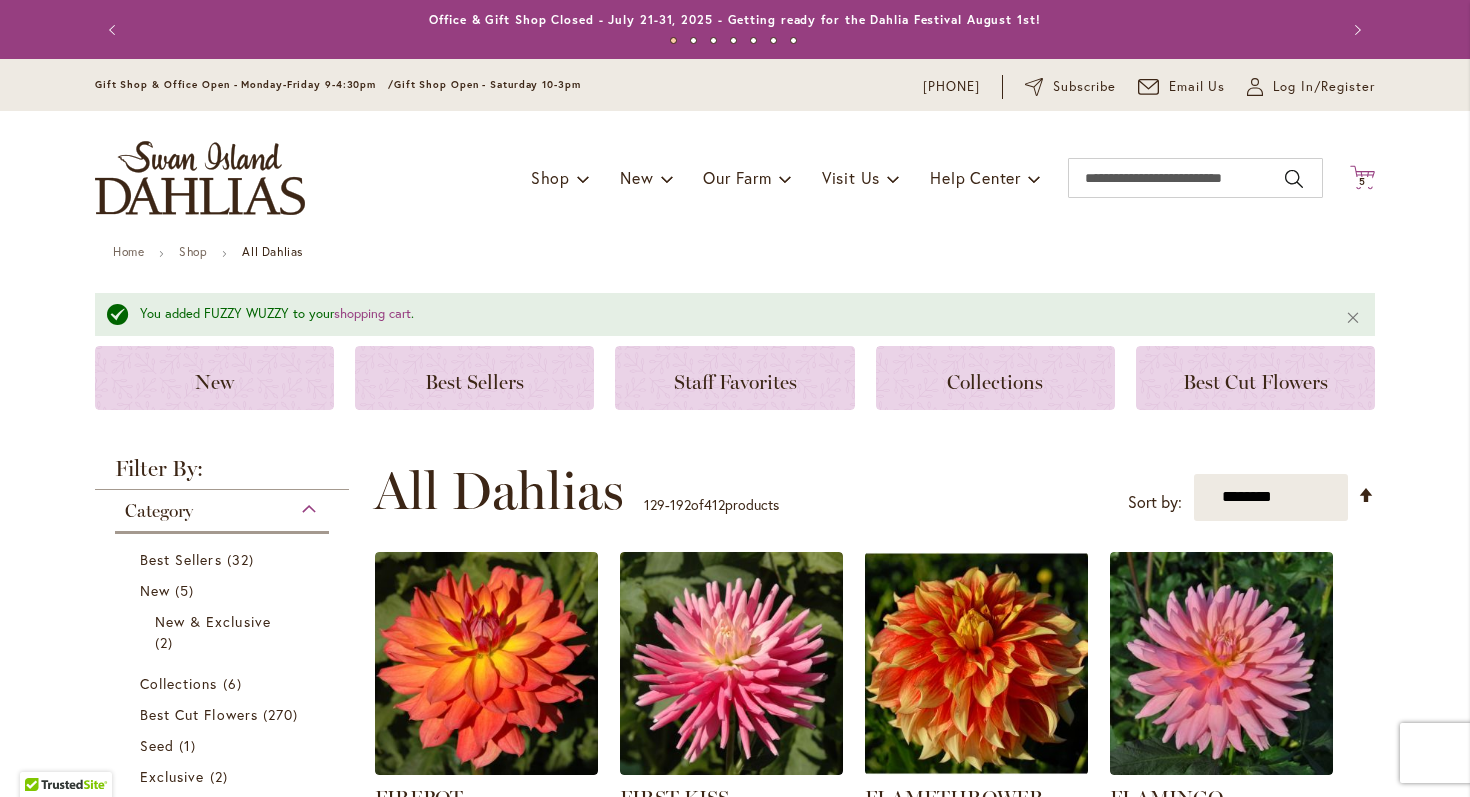click on "Cart
.cls-1 {
fill: #231f20;
}" 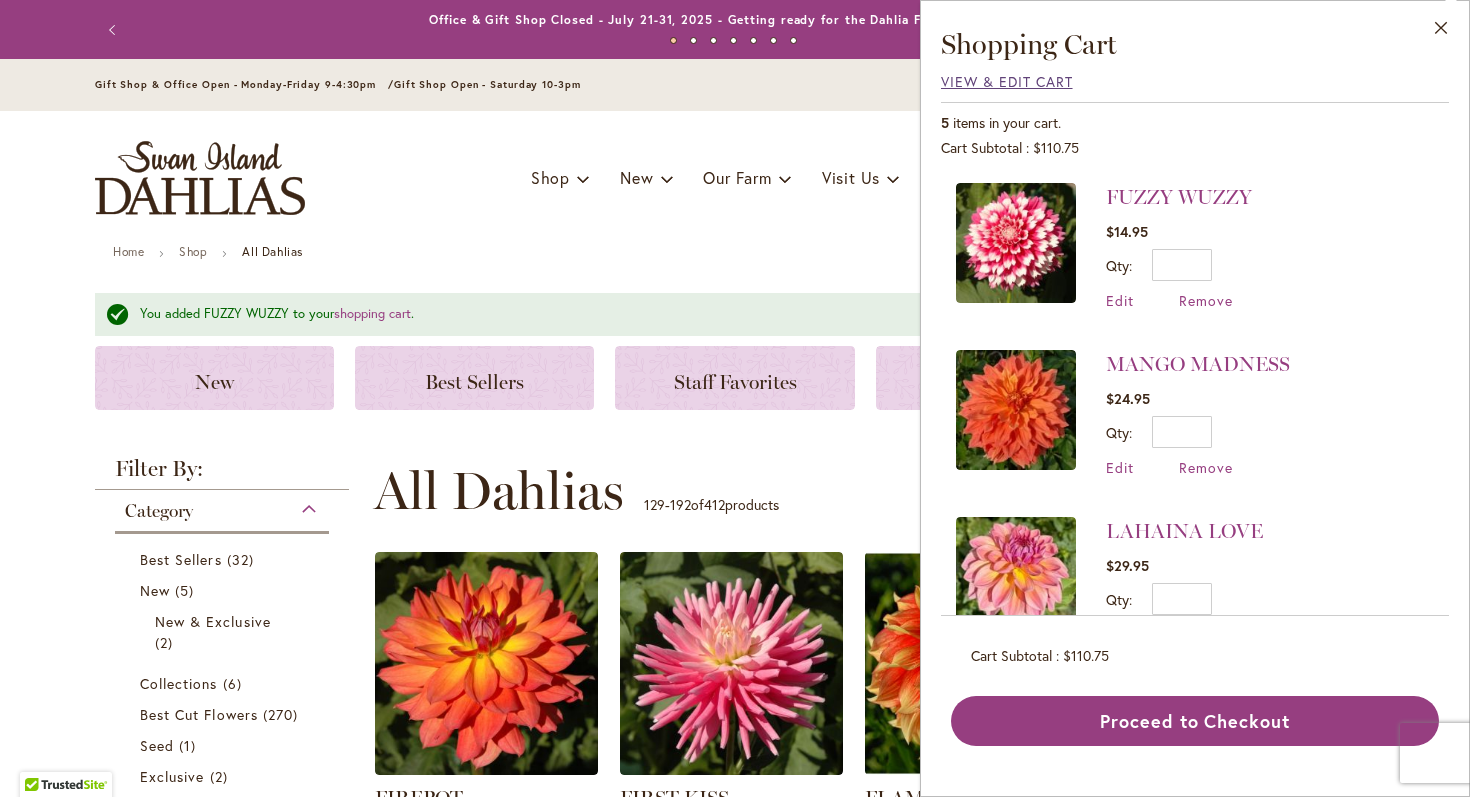 click on "View & Edit Cart" at bounding box center [1007, 81] 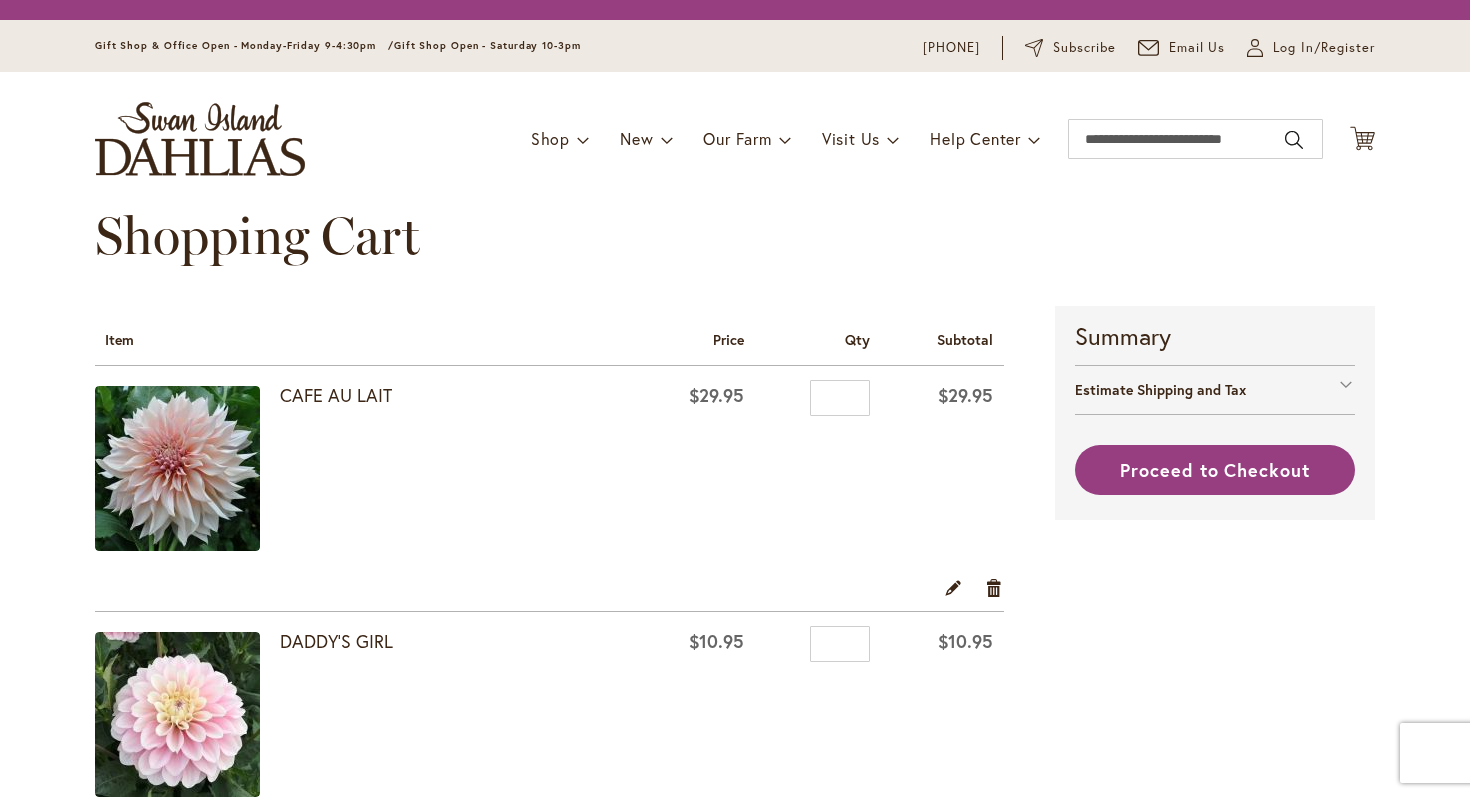 scroll, scrollTop: 0, scrollLeft: 0, axis: both 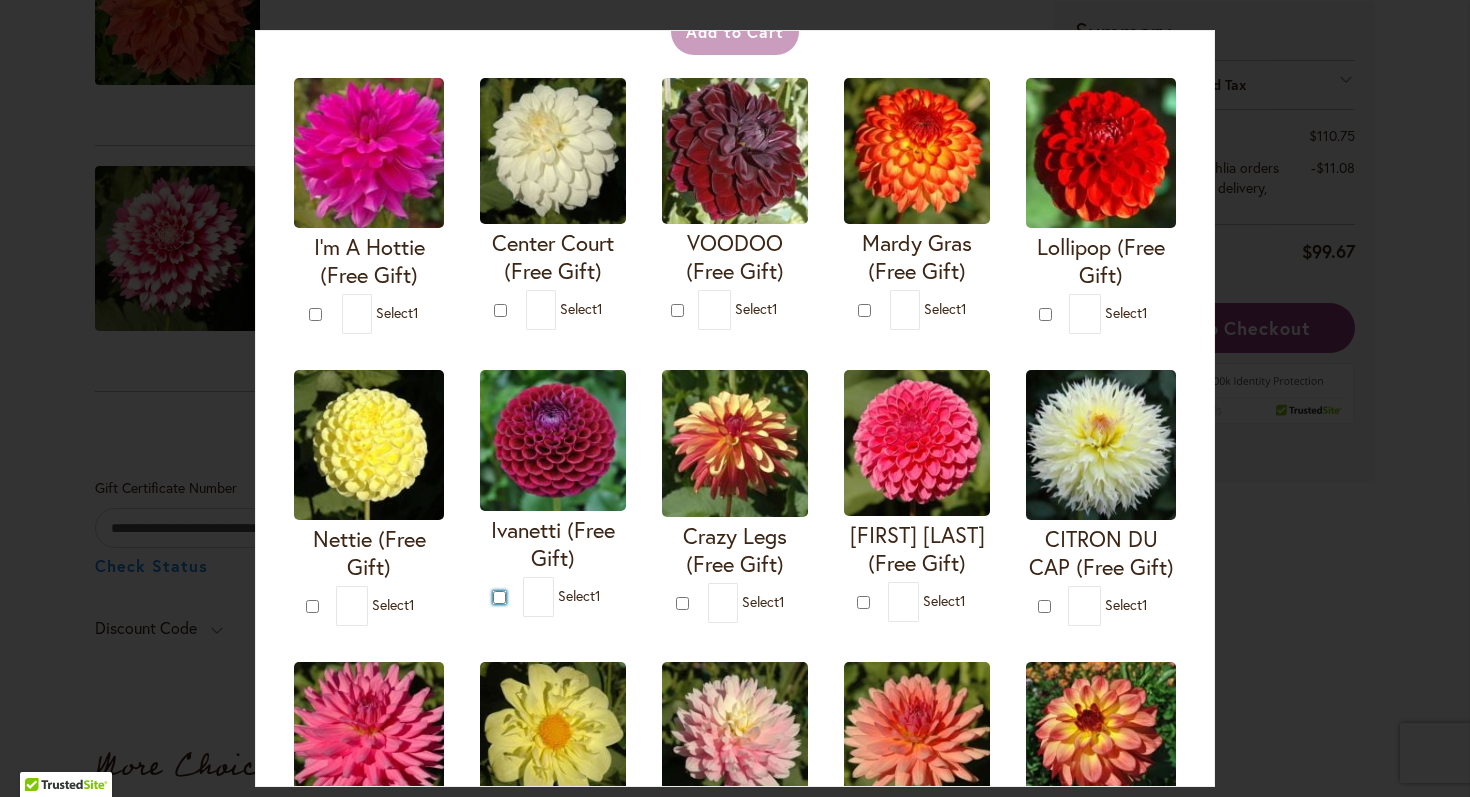 type on "*" 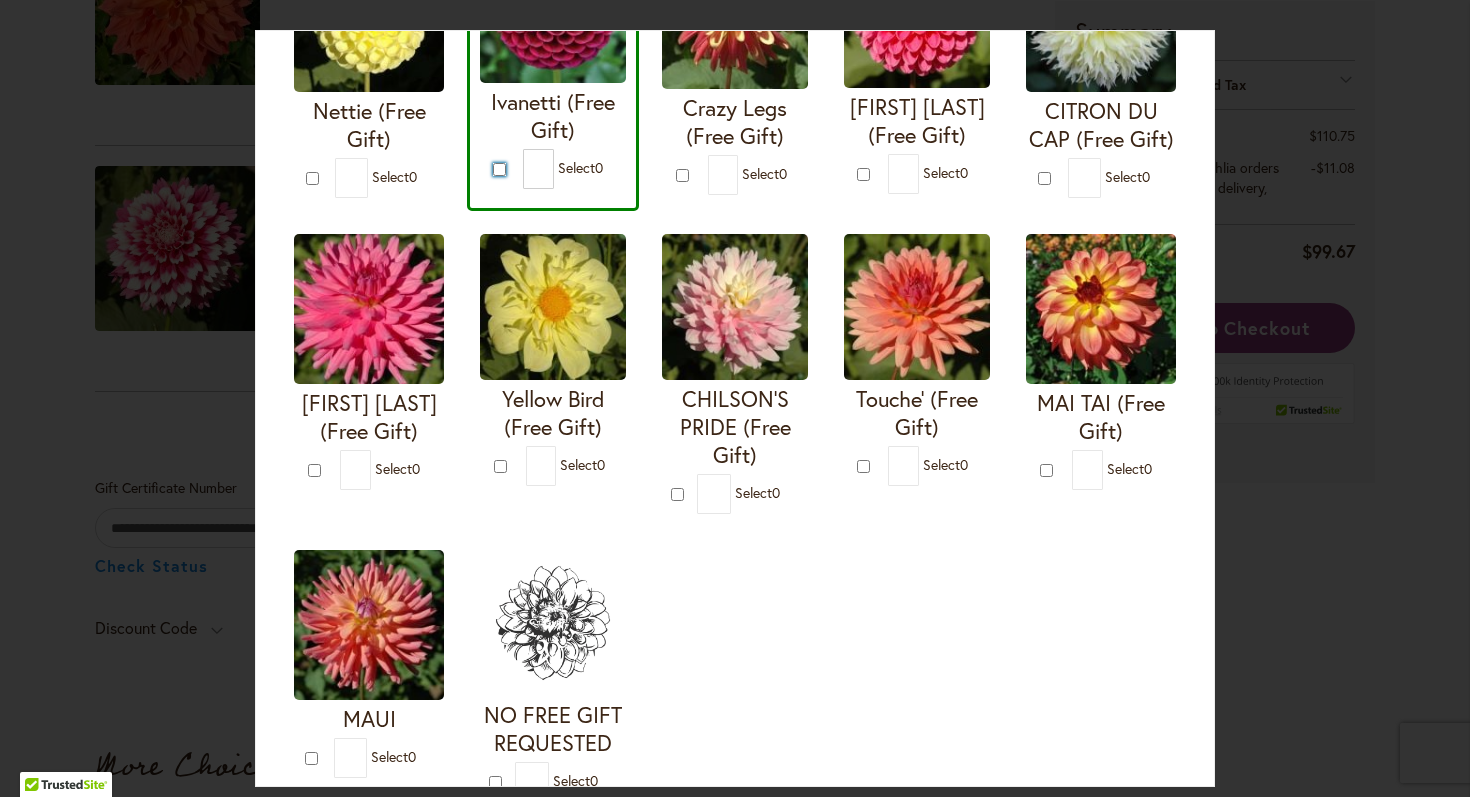 scroll, scrollTop: 723, scrollLeft: 0, axis: vertical 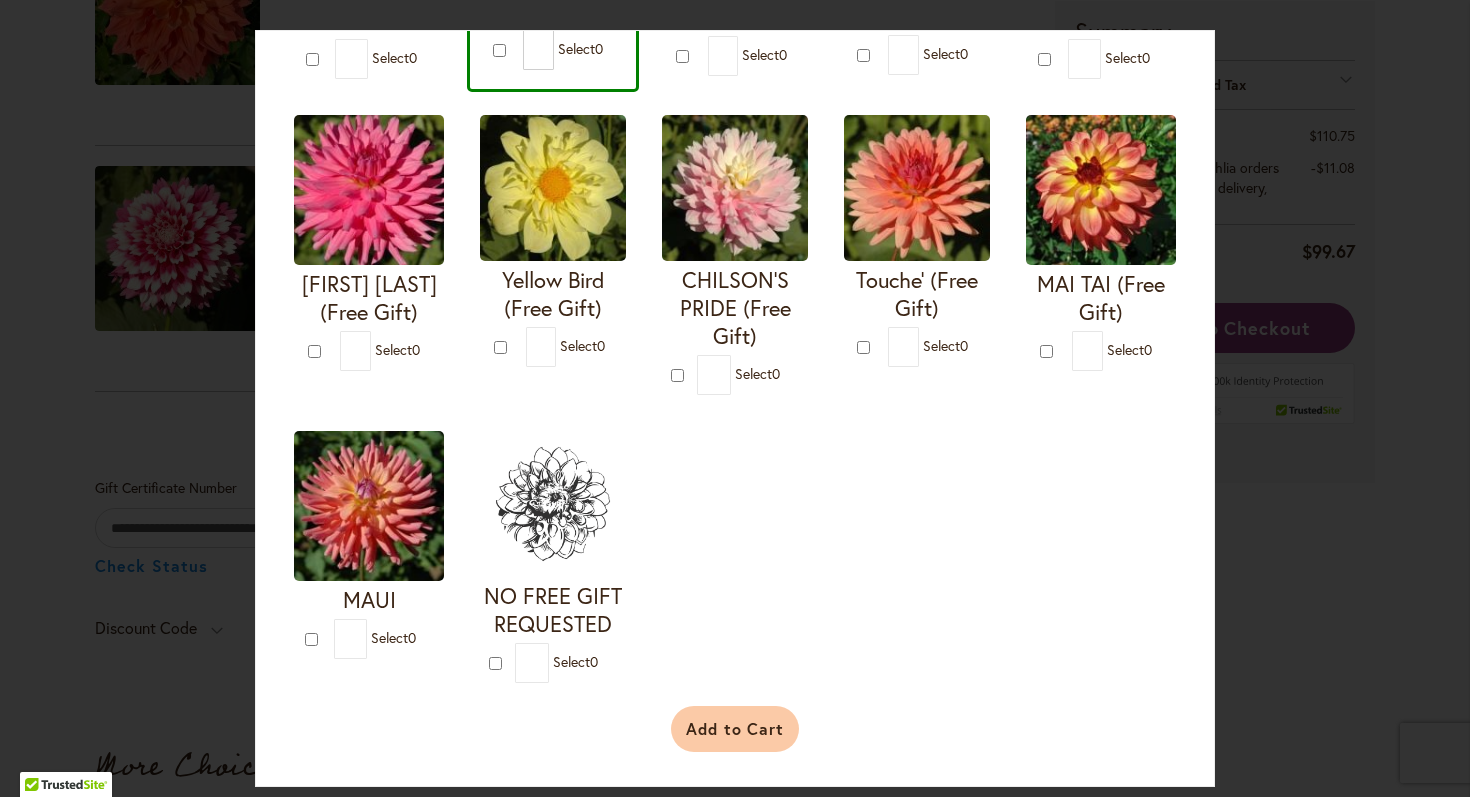 click on "Add to Cart" at bounding box center (735, 729) 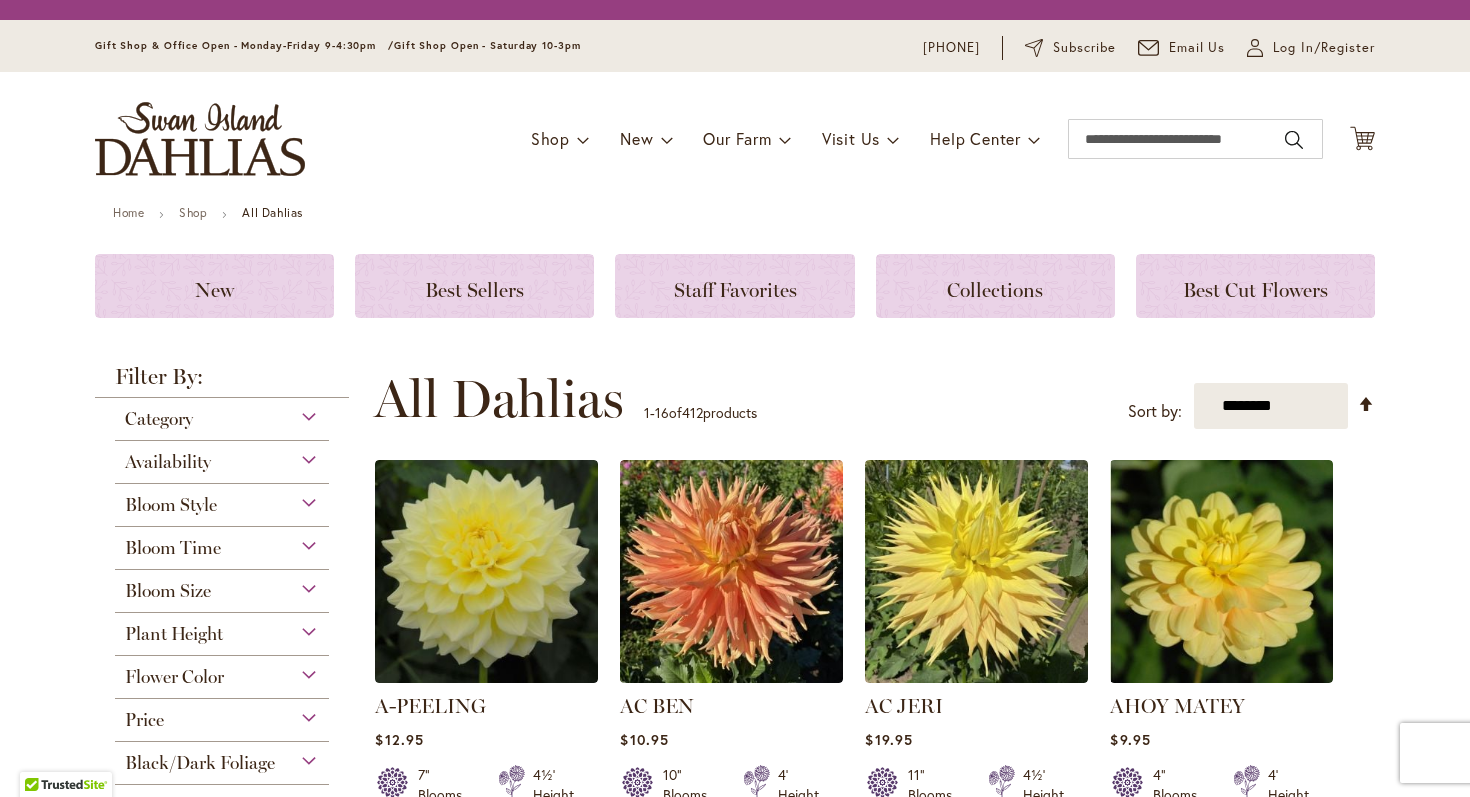 scroll, scrollTop: 0, scrollLeft: 0, axis: both 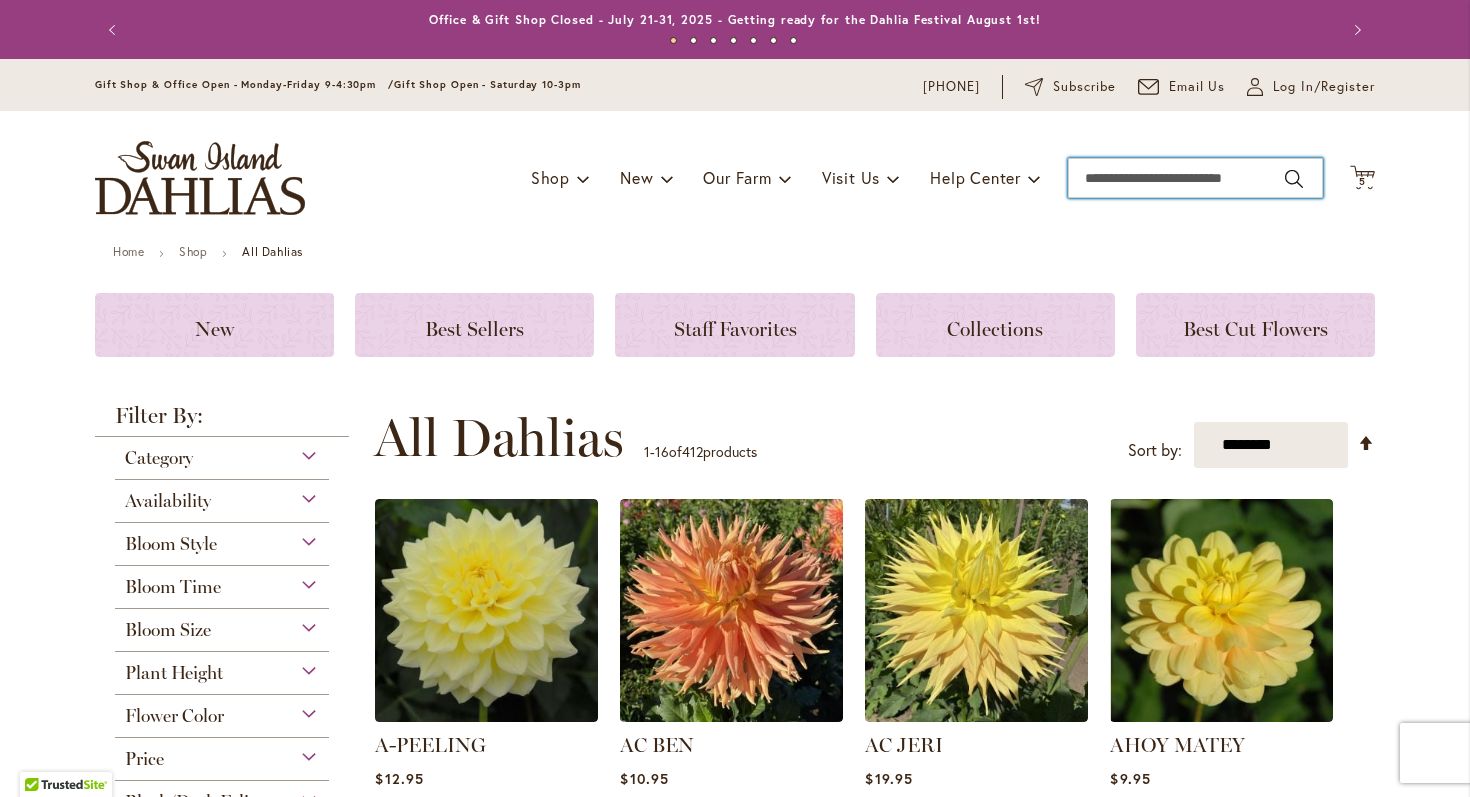 click on "Search" at bounding box center (1195, 178) 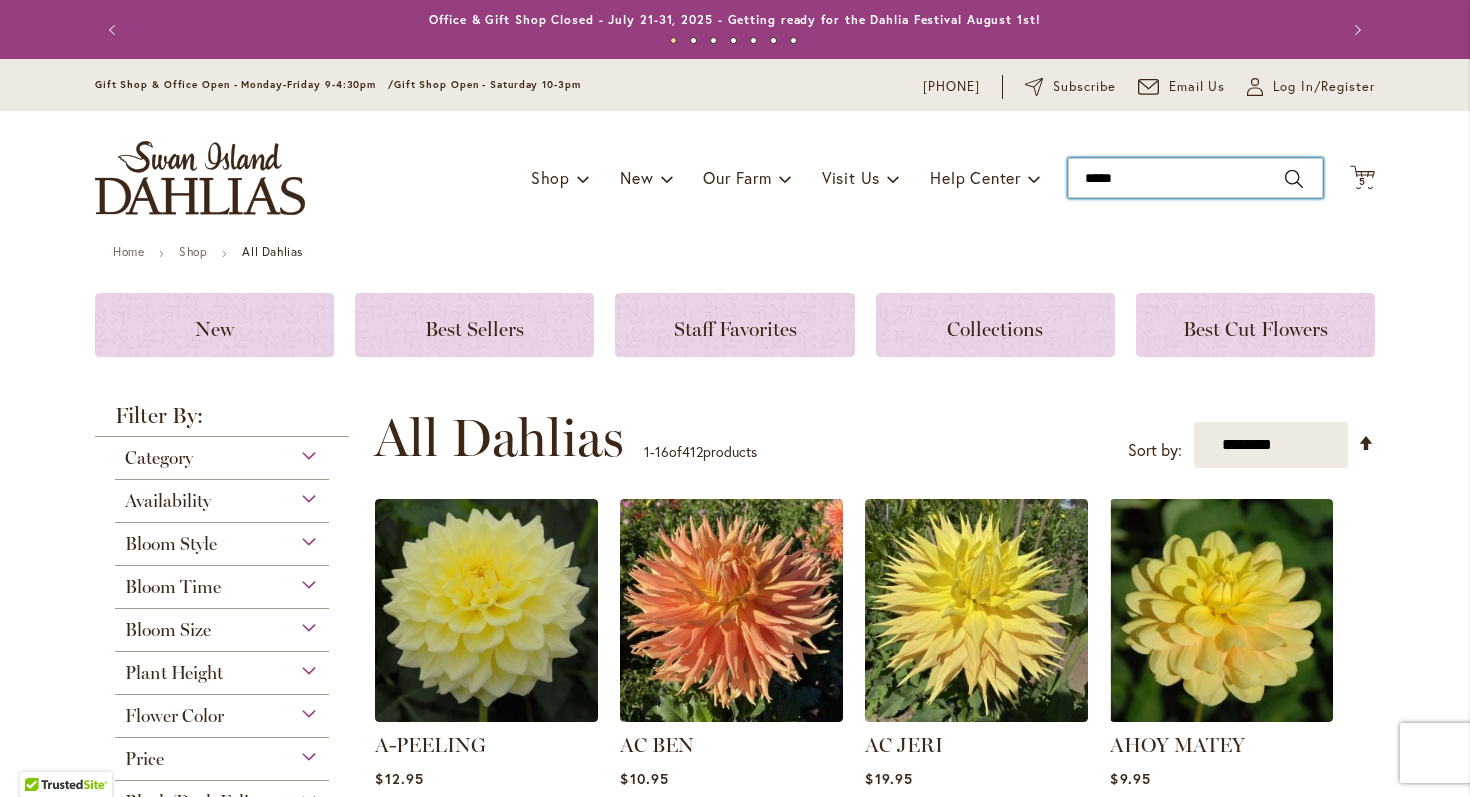 type on "******" 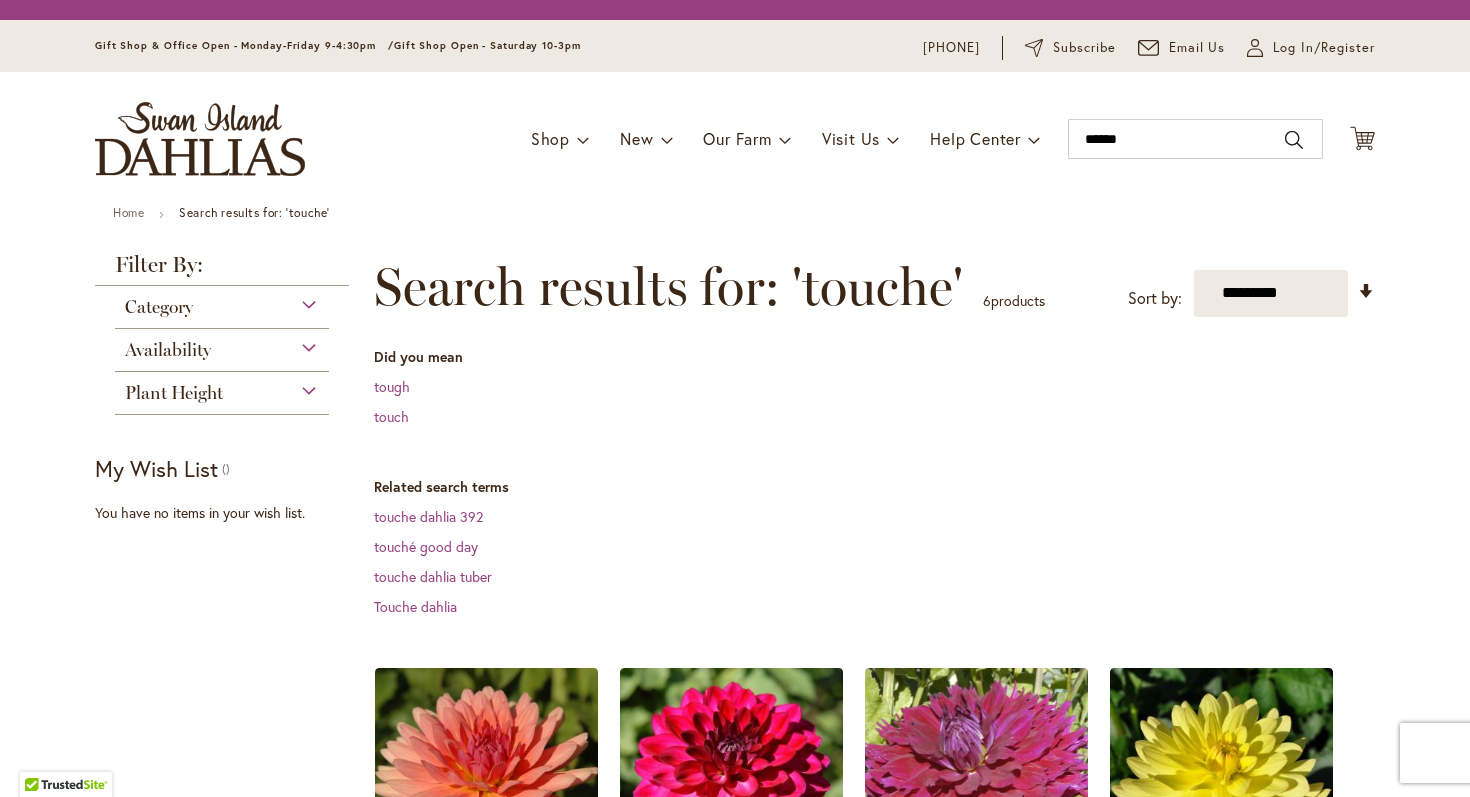 scroll, scrollTop: 0, scrollLeft: 0, axis: both 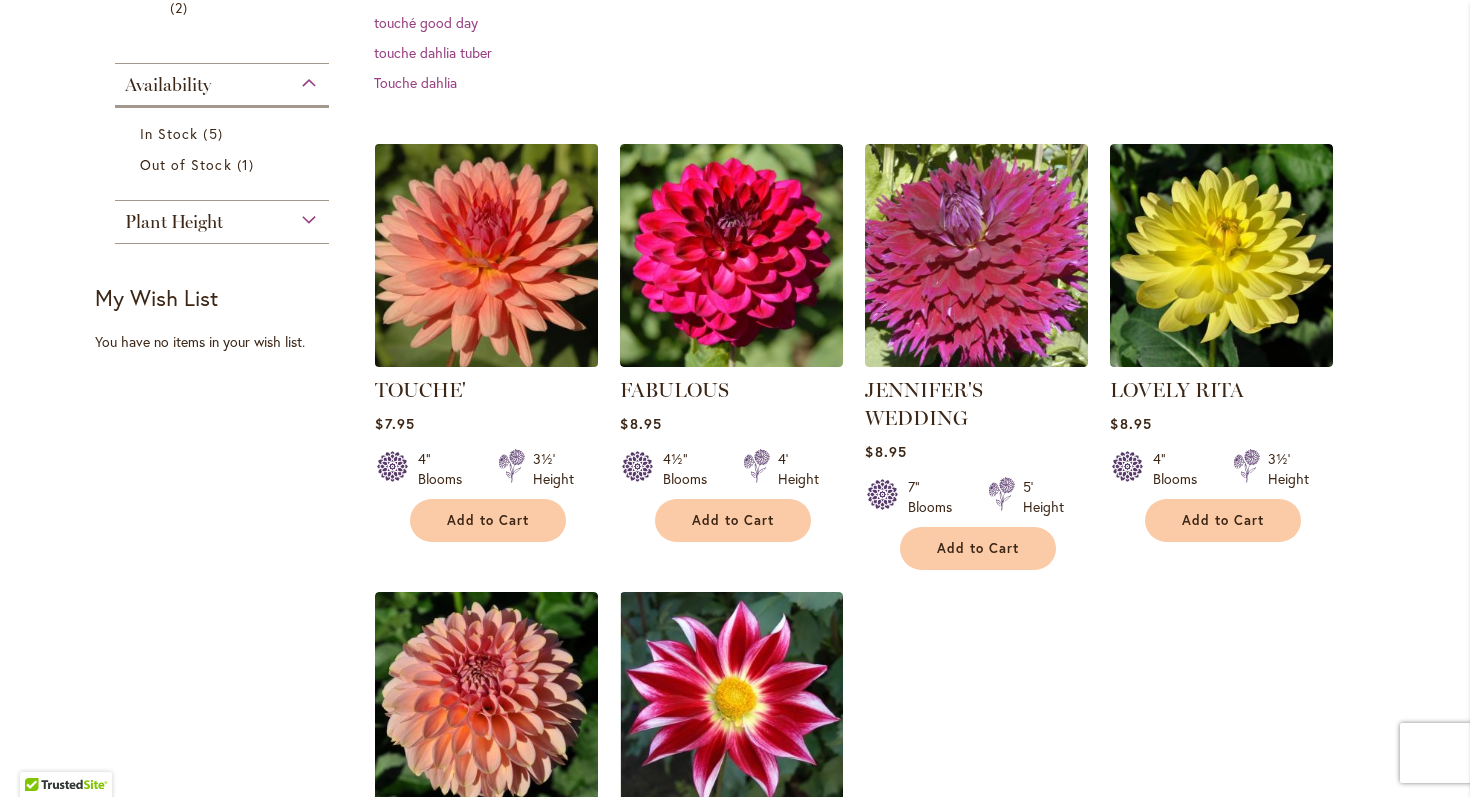 click at bounding box center (487, 255) 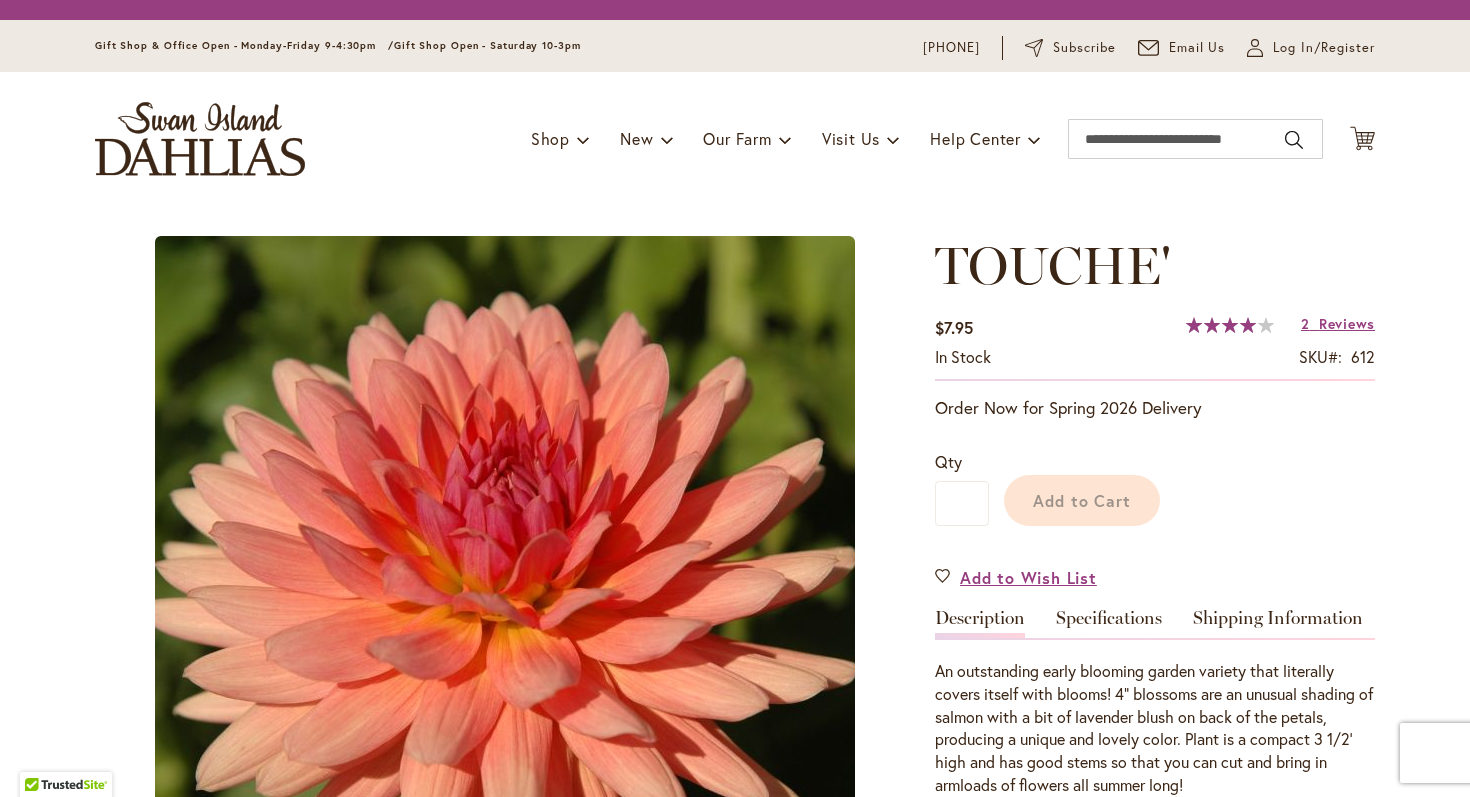 scroll, scrollTop: 0, scrollLeft: 0, axis: both 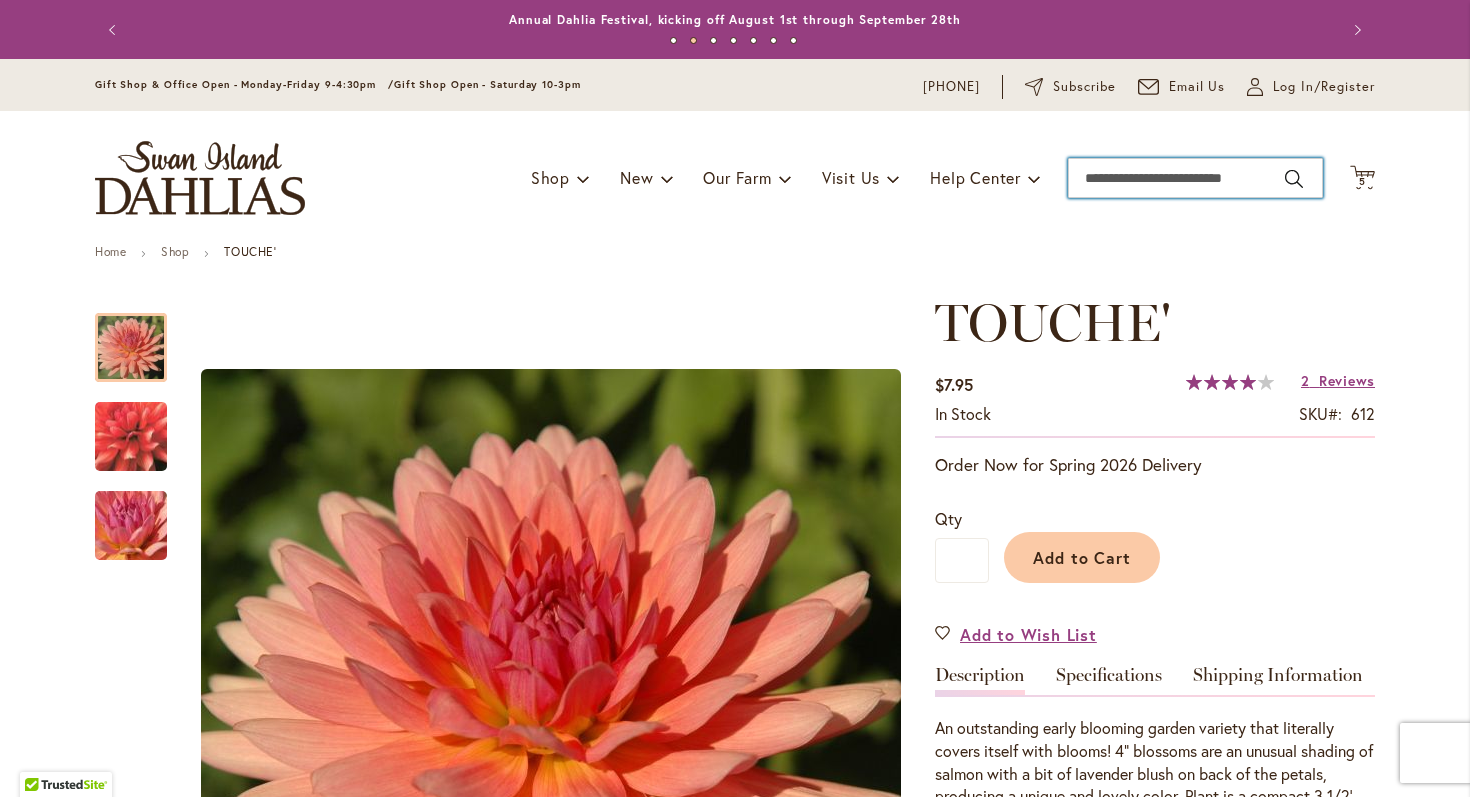 click on "Search" at bounding box center (1195, 178) 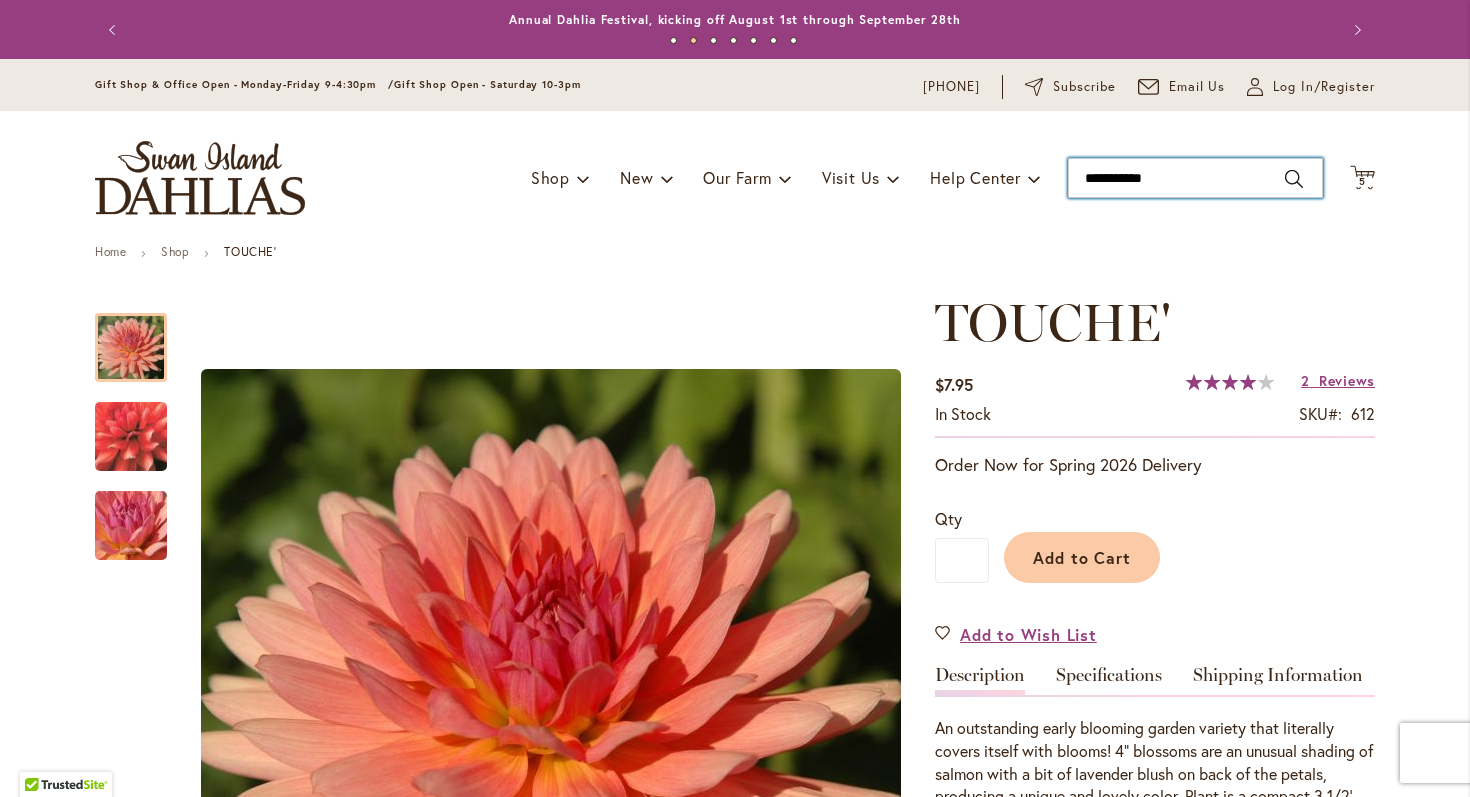 type on "**********" 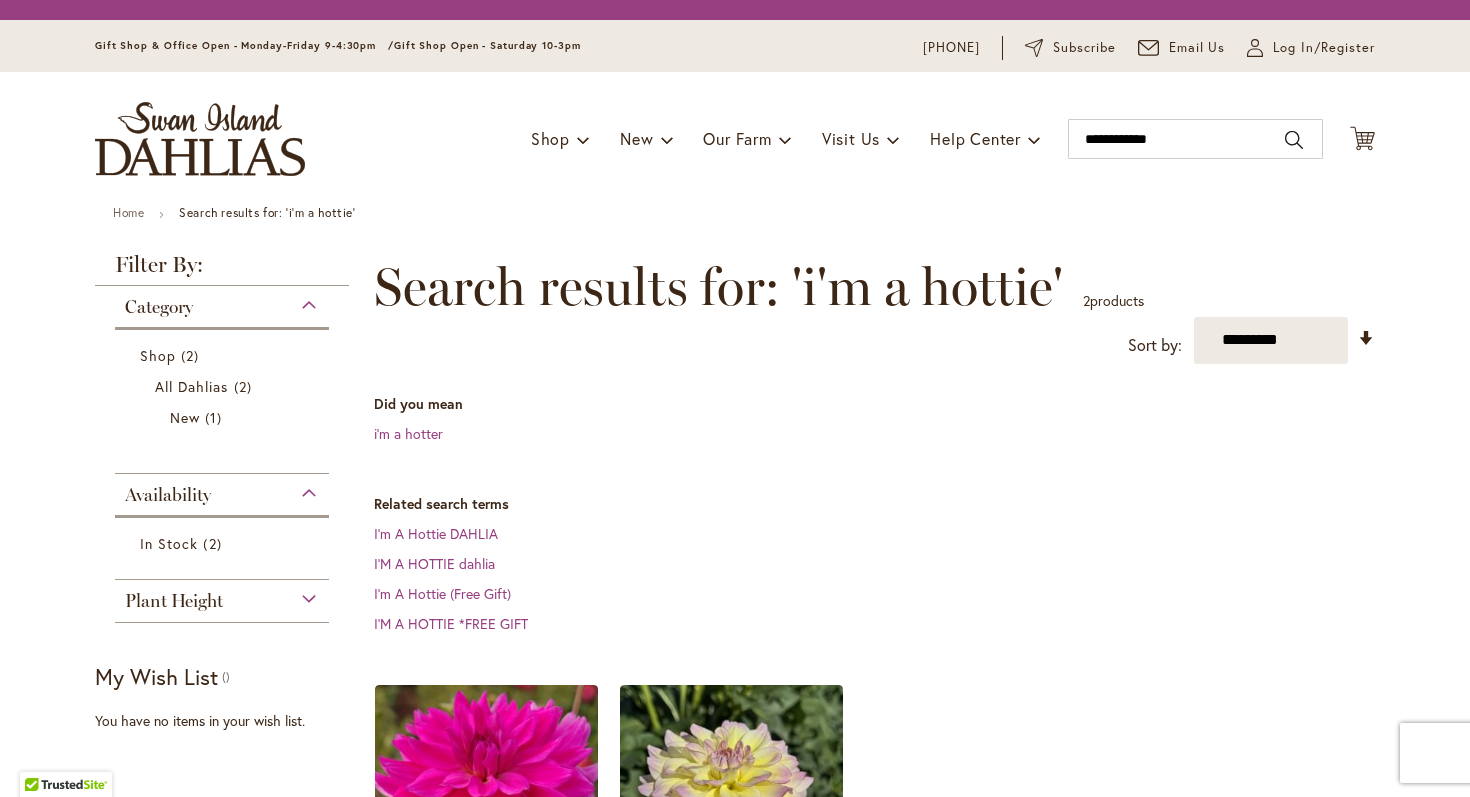 scroll, scrollTop: 0, scrollLeft: 0, axis: both 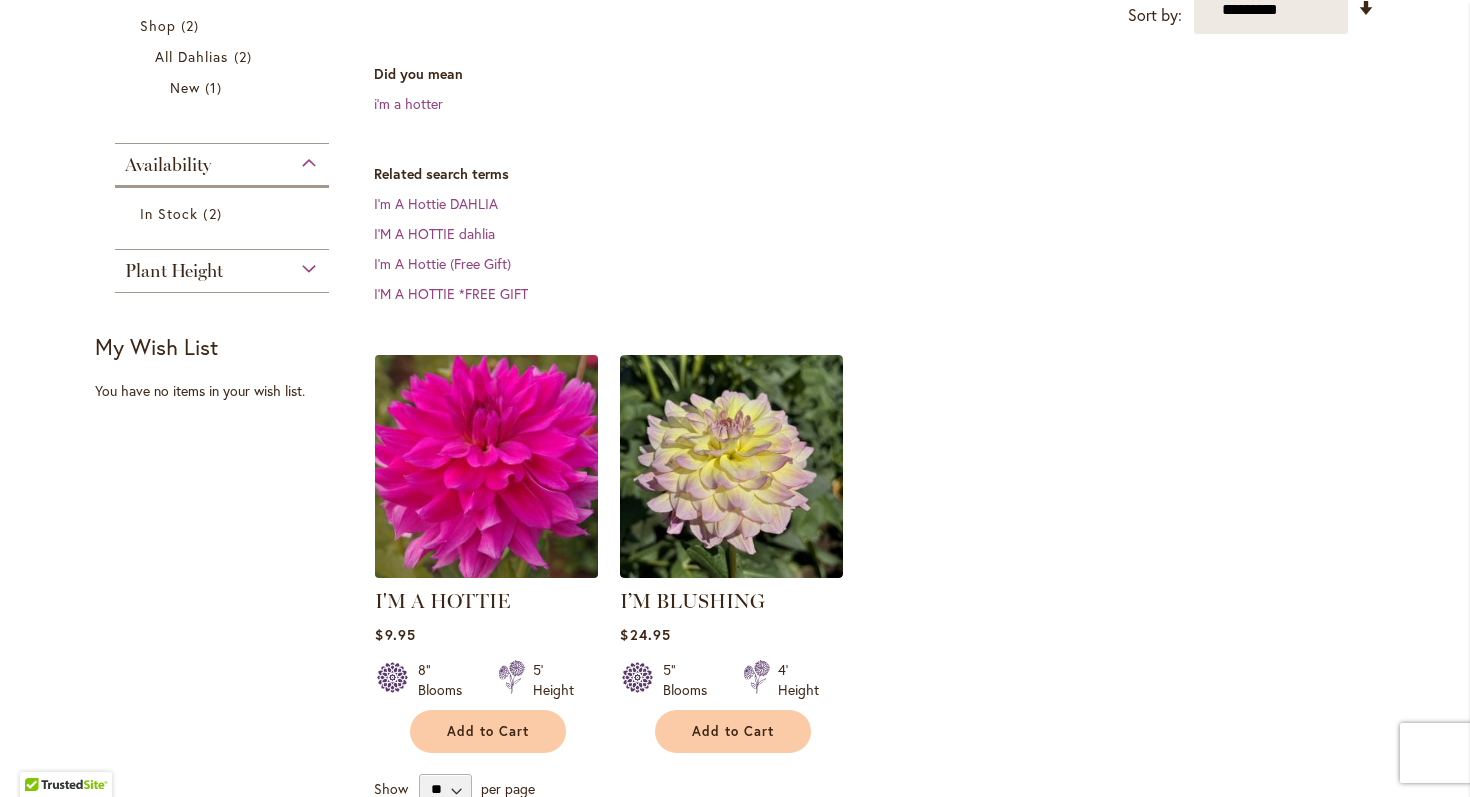 click at bounding box center [487, 466] 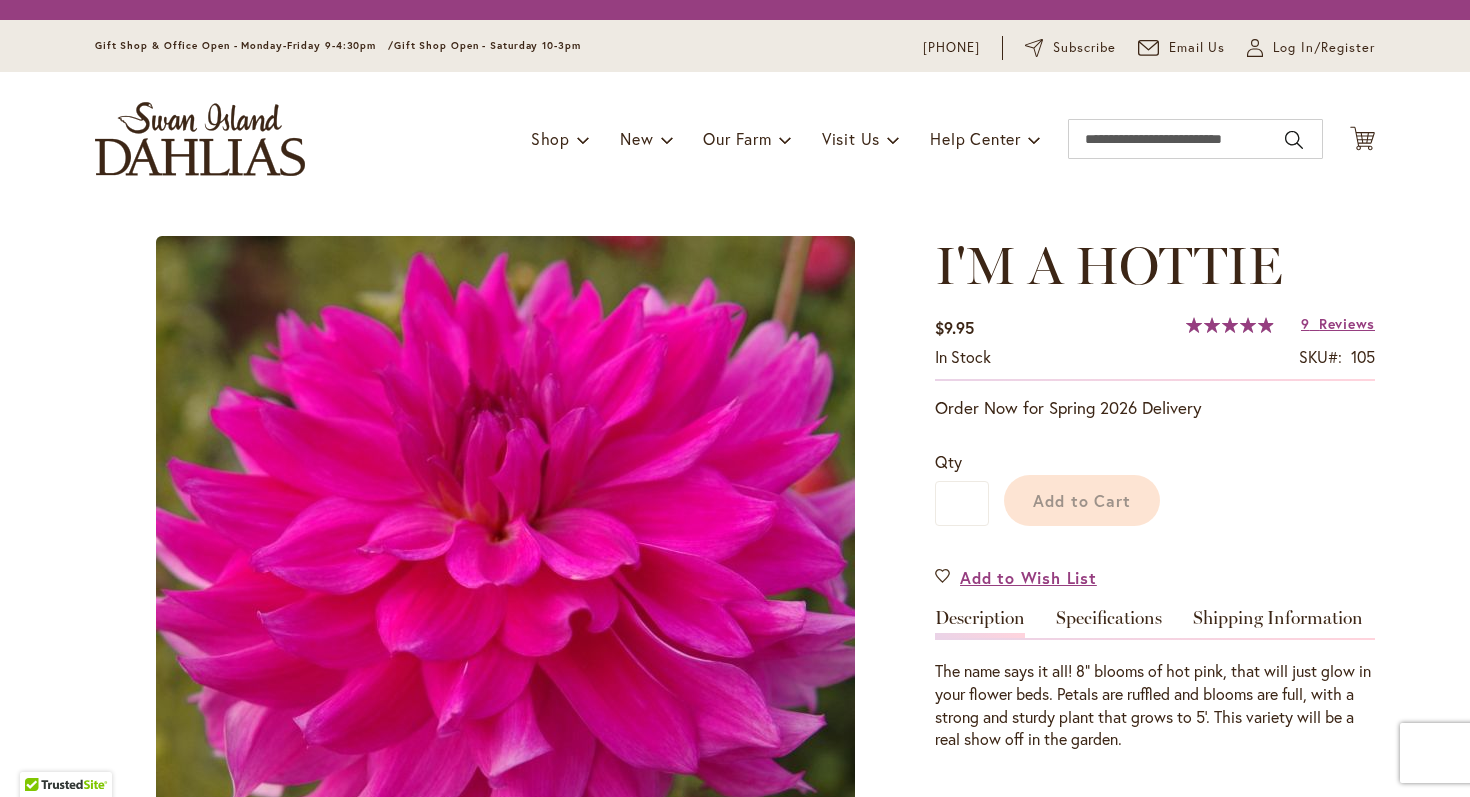 scroll, scrollTop: 0, scrollLeft: 0, axis: both 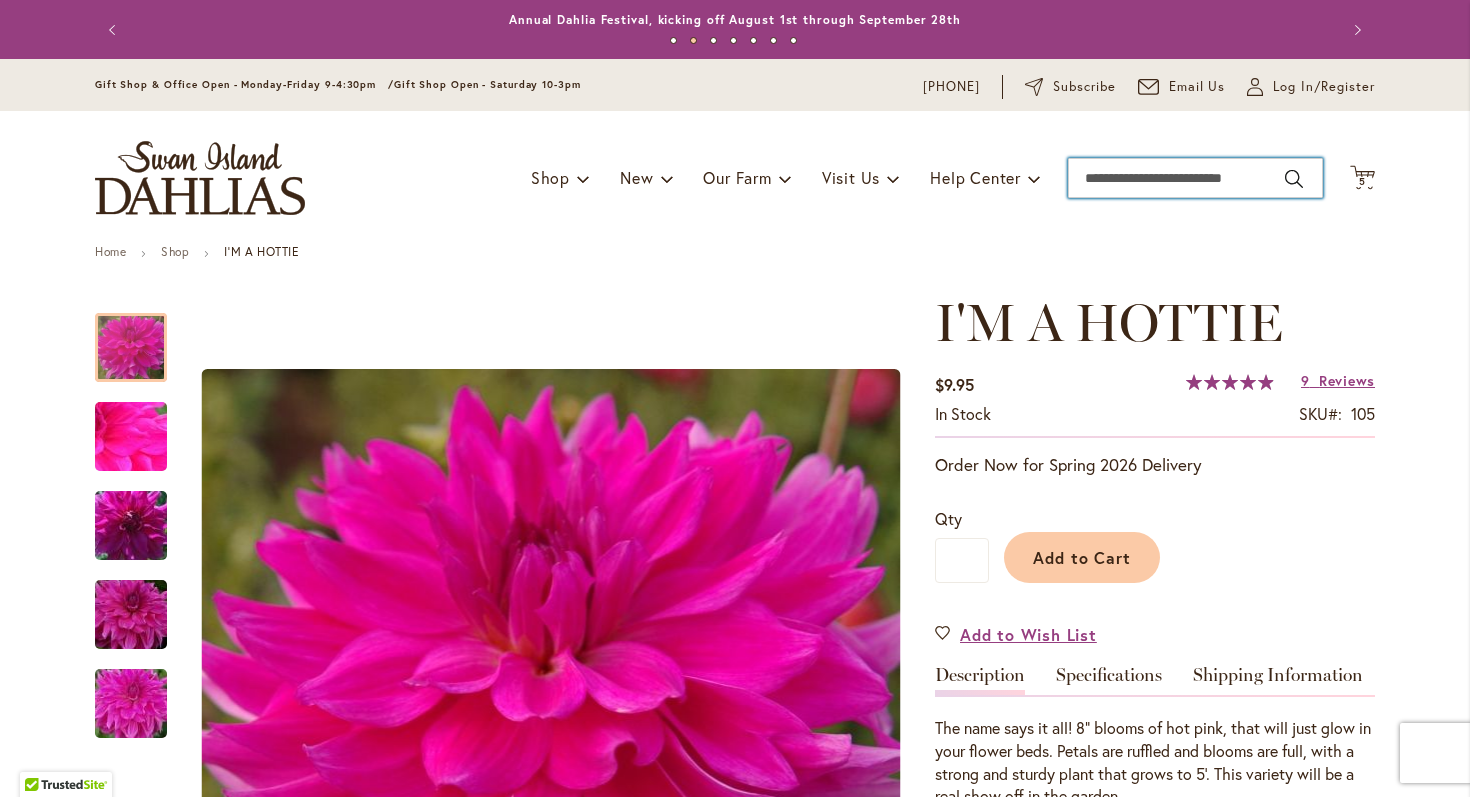 click on "Search" at bounding box center [1195, 178] 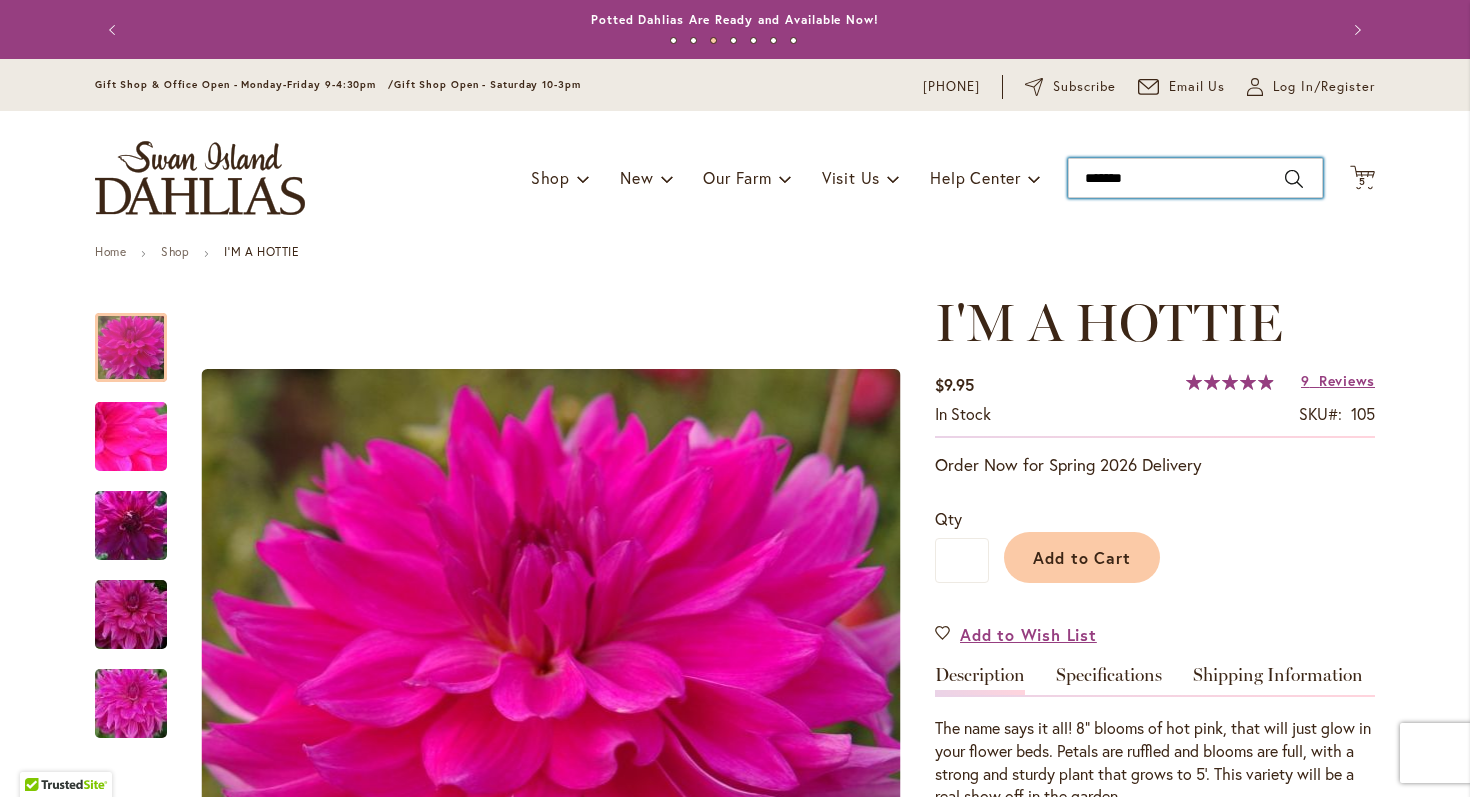 type on "********" 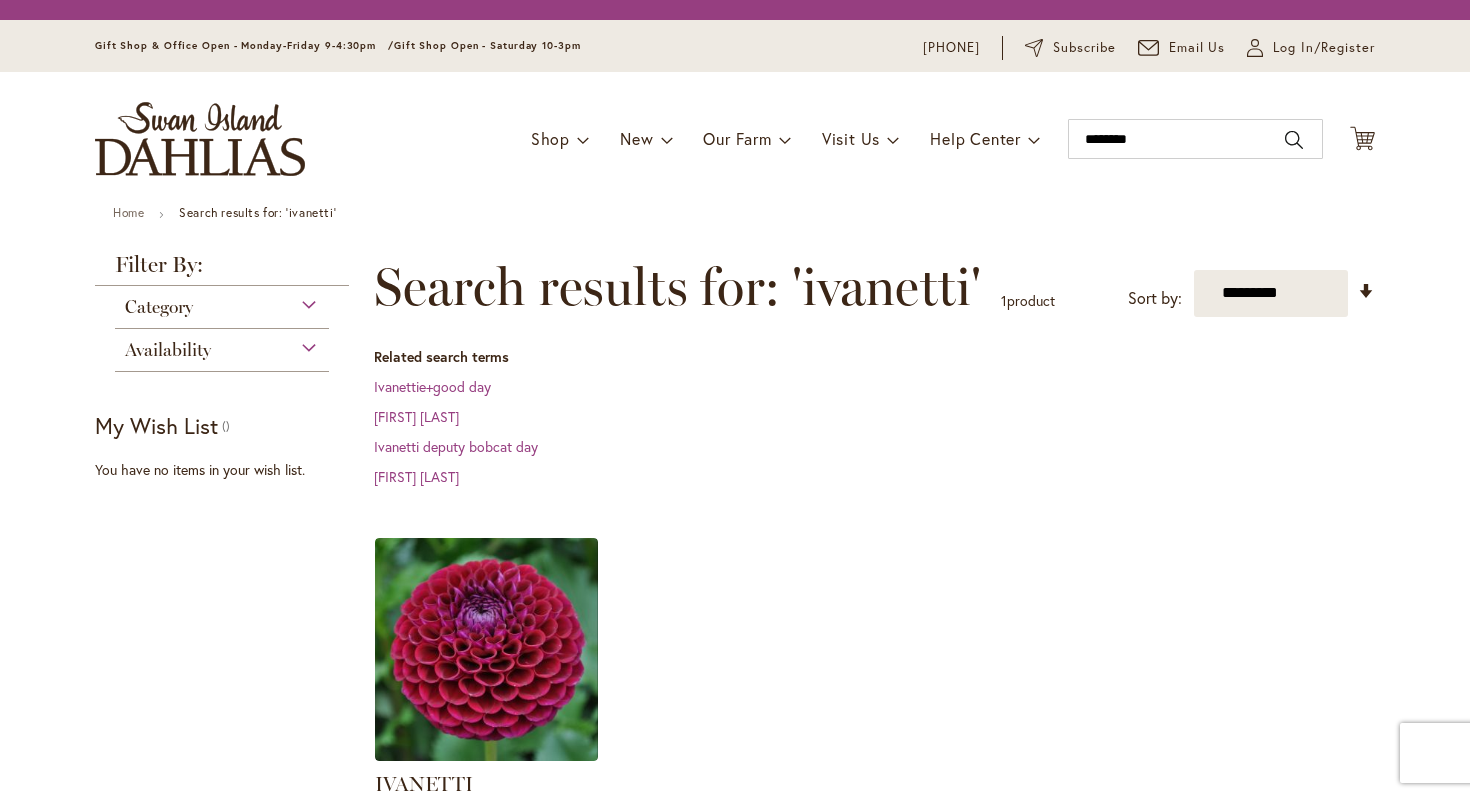 scroll, scrollTop: 0, scrollLeft: 0, axis: both 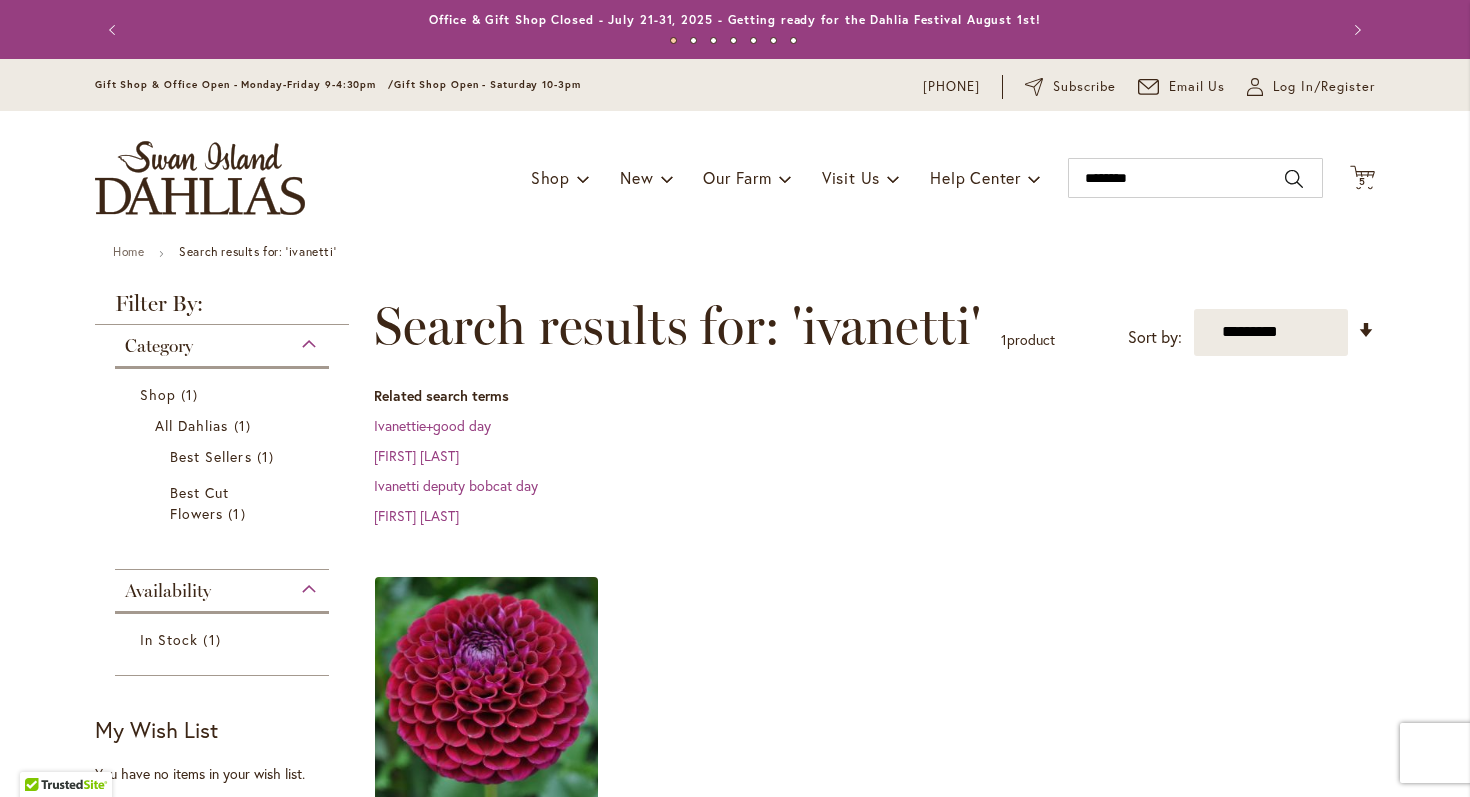 click at bounding box center (487, 688) 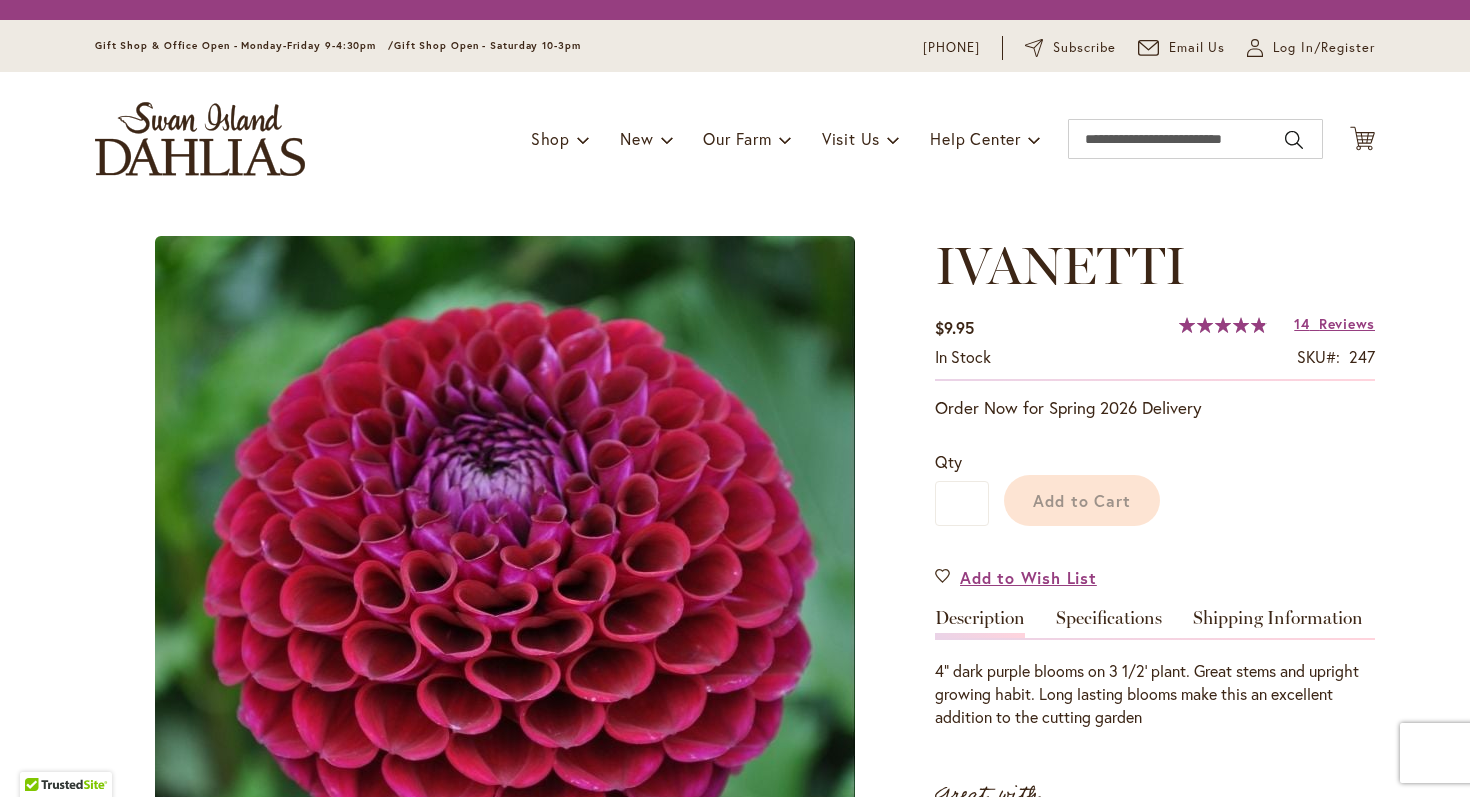 scroll, scrollTop: 0, scrollLeft: 0, axis: both 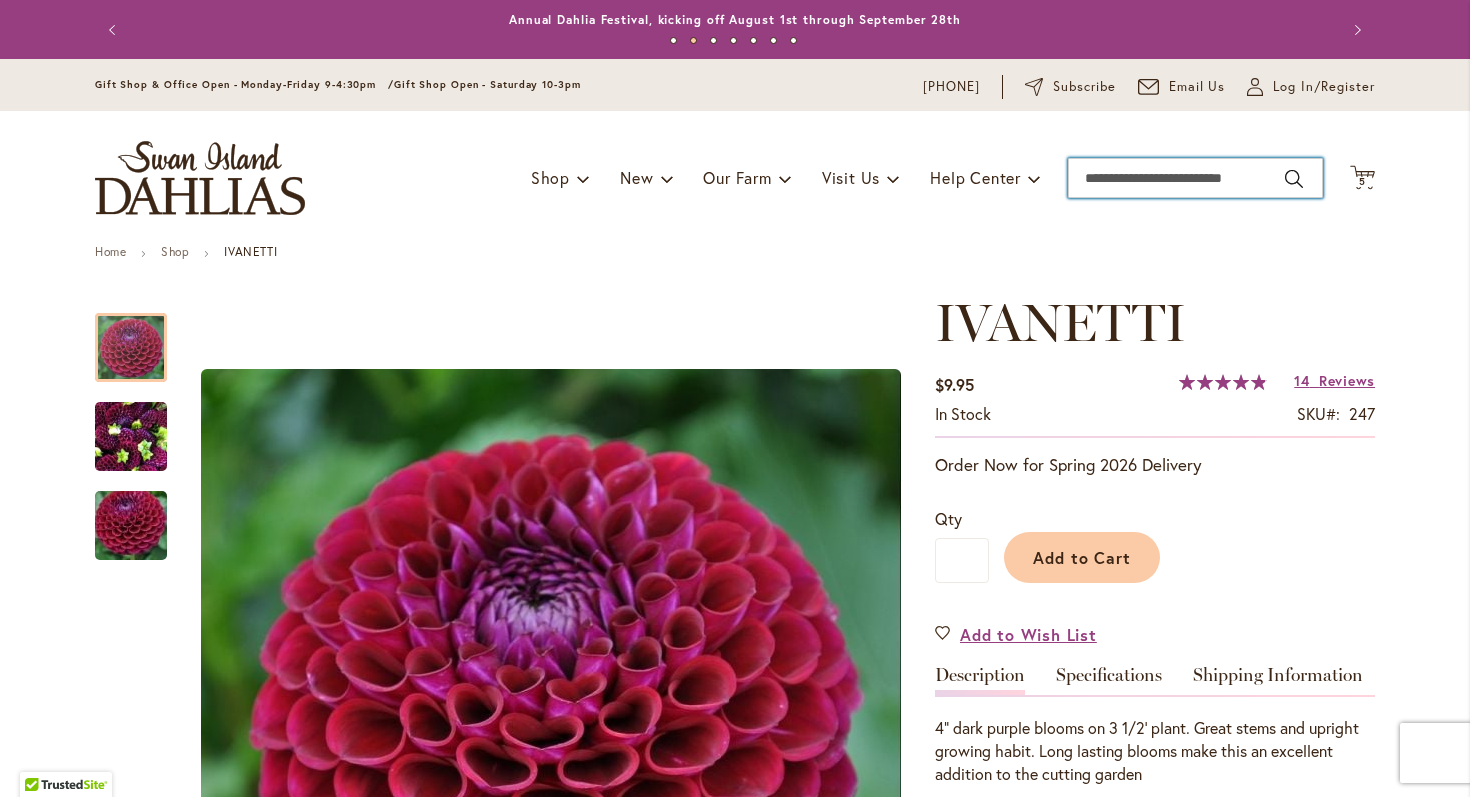 click on "Search" at bounding box center (1195, 178) 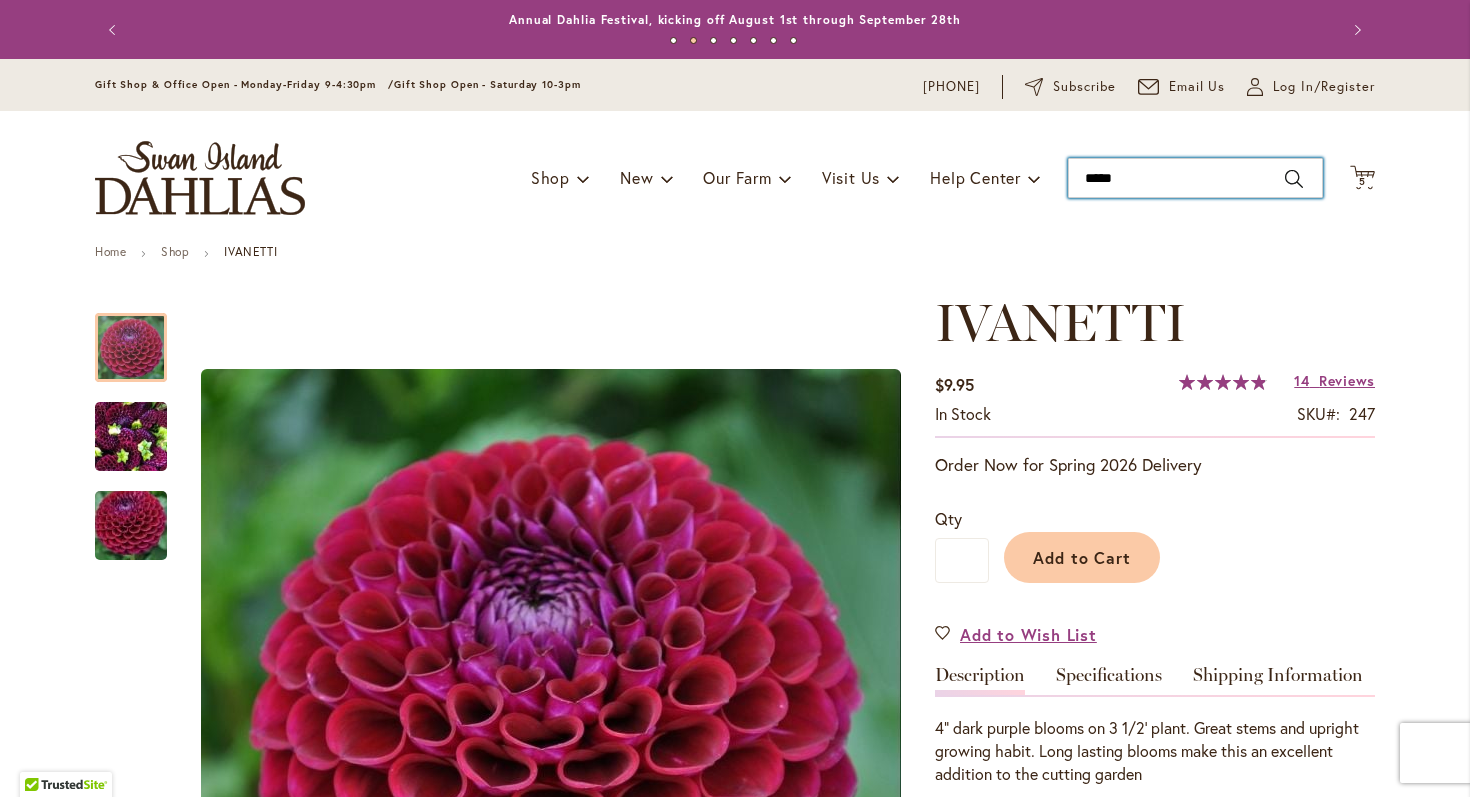 type on "******" 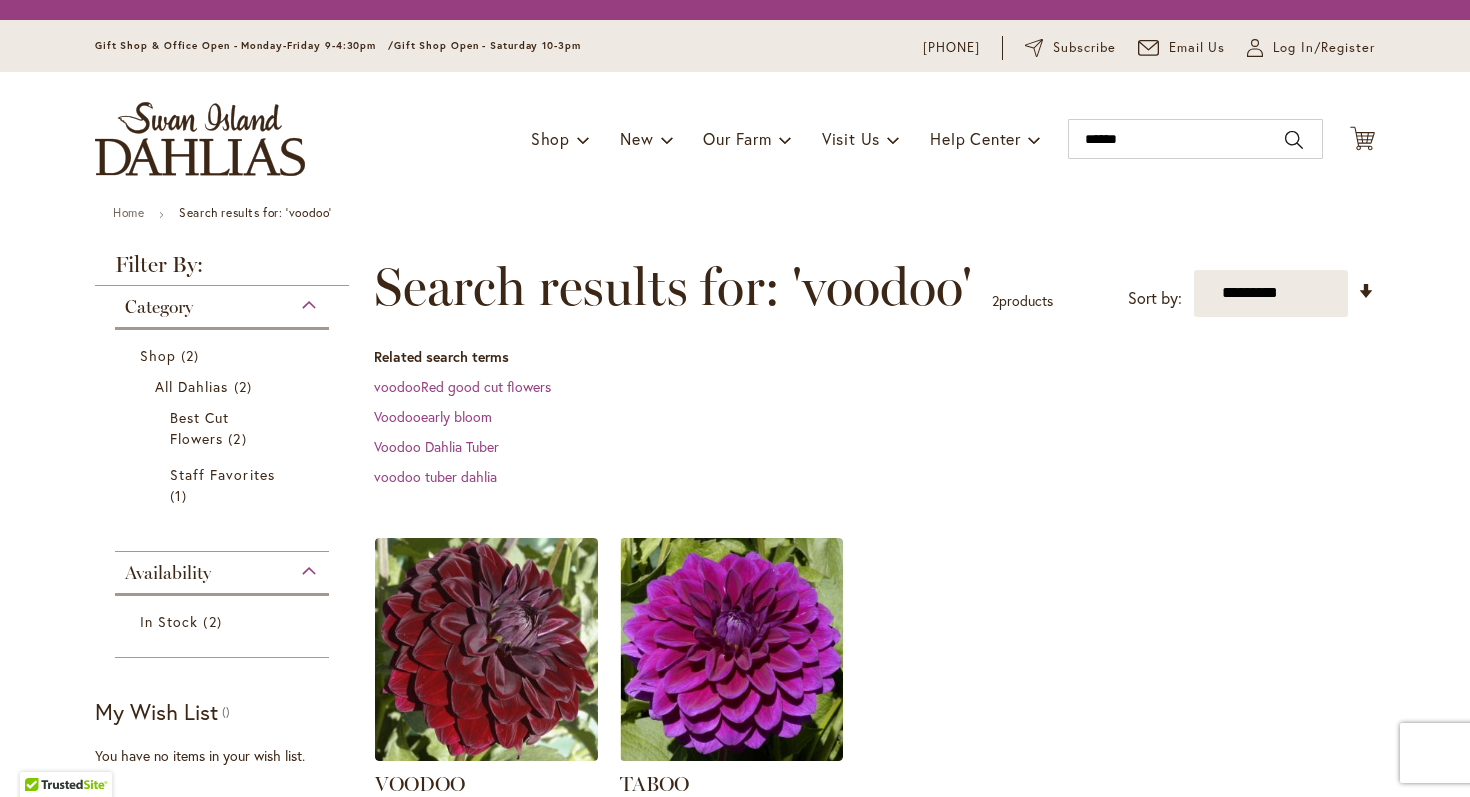 scroll, scrollTop: 0, scrollLeft: 0, axis: both 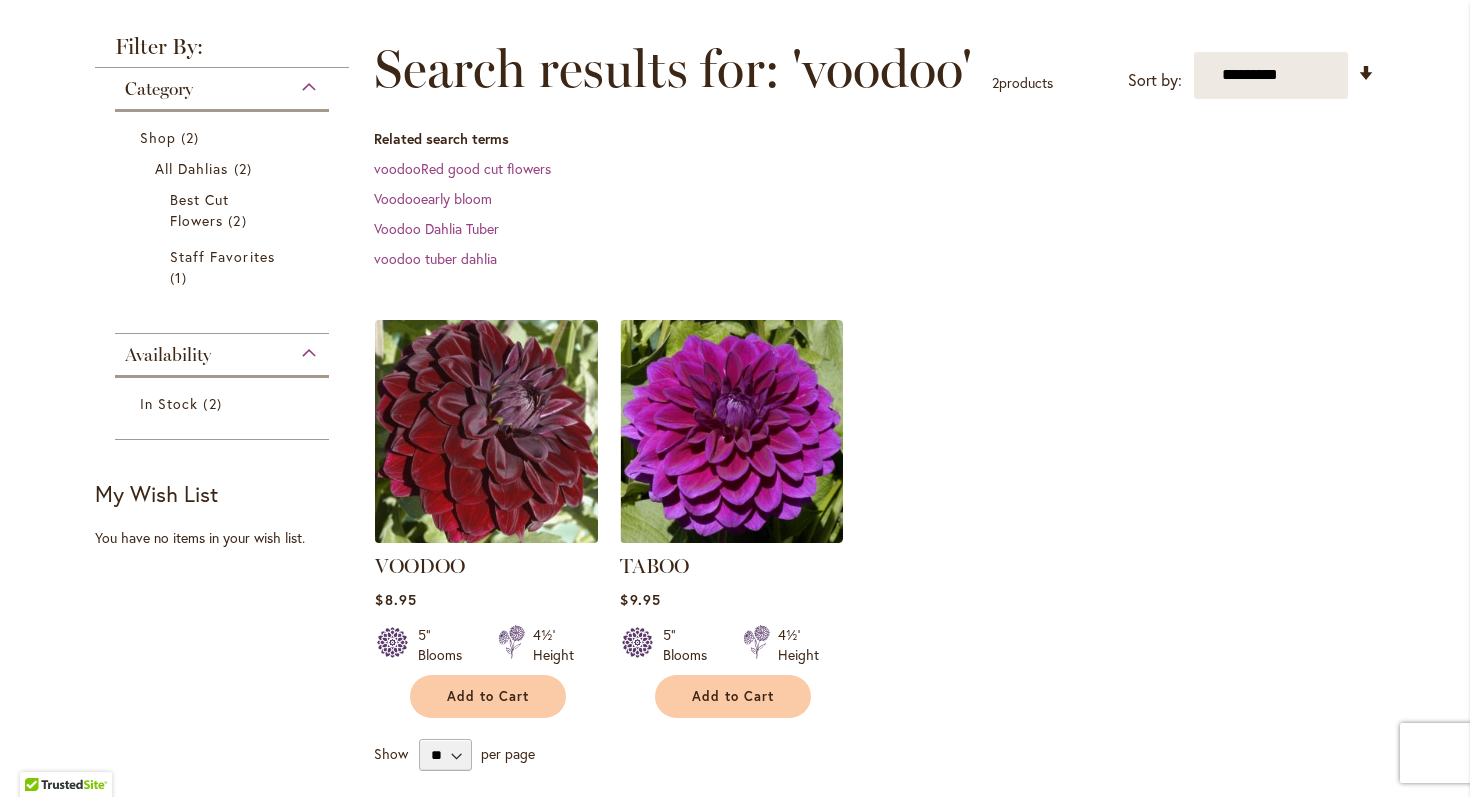 click at bounding box center (487, 431) 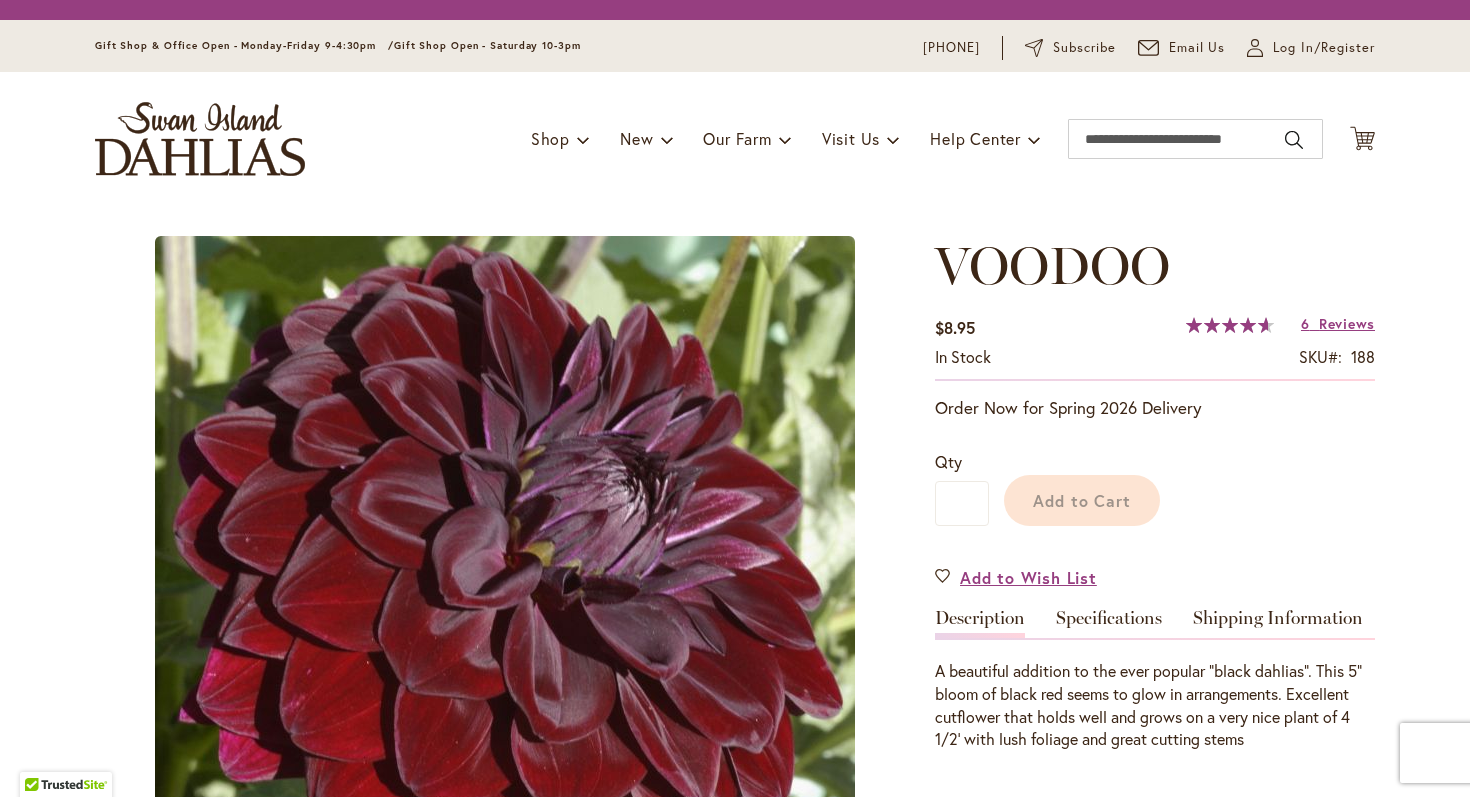 scroll, scrollTop: 0, scrollLeft: 0, axis: both 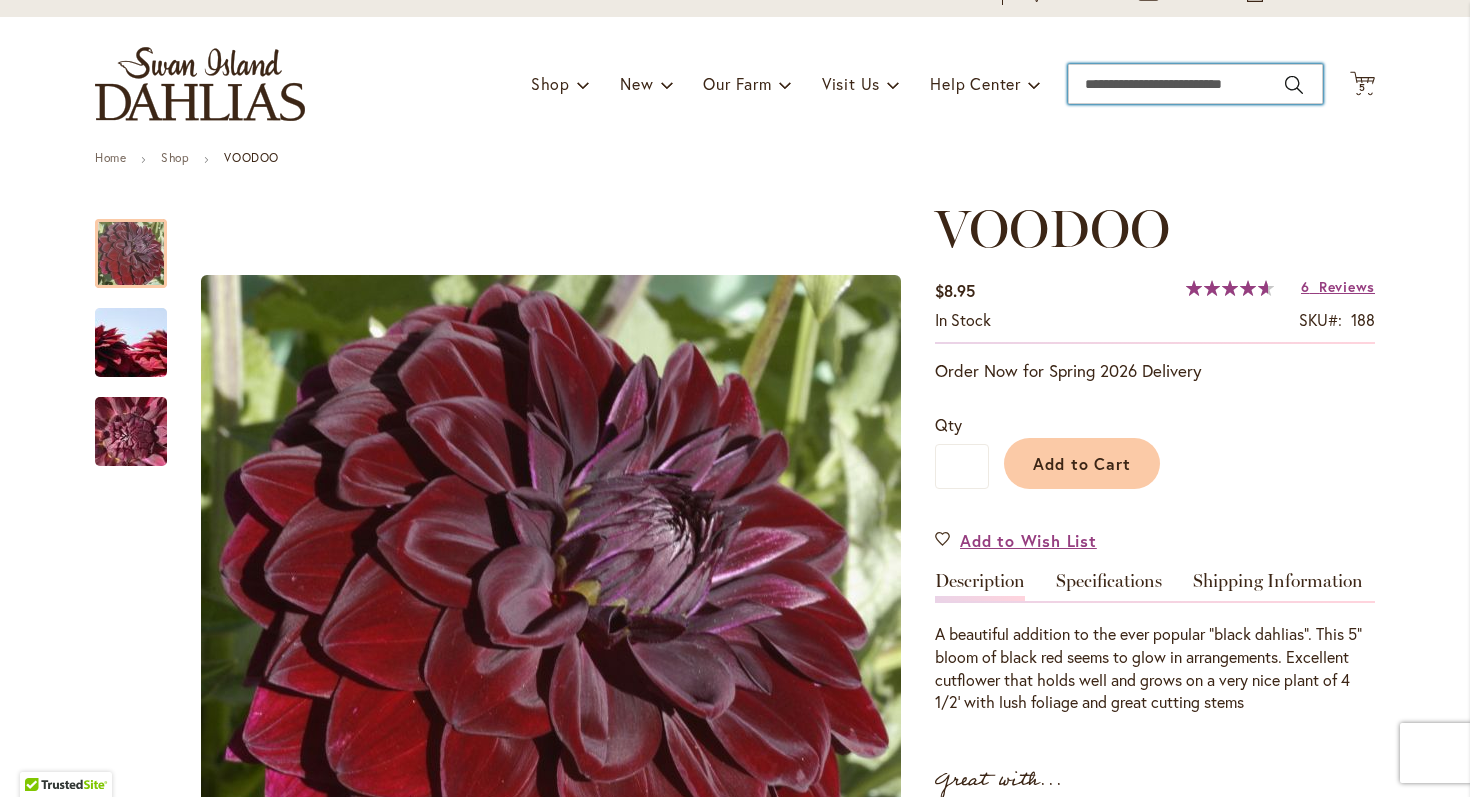 click on "Search" at bounding box center [1195, 84] 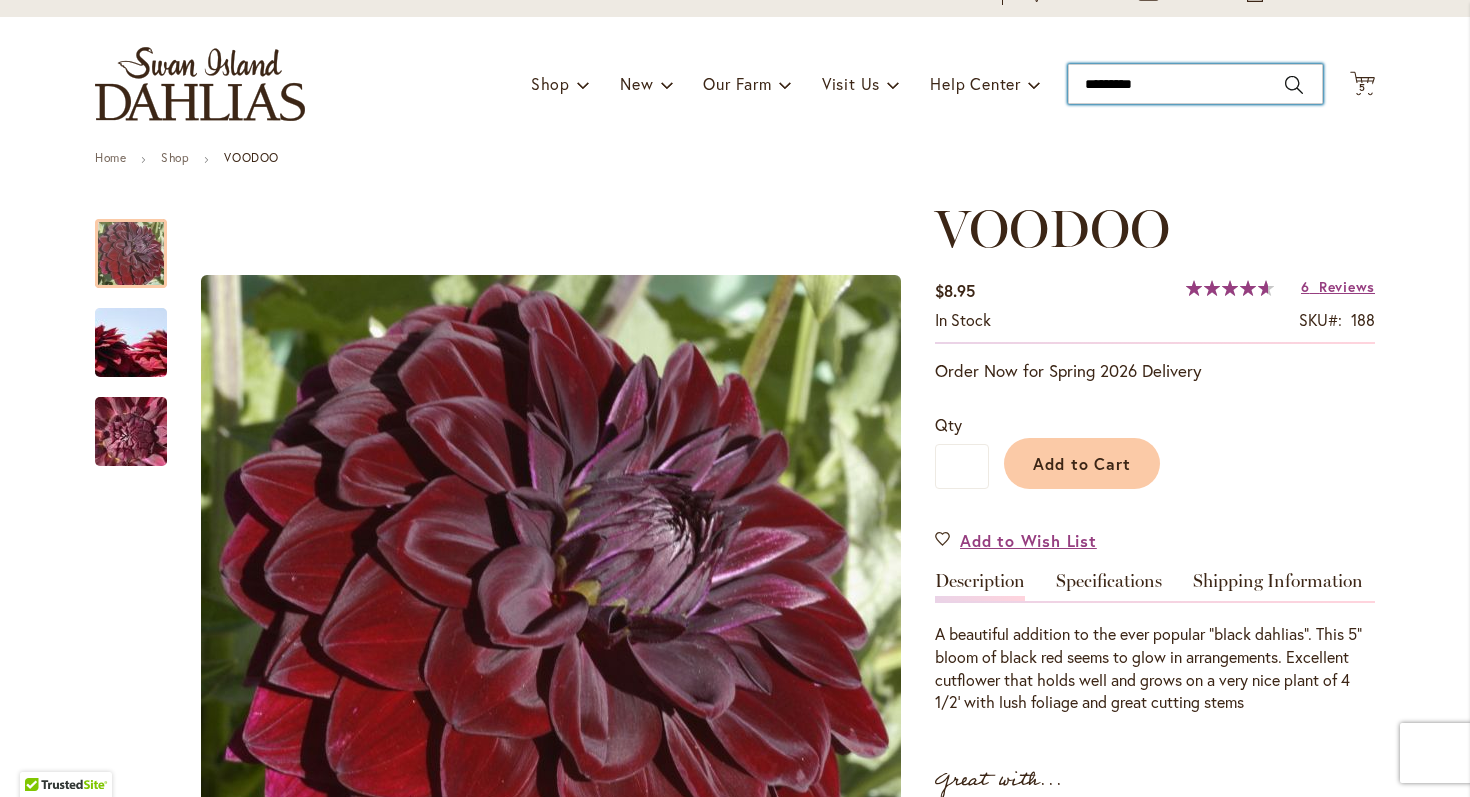 type on "**********" 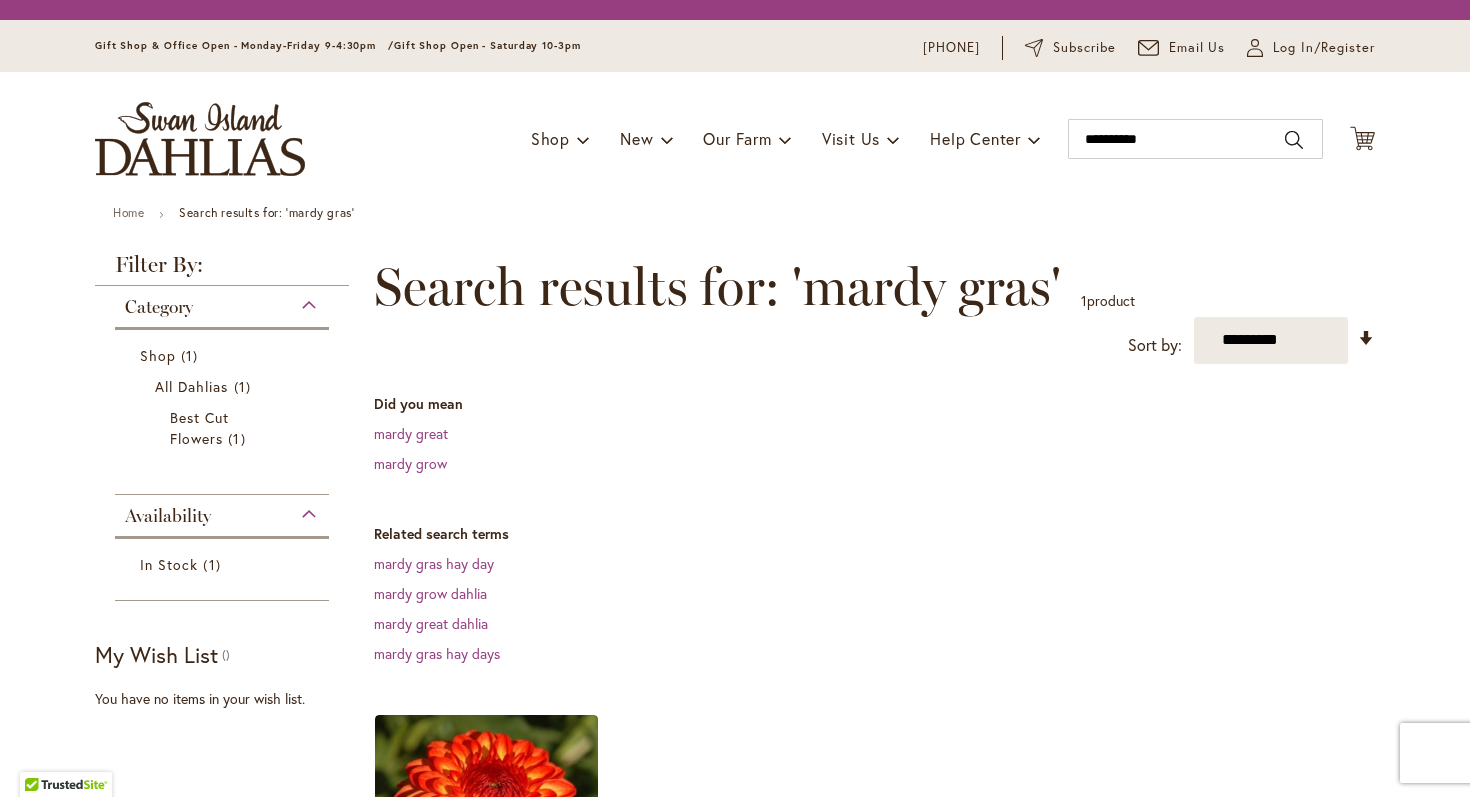 scroll, scrollTop: 0, scrollLeft: 0, axis: both 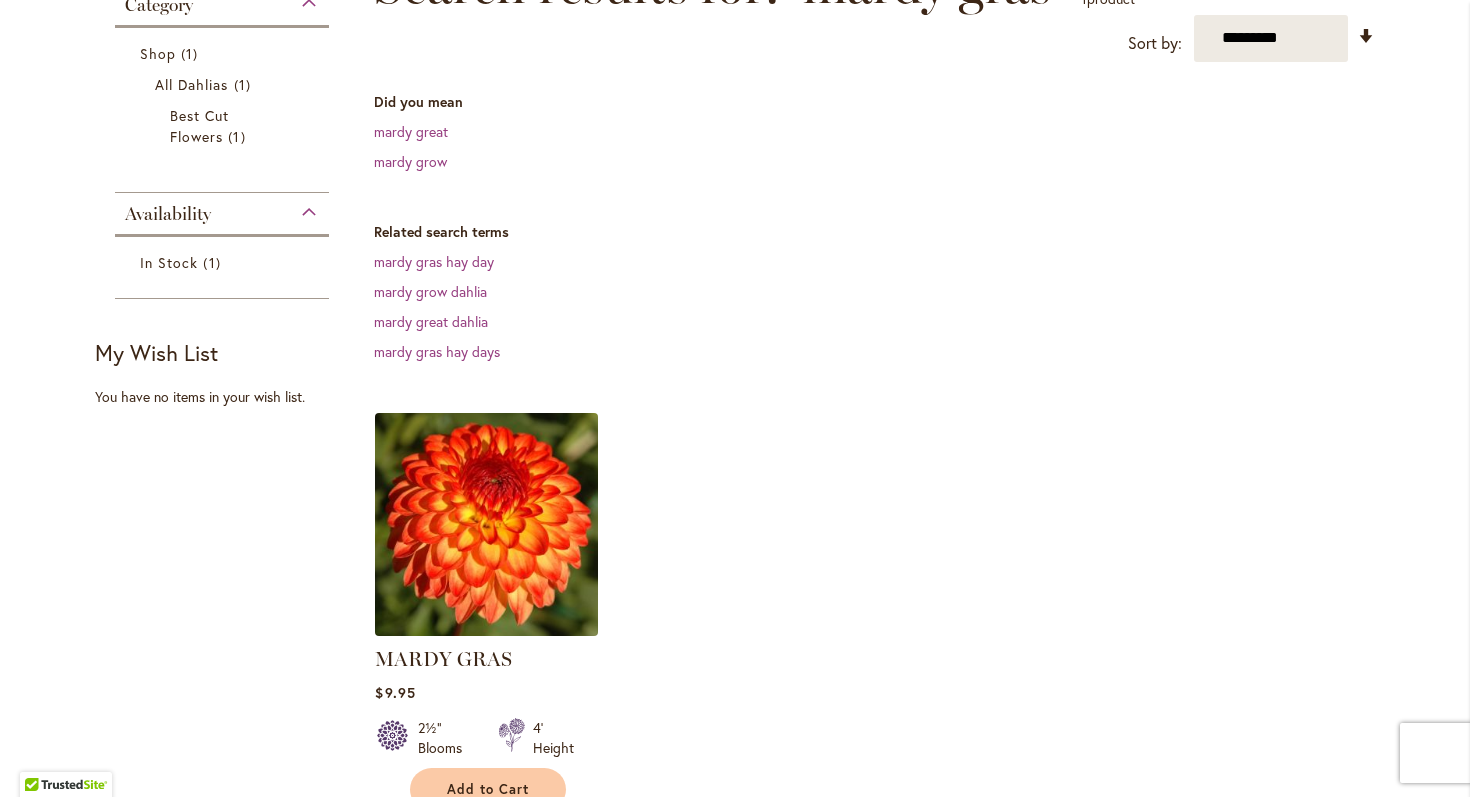 click at bounding box center (487, 524) 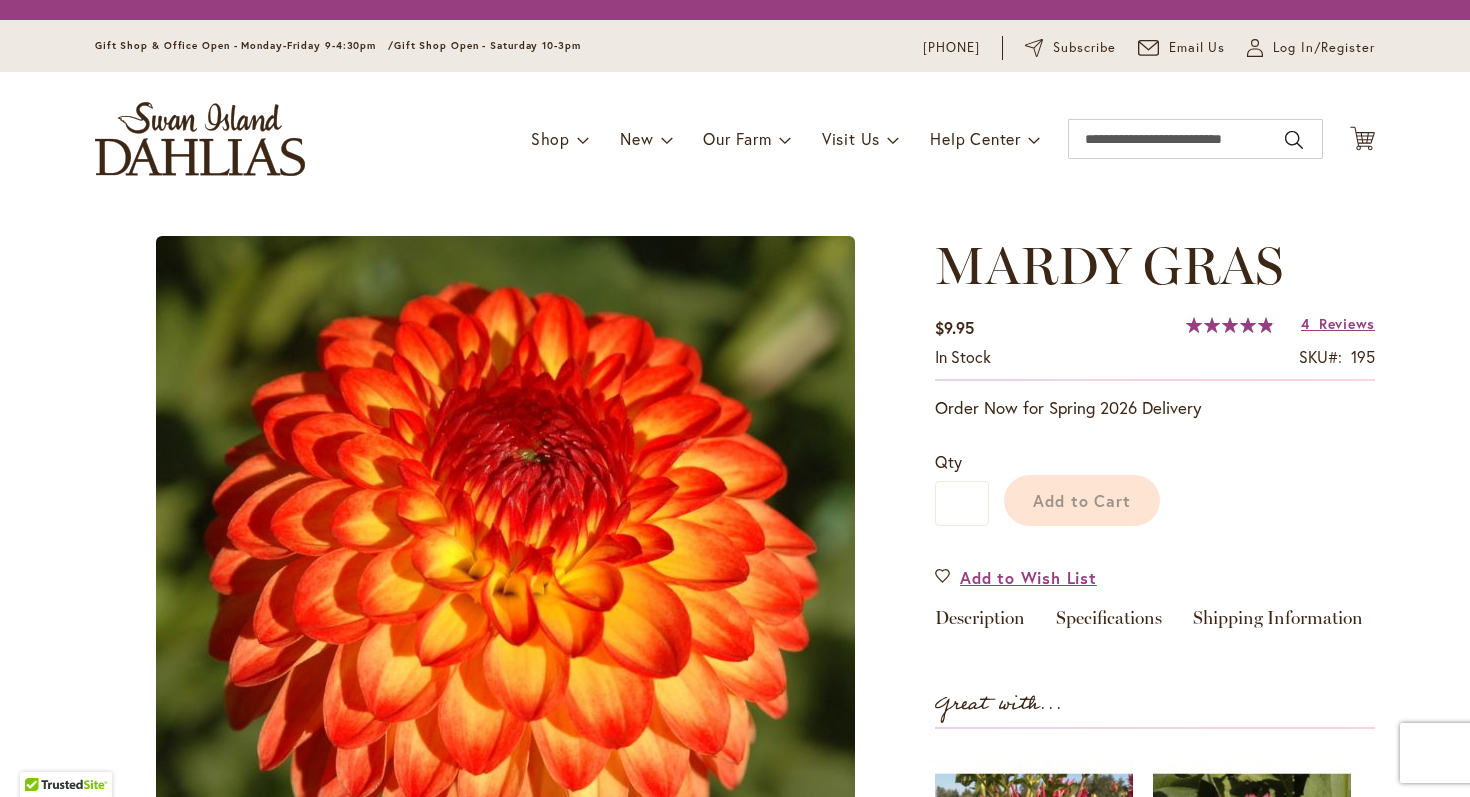 scroll, scrollTop: 0, scrollLeft: 0, axis: both 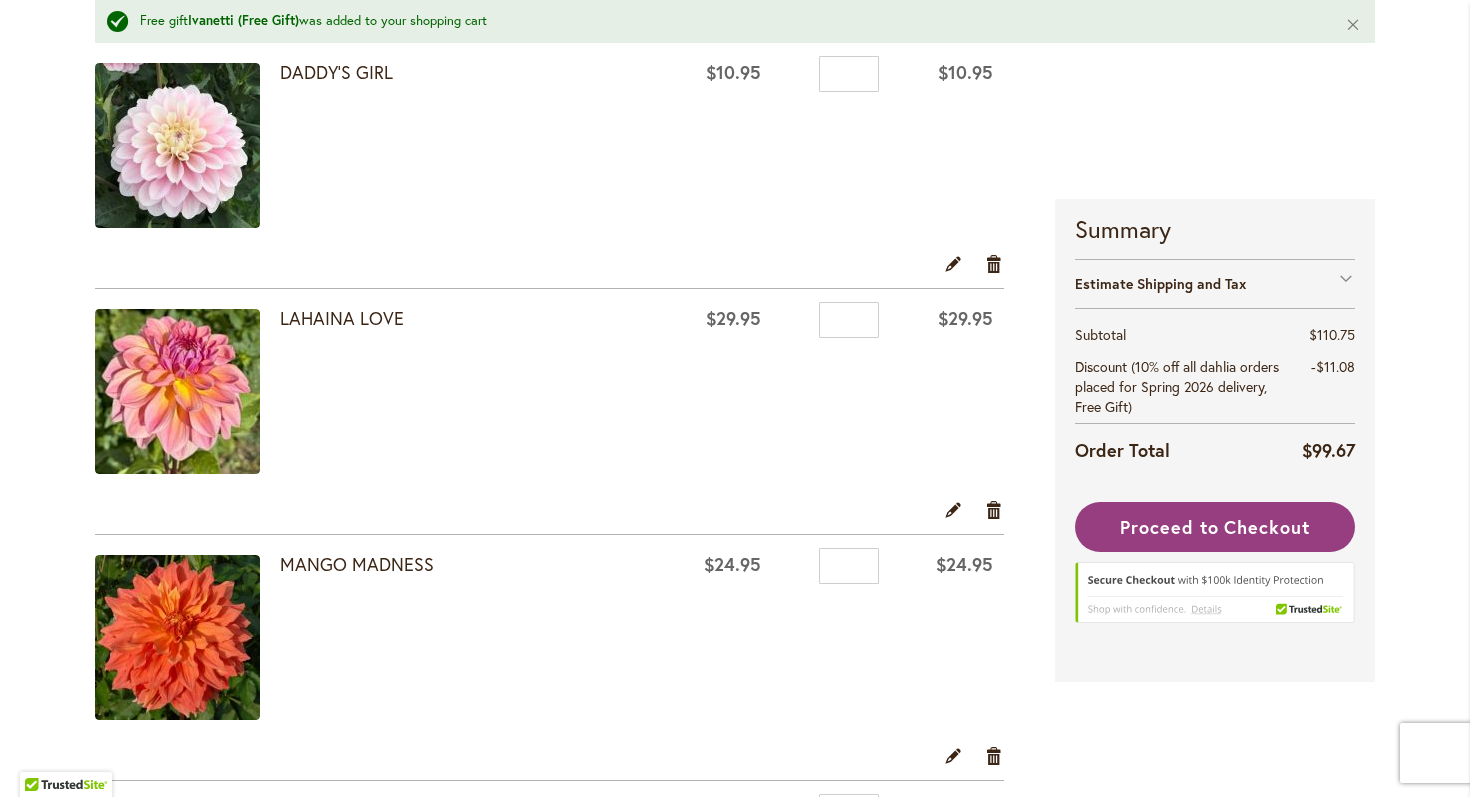 click on "Estimate Shipping and Tax" at bounding box center (1160, 283) 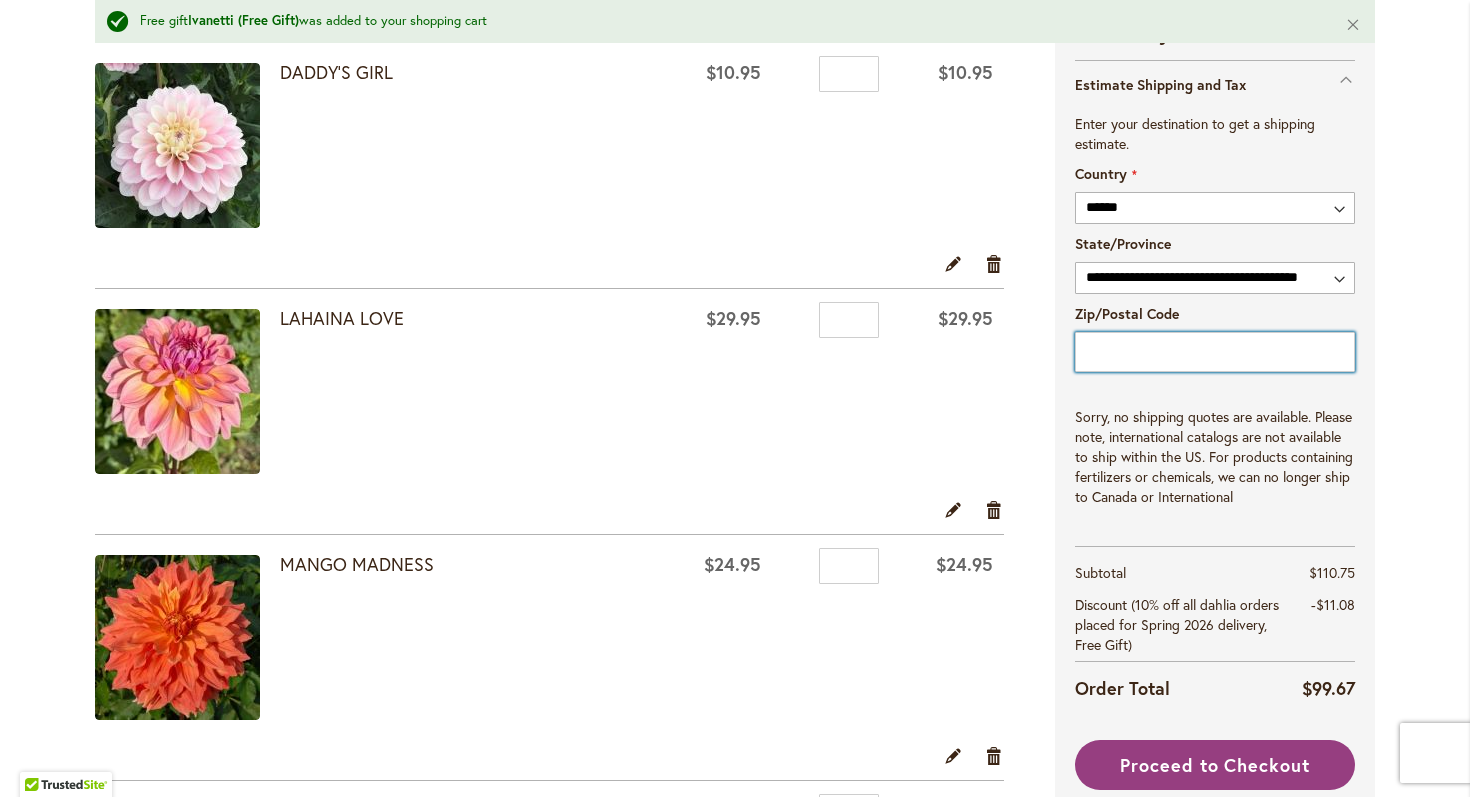 click on "Zip/Postal Code" at bounding box center (1215, 352) 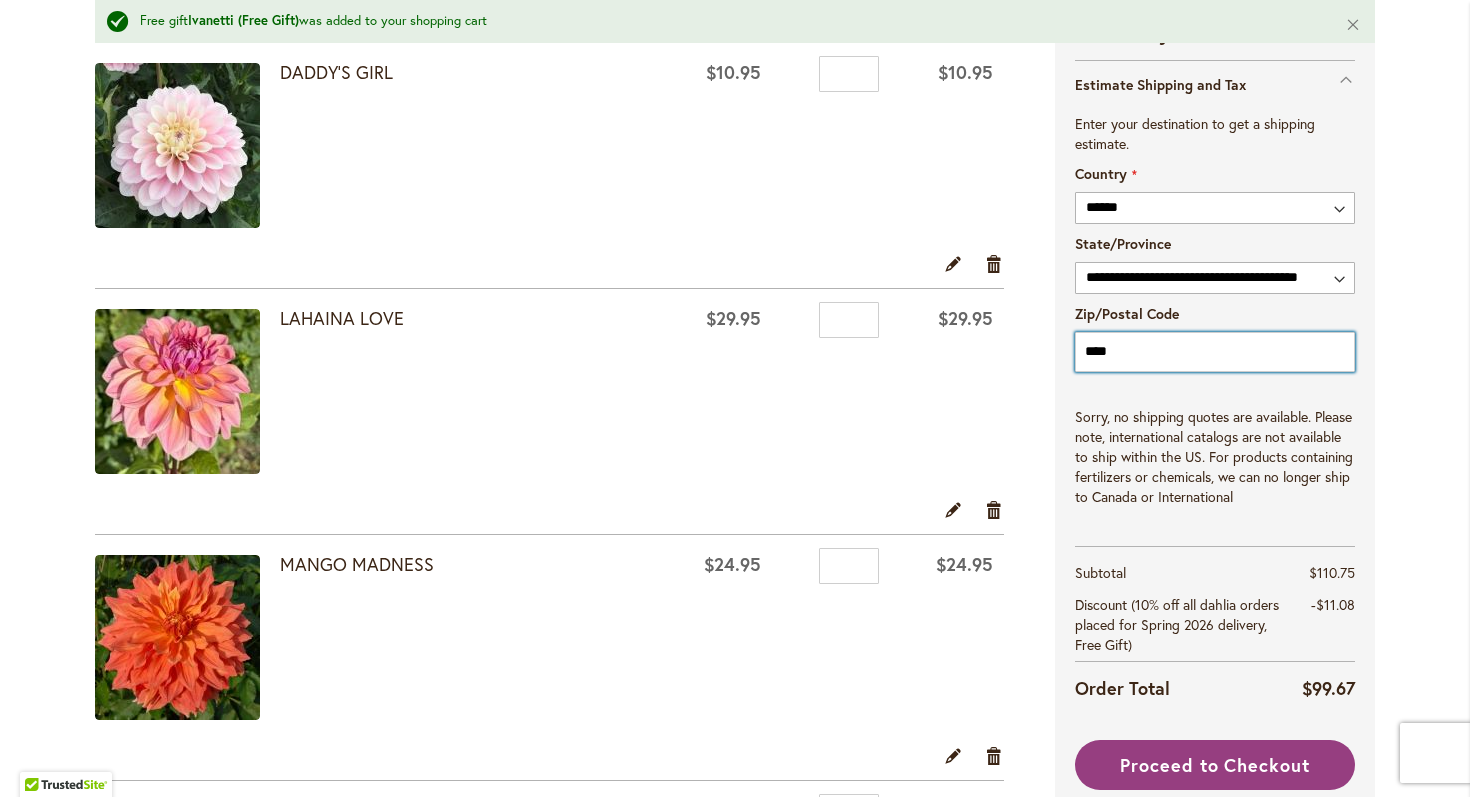 type on "*****" 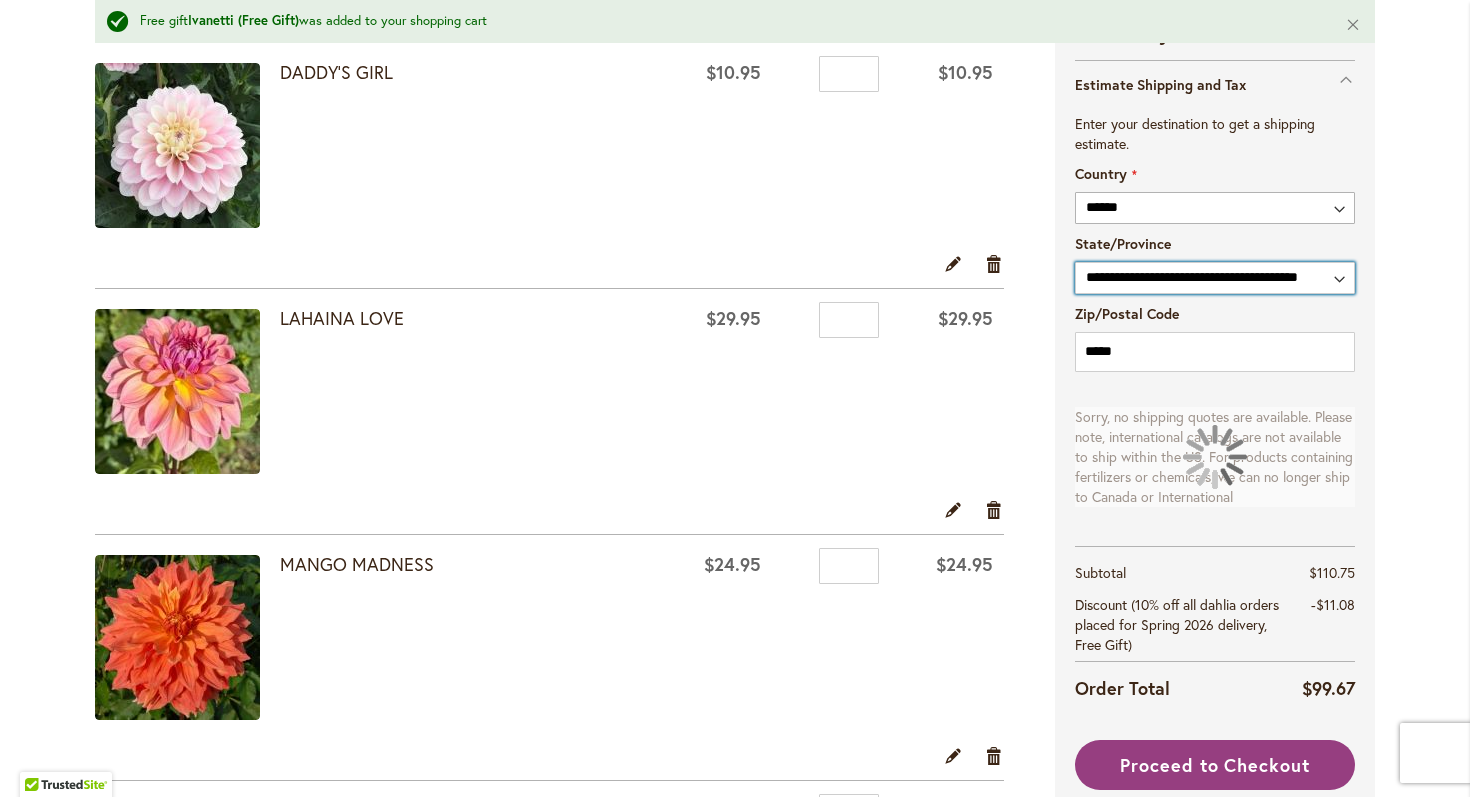 select on "**" 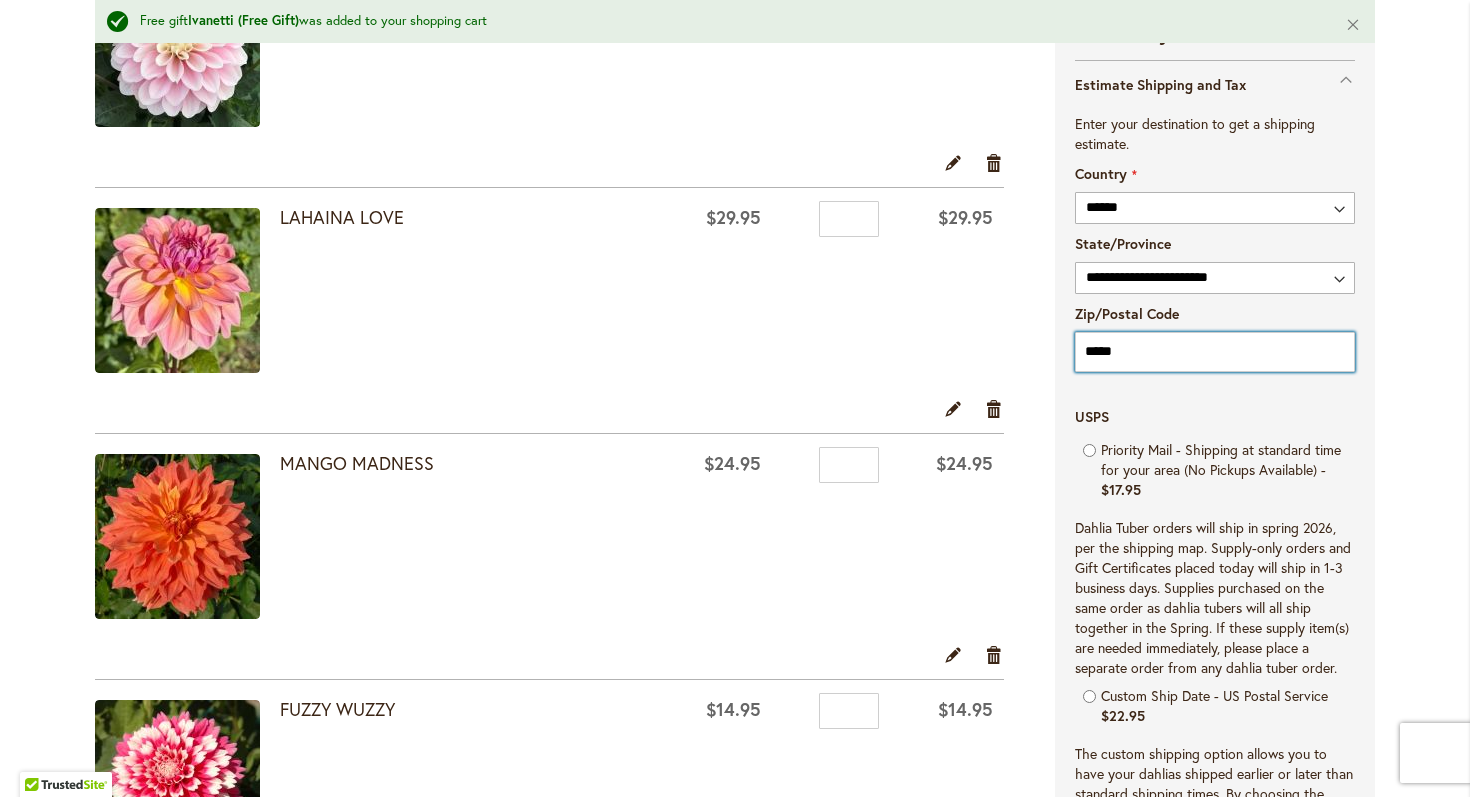 scroll, scrollTop: 698, scrollLeft: 0, axis: vertical 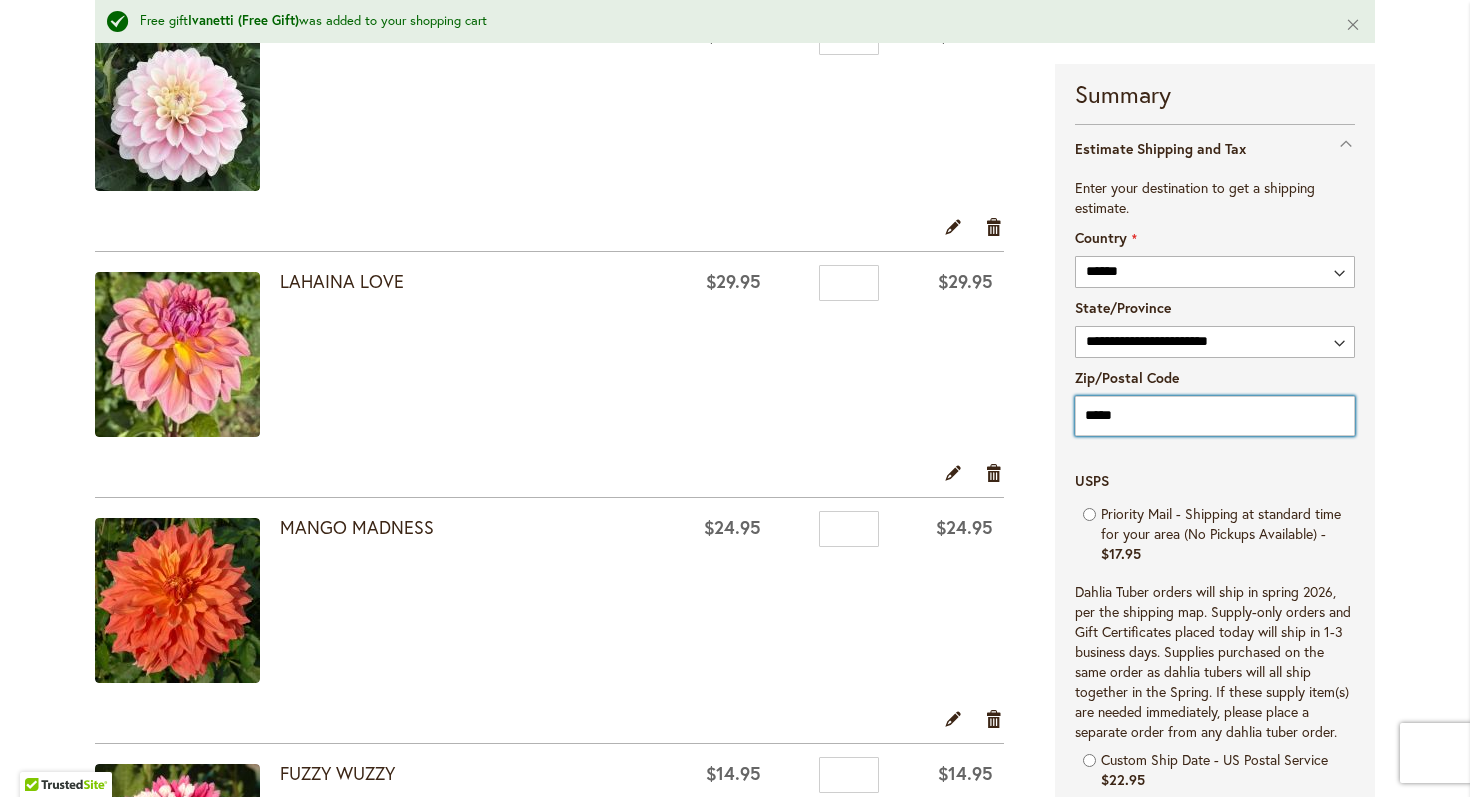 type on "*****" 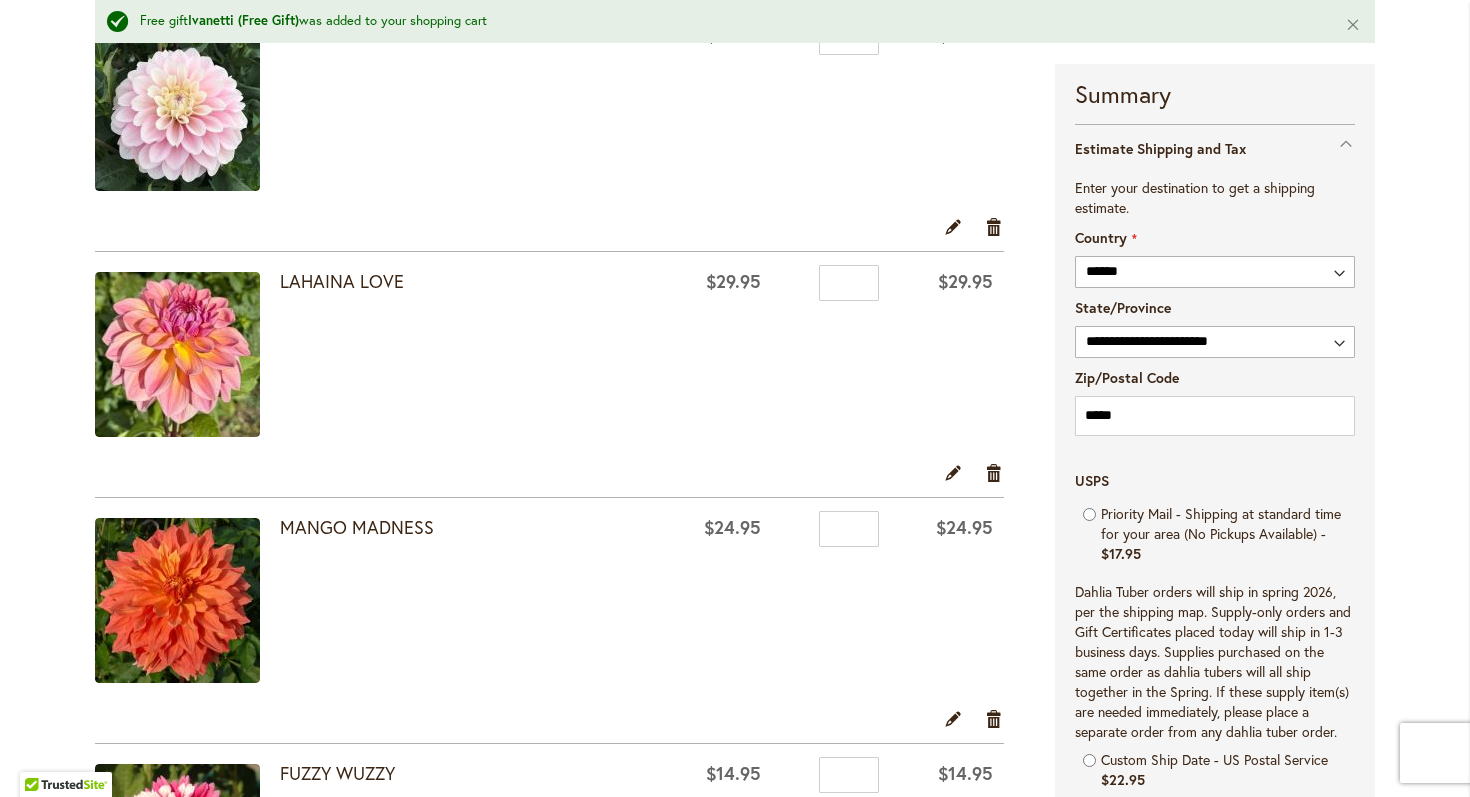 click on "Estimate Shipping and Tax" at bounding box center (1215, 148) 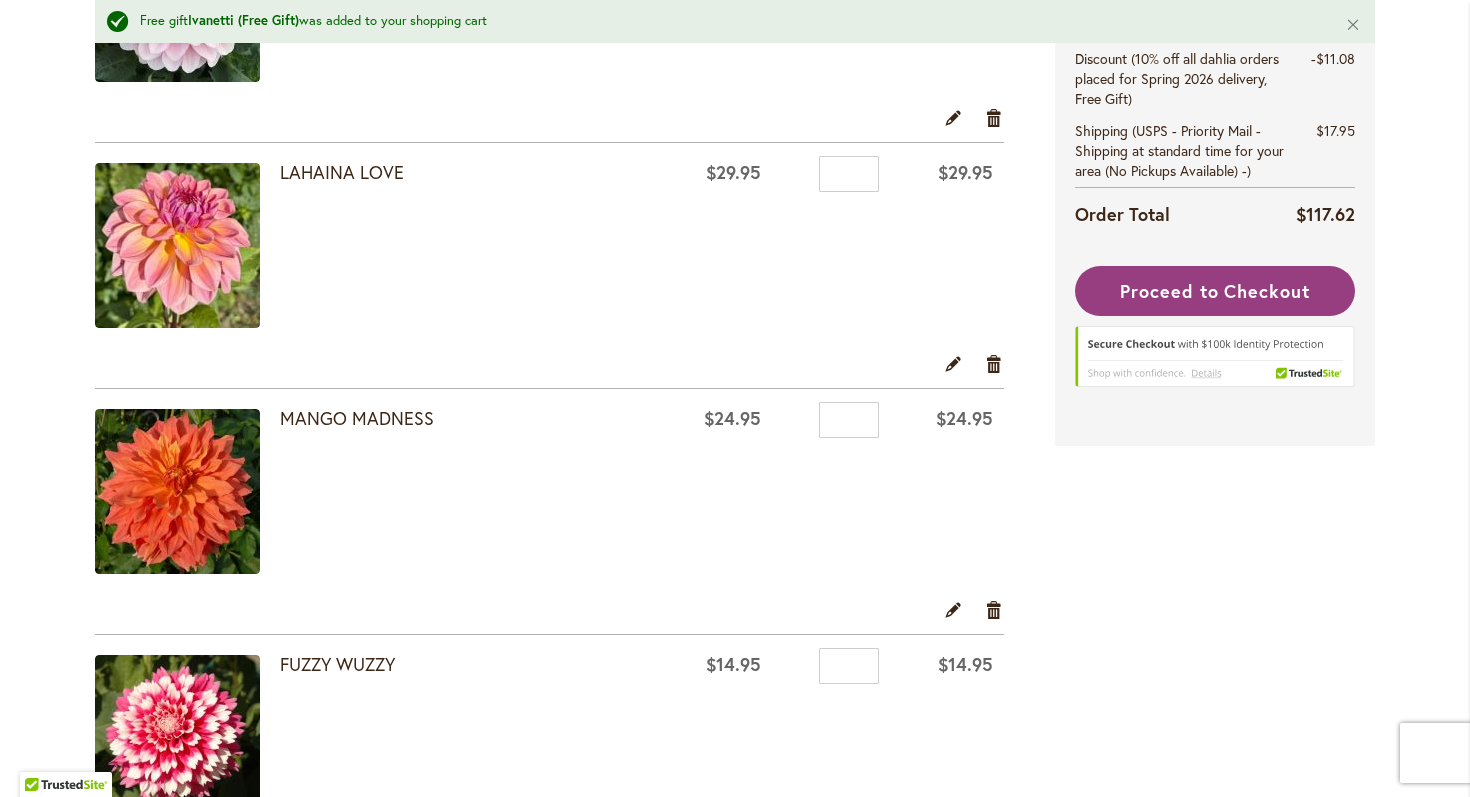 scroll, scrollTop: 804, scrollLeft: 0, axis: vertical 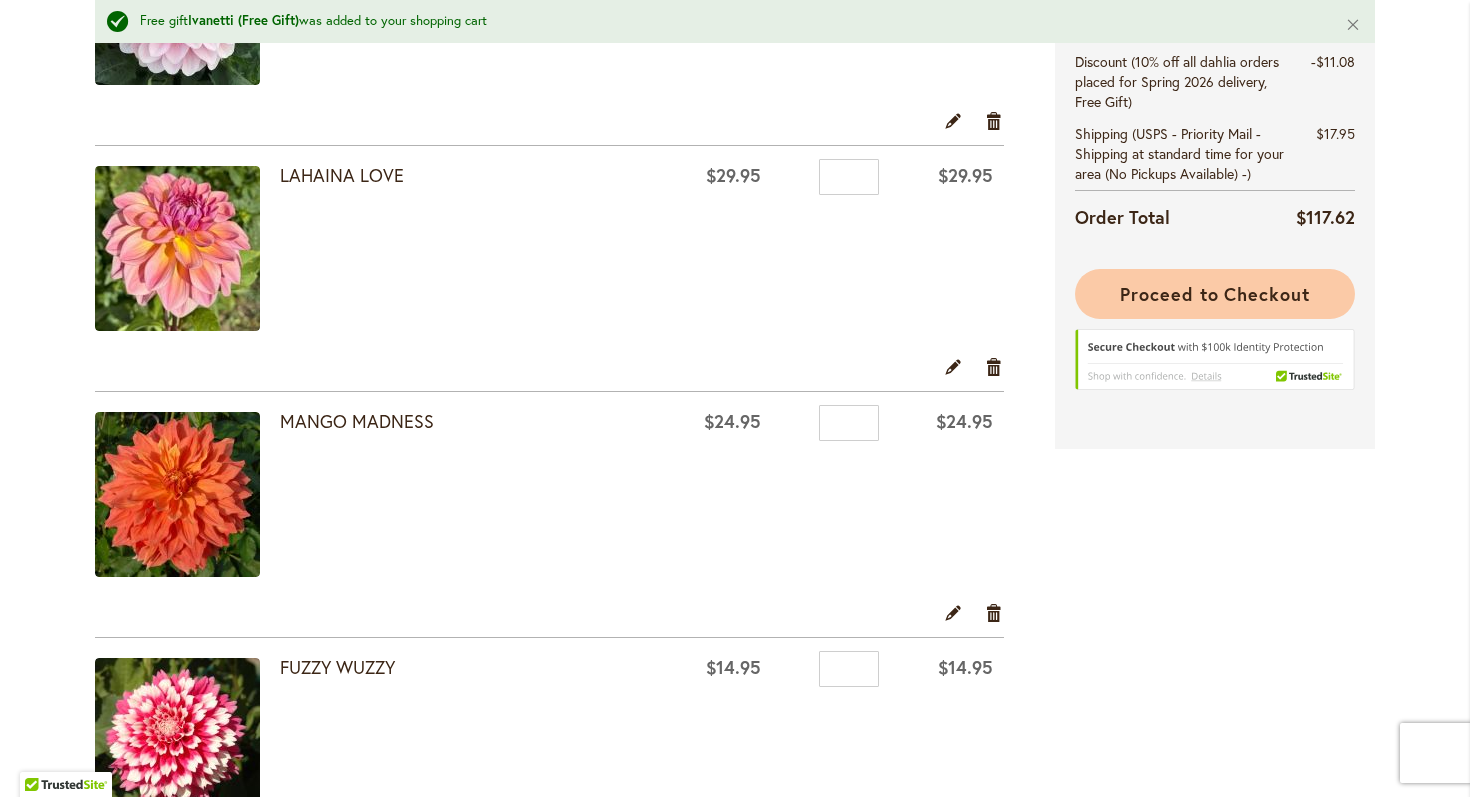 click on "Proceed to Checkout" at bounding box center [1215, 294] 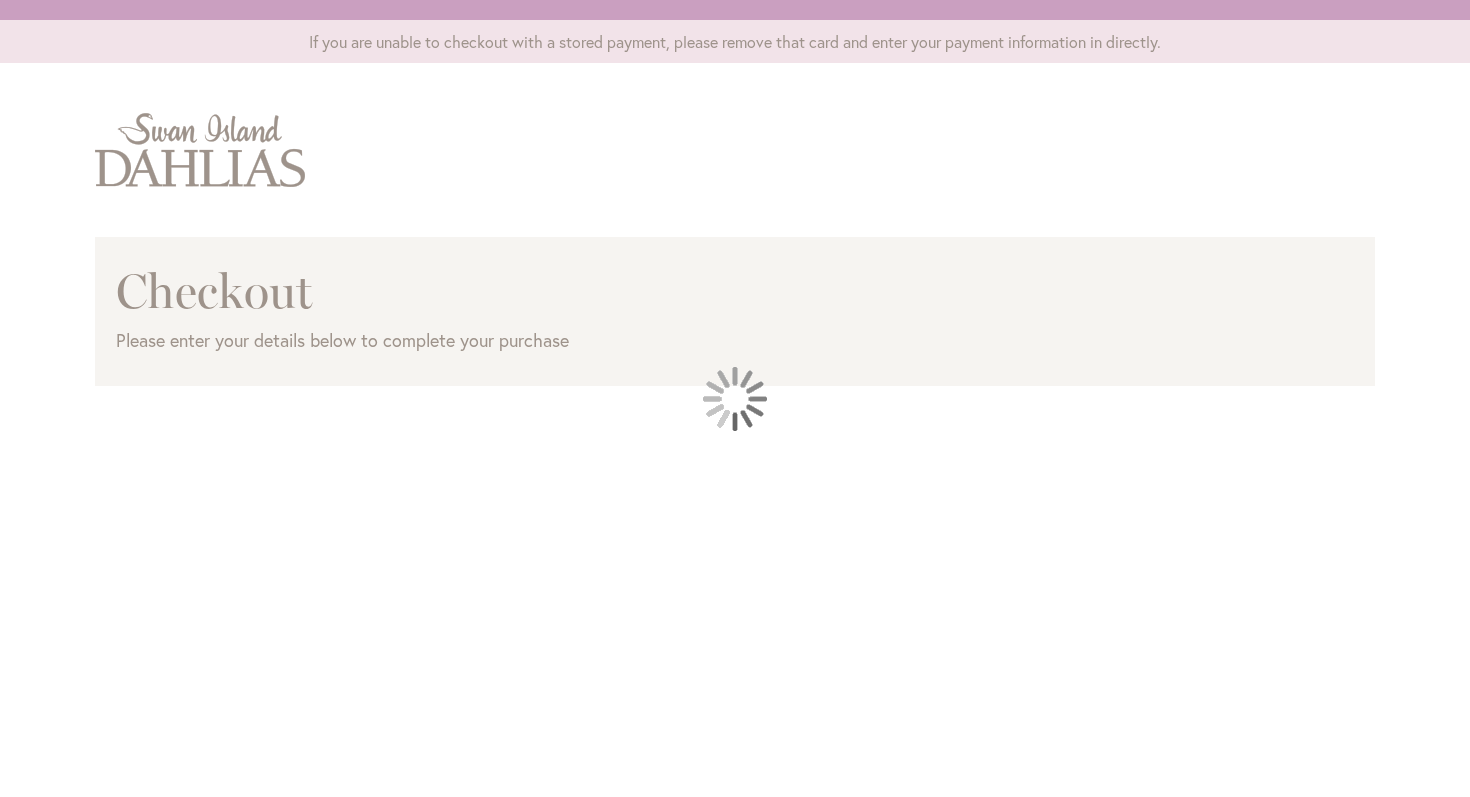 scroll, scrollTop: 0, scrollLeft: 0, axis: both 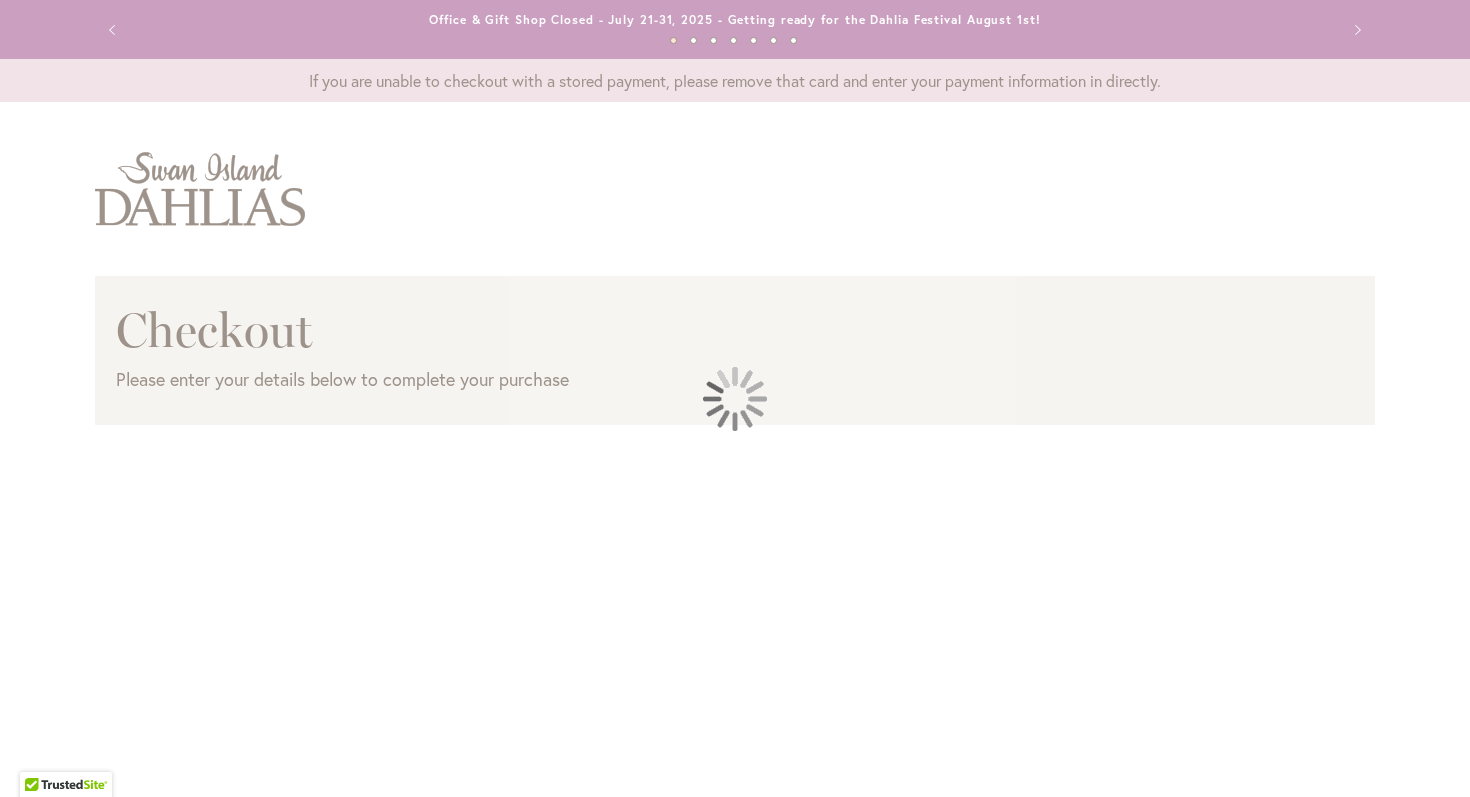 select on "**" 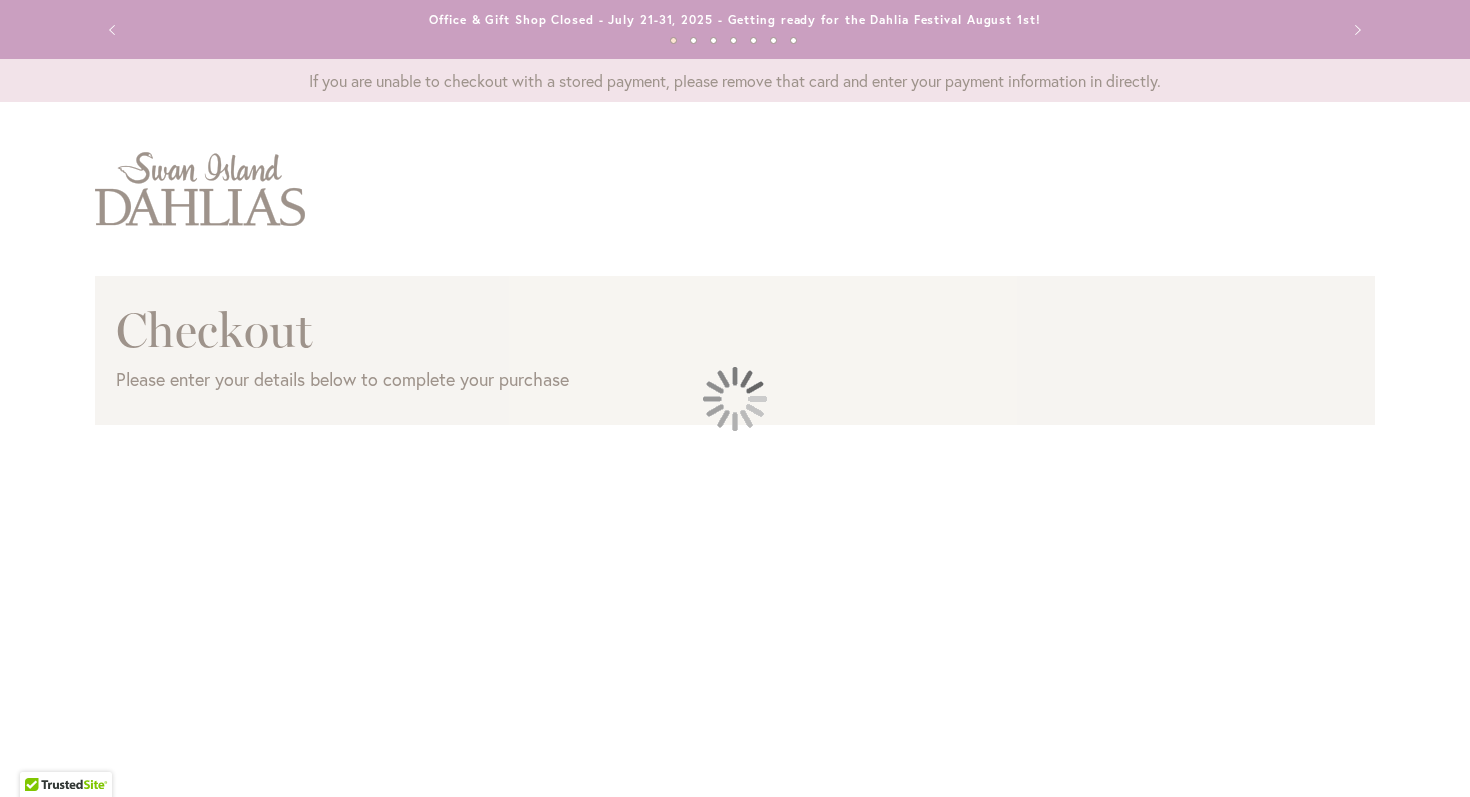 select on "**" 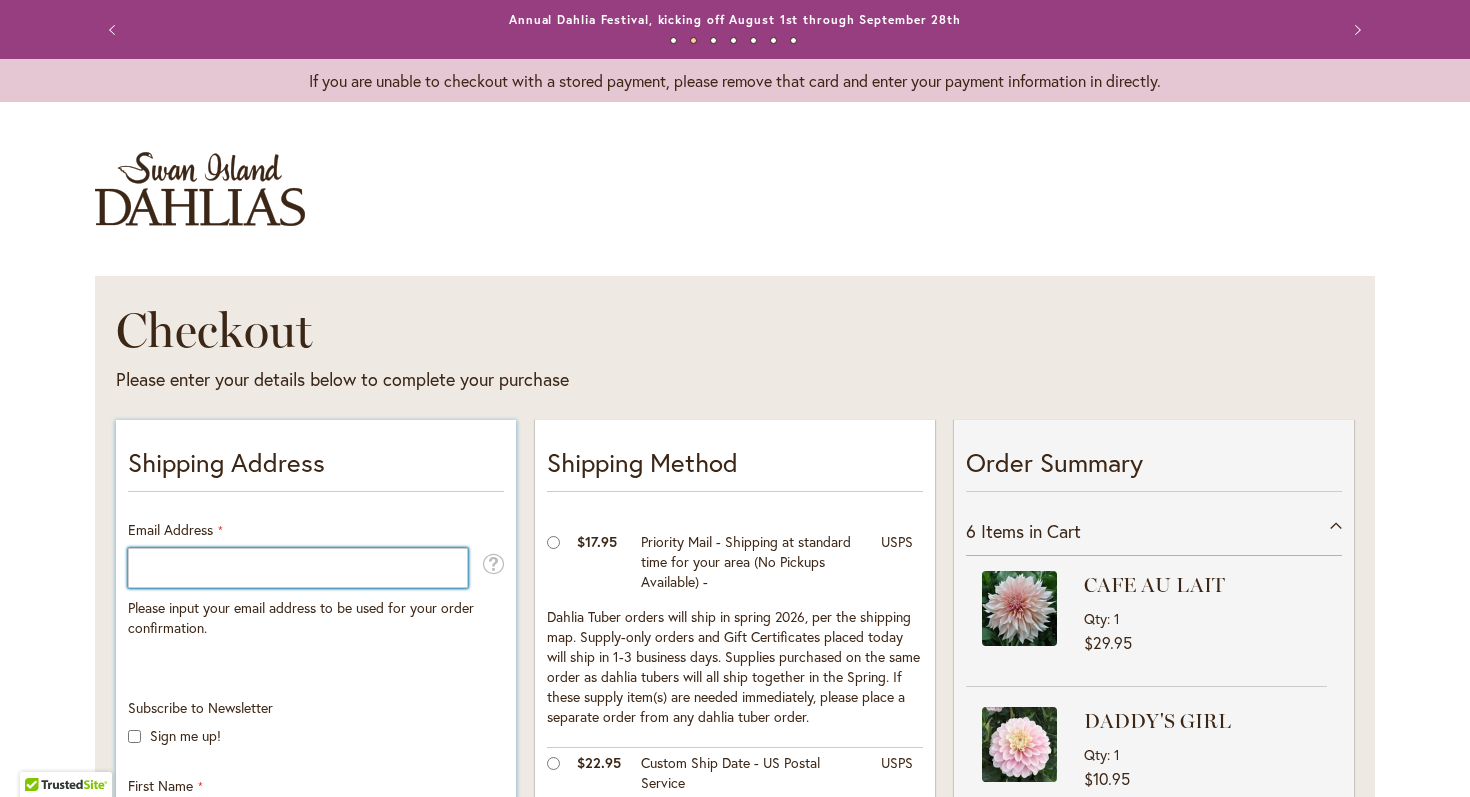 click on "Email Address" at bounding box center (298, 568) 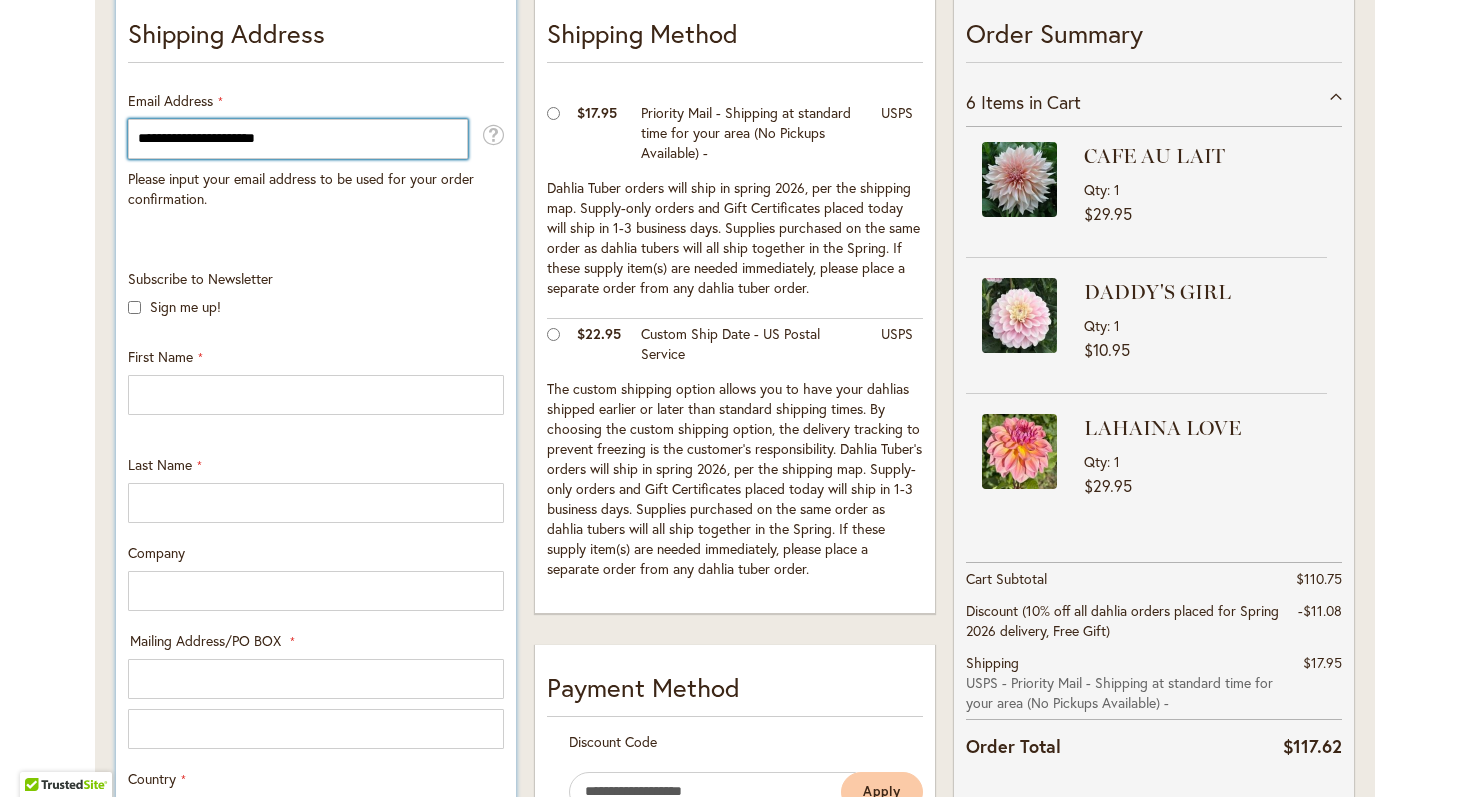 scroll, scrollTop: 428, scrollLeft: 0, axis: vertical 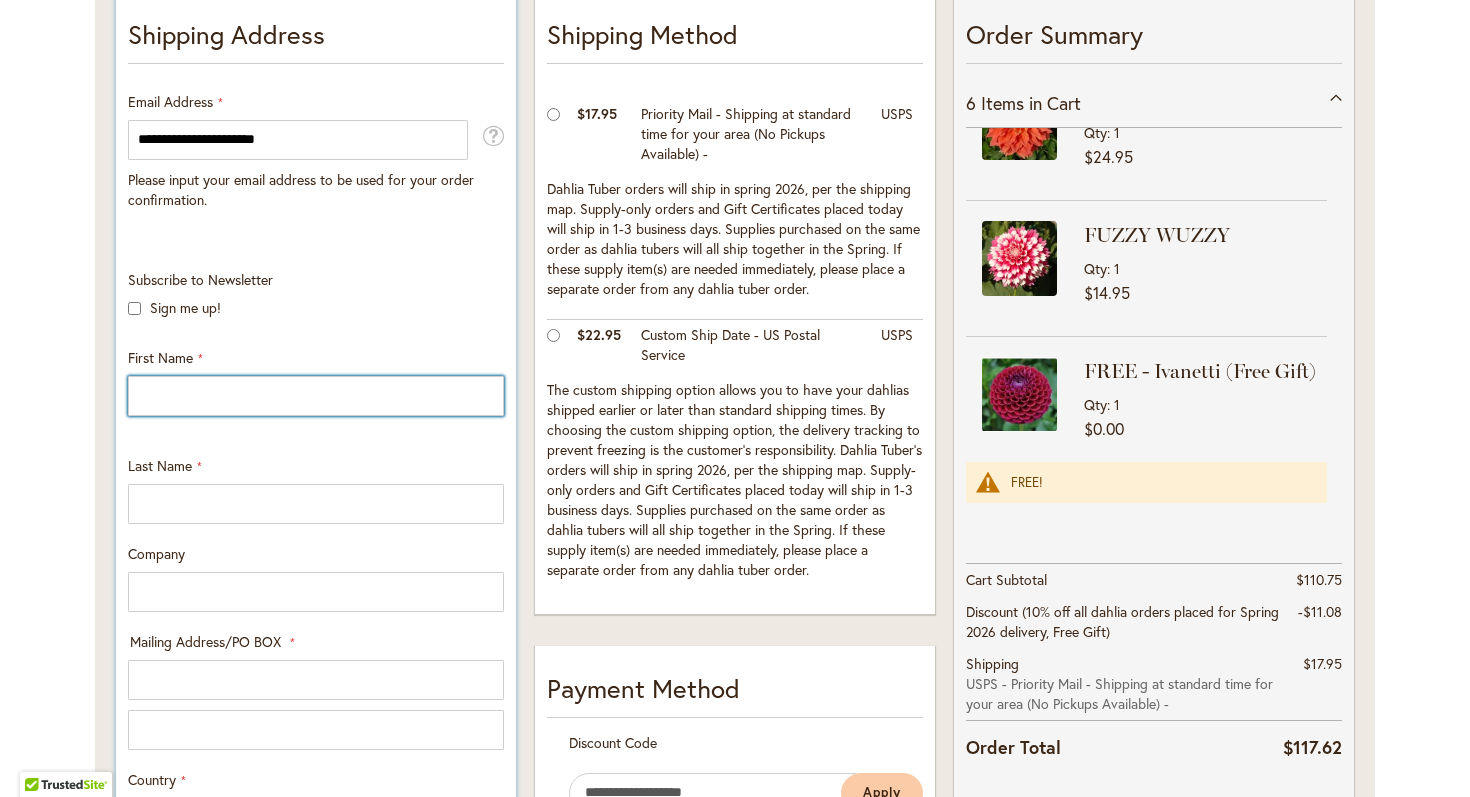 click on "First Name" at bounding box center [316, 396] 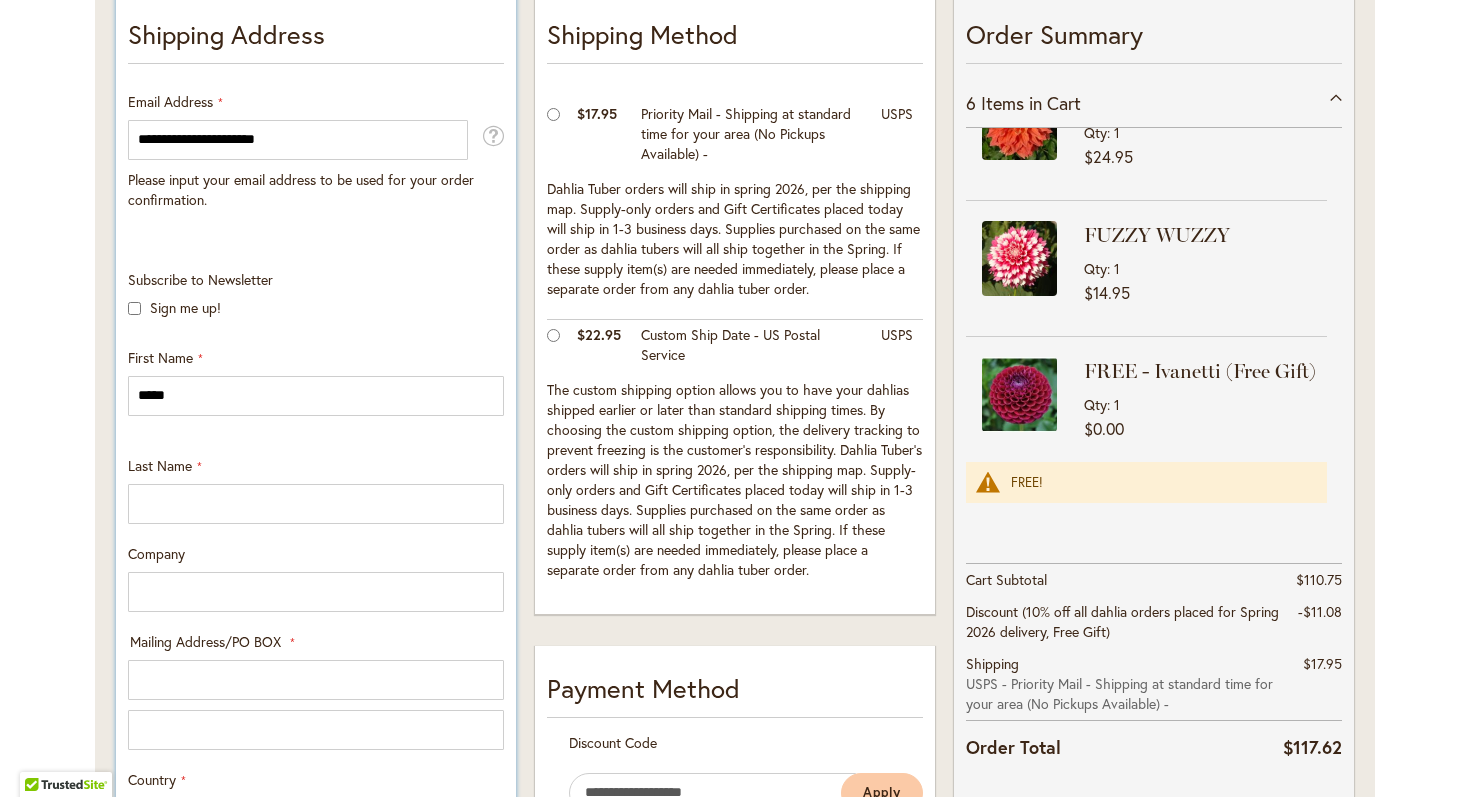 type on "*******" 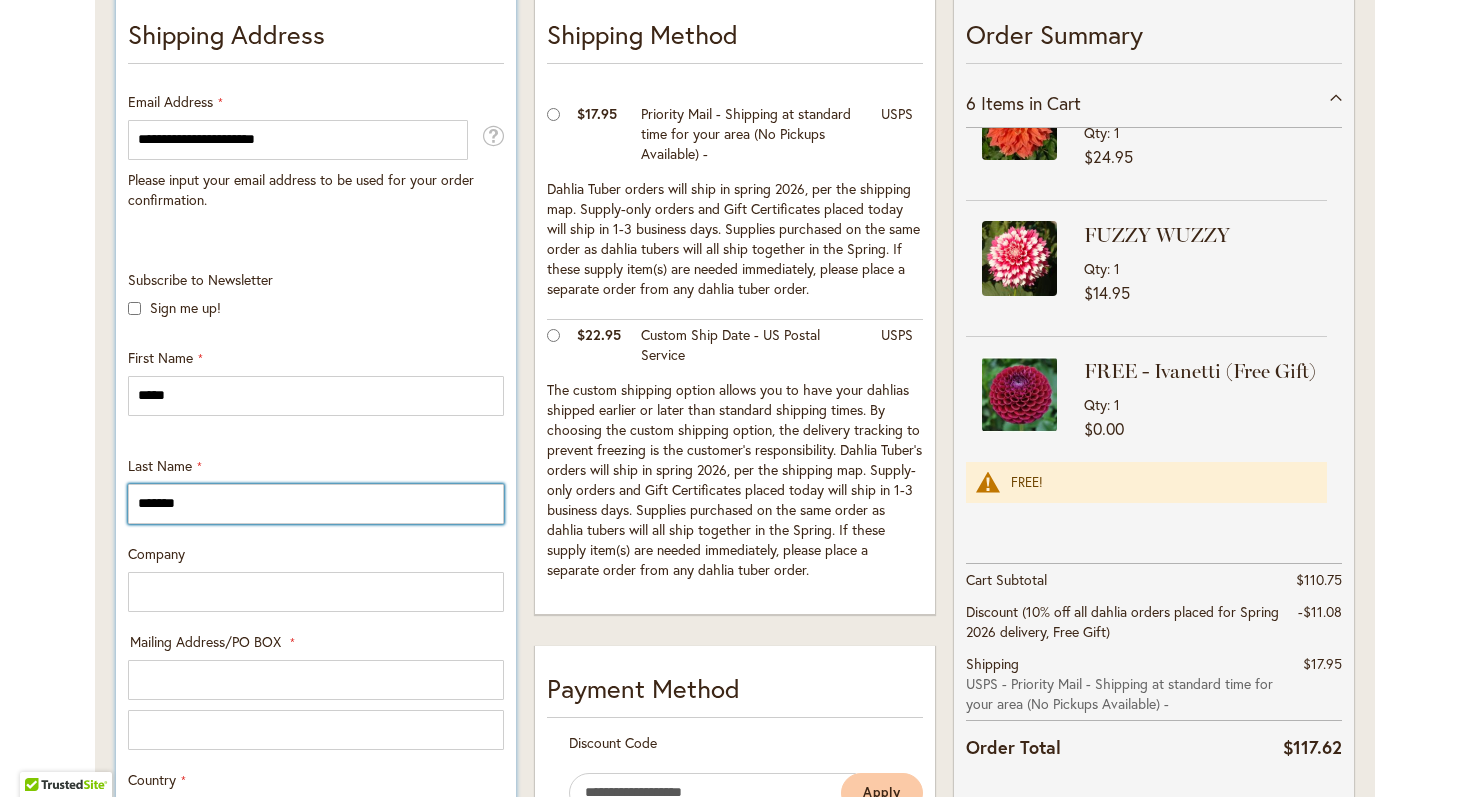 type on "**********" 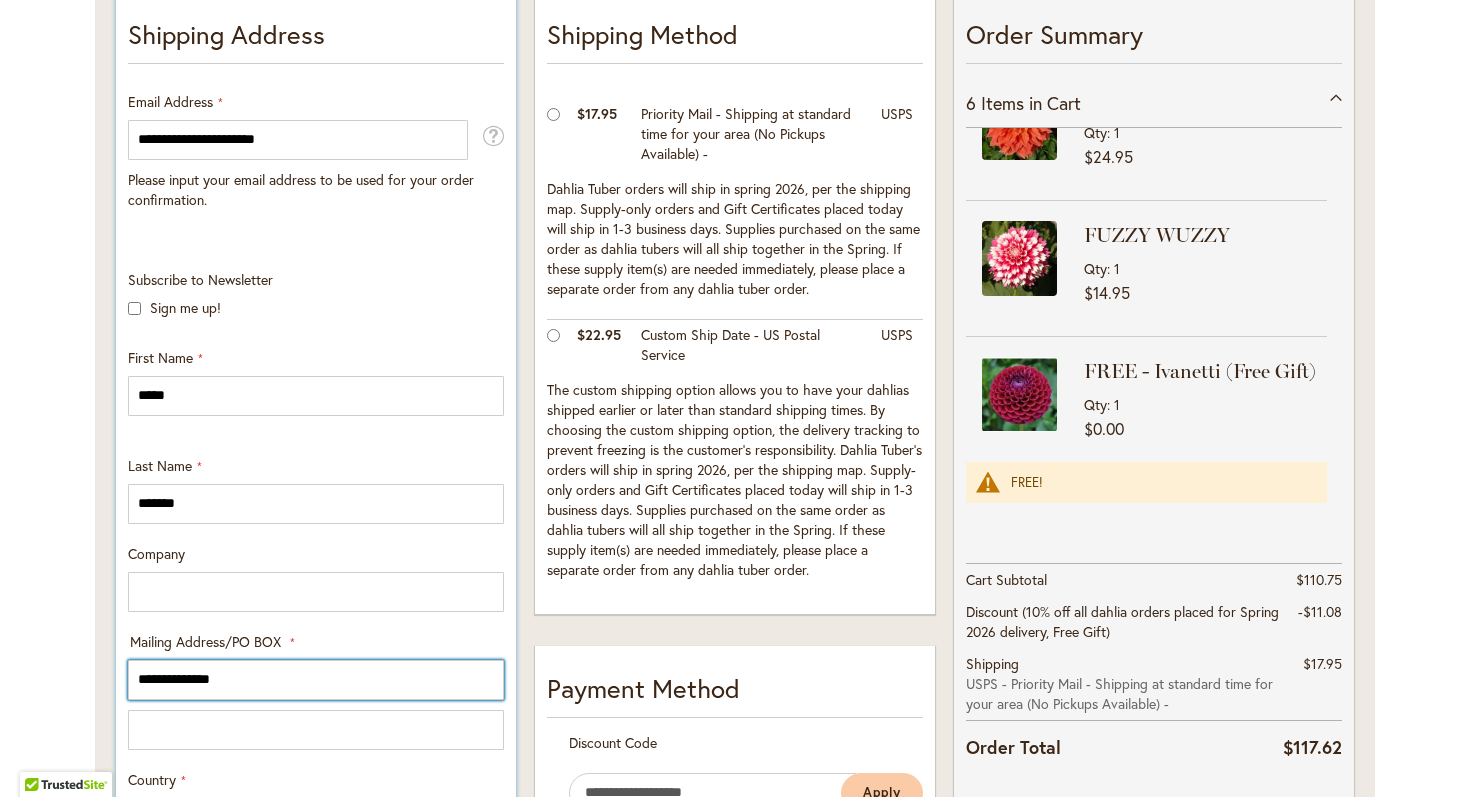 type on "*******" 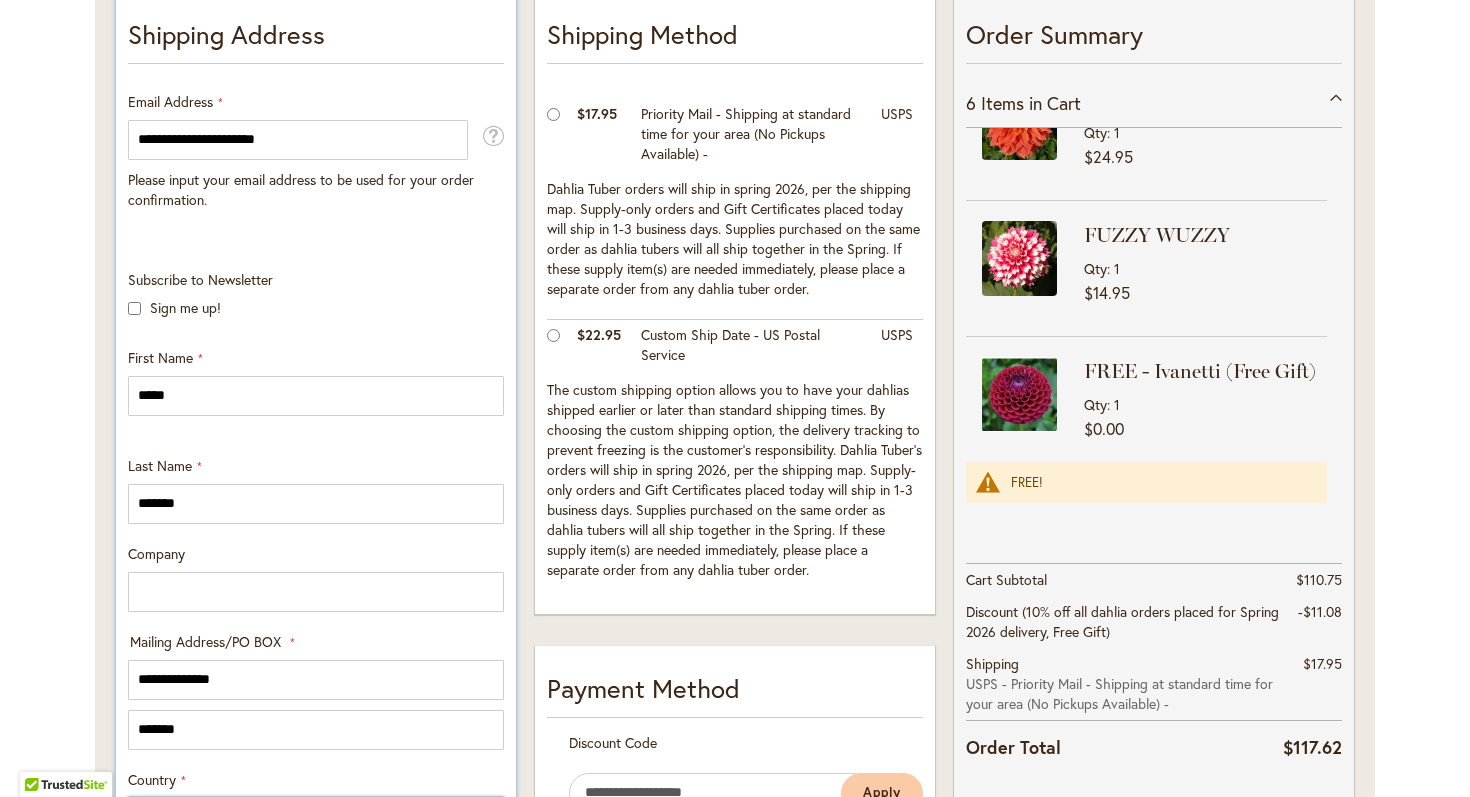 type on "**********" 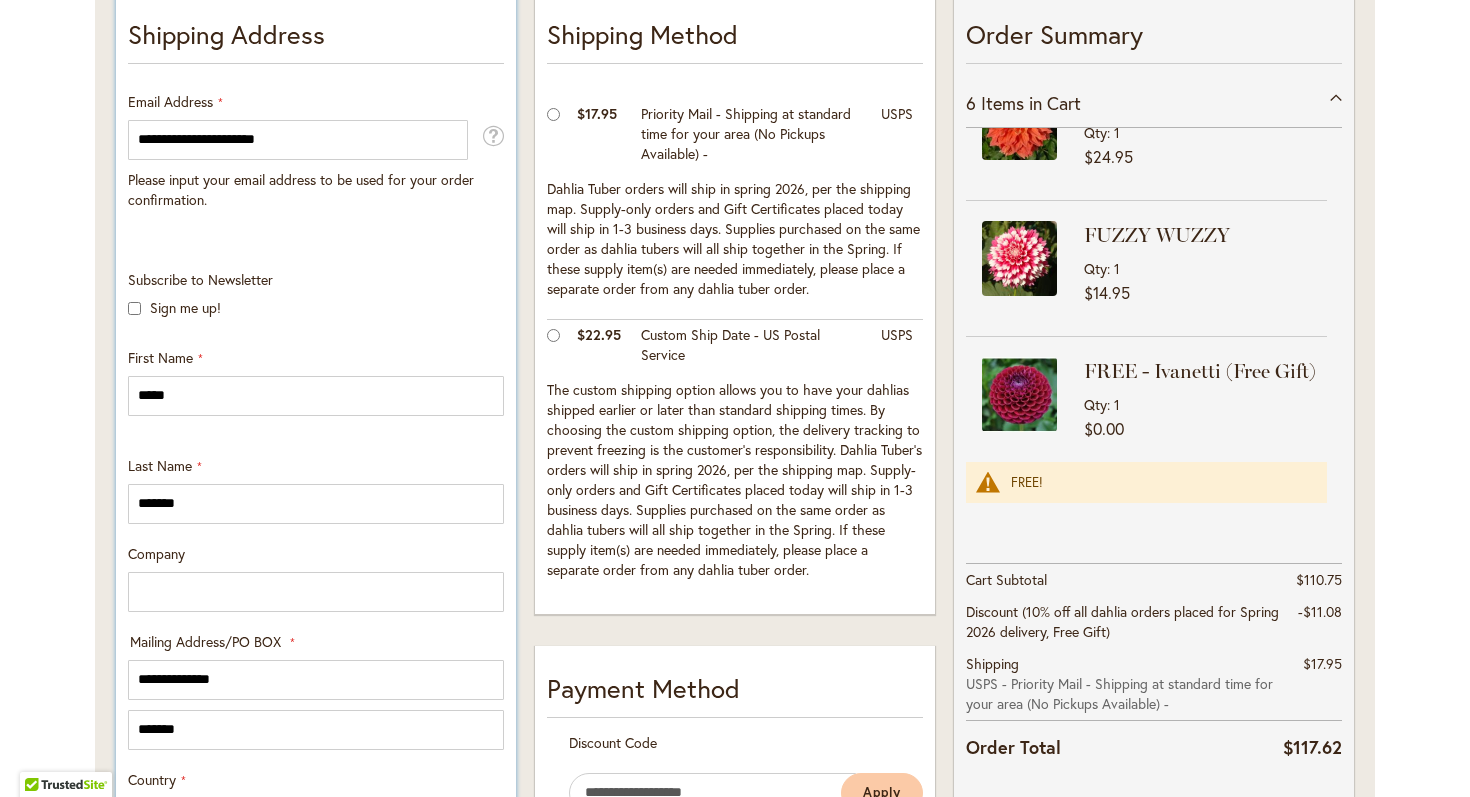 type on "**********" 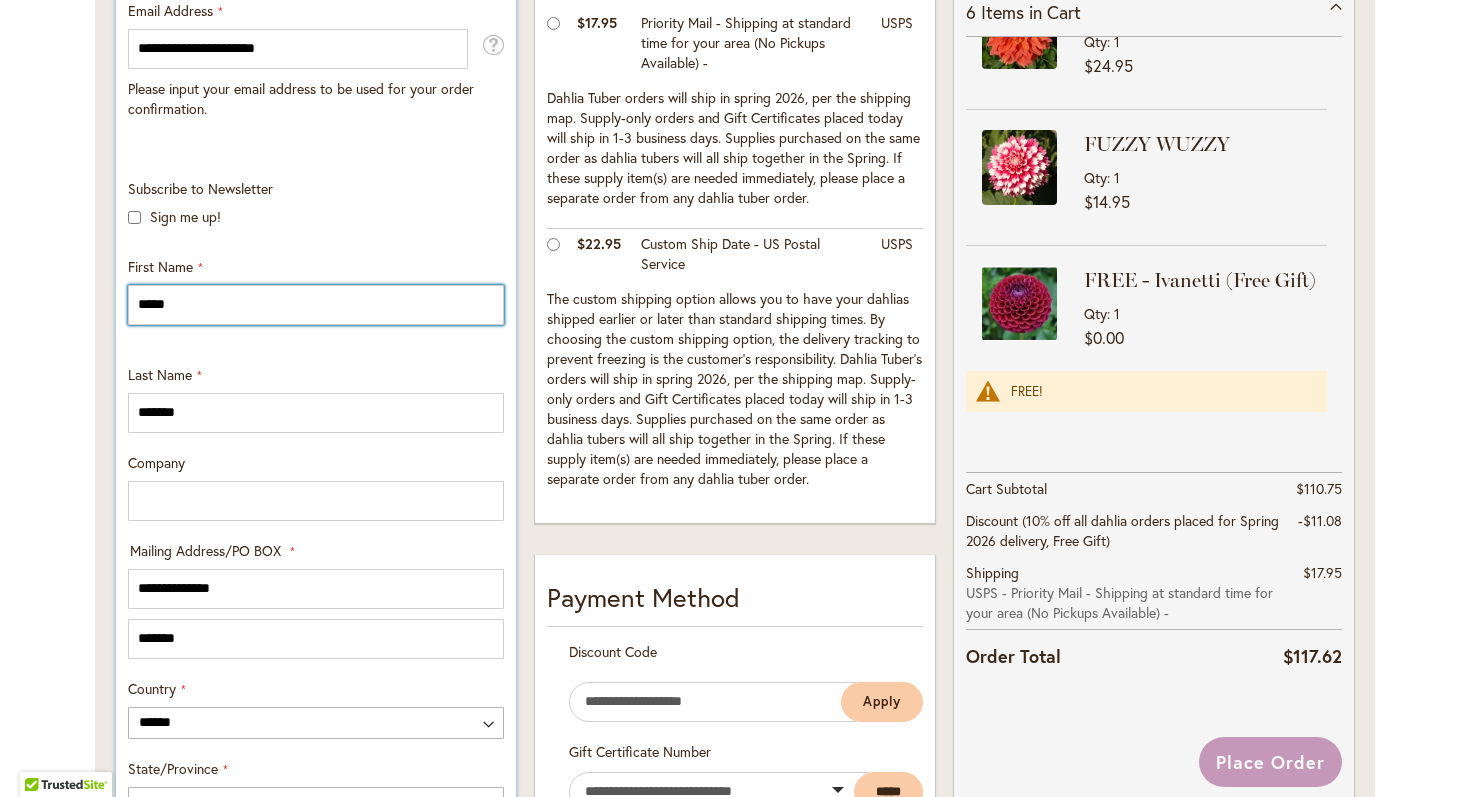 scroll, scrollTop: 578, scrollLeft: 0, axis: vertical 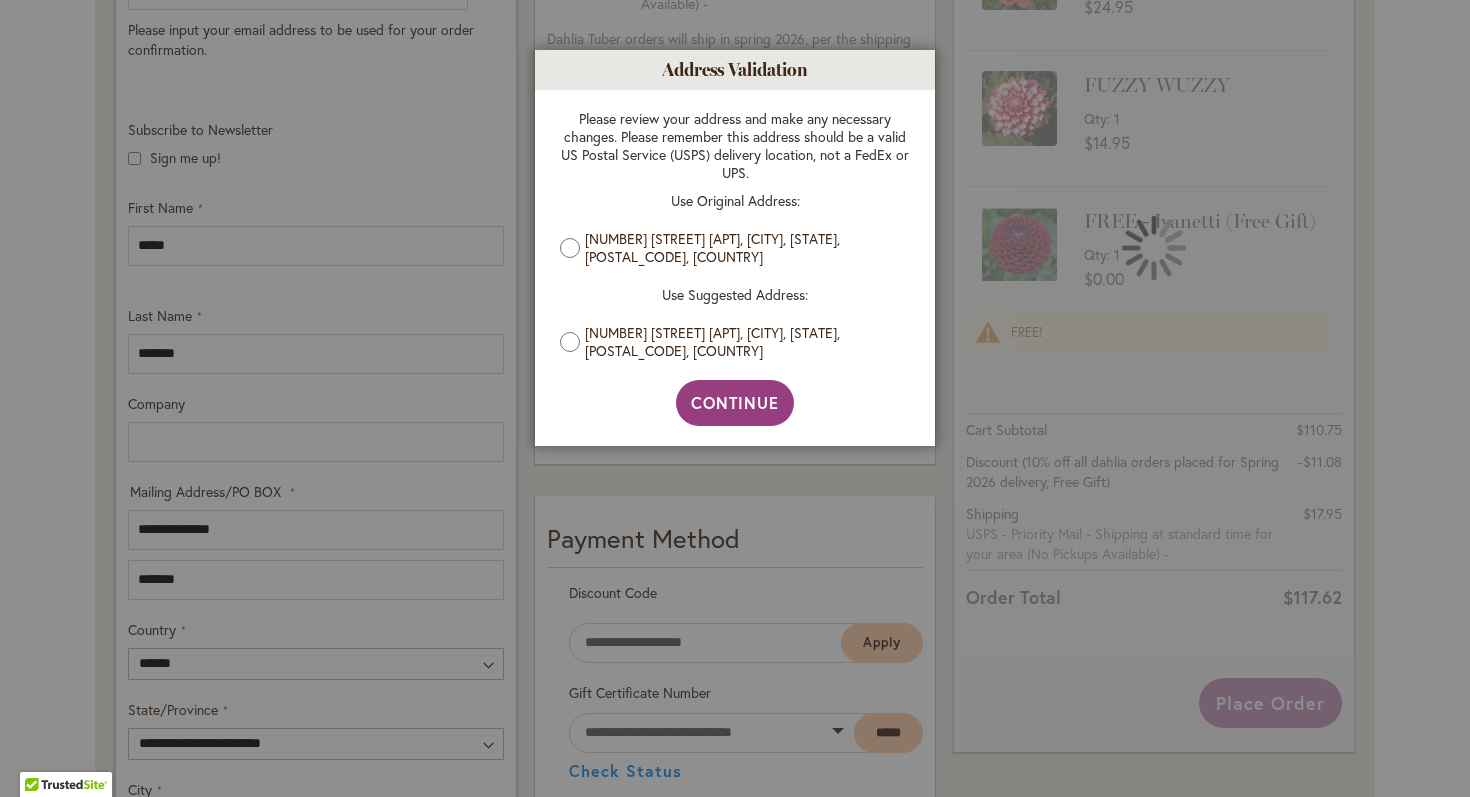 click at bounding box center (735, 398) 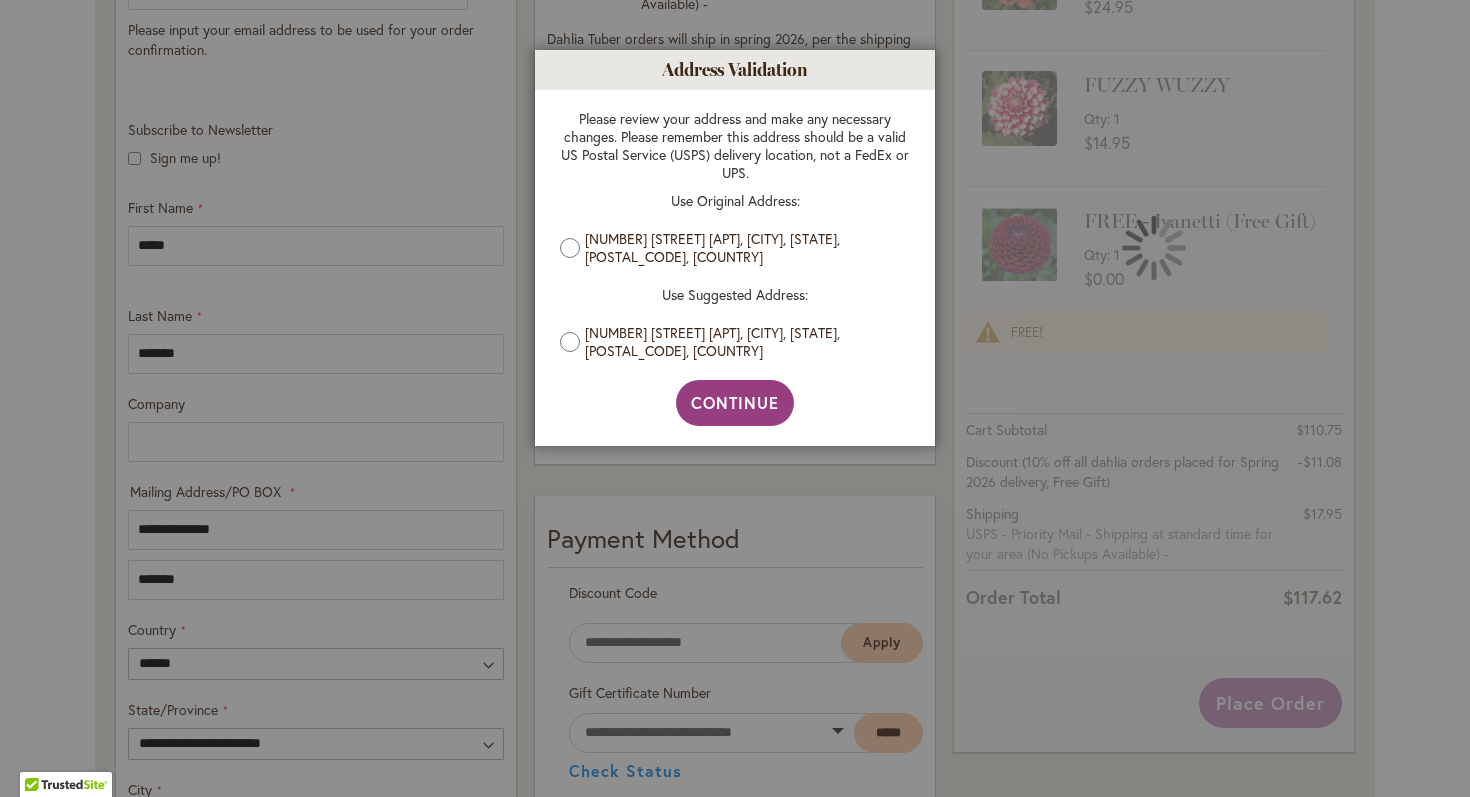 click at bounding box center (735, 398) 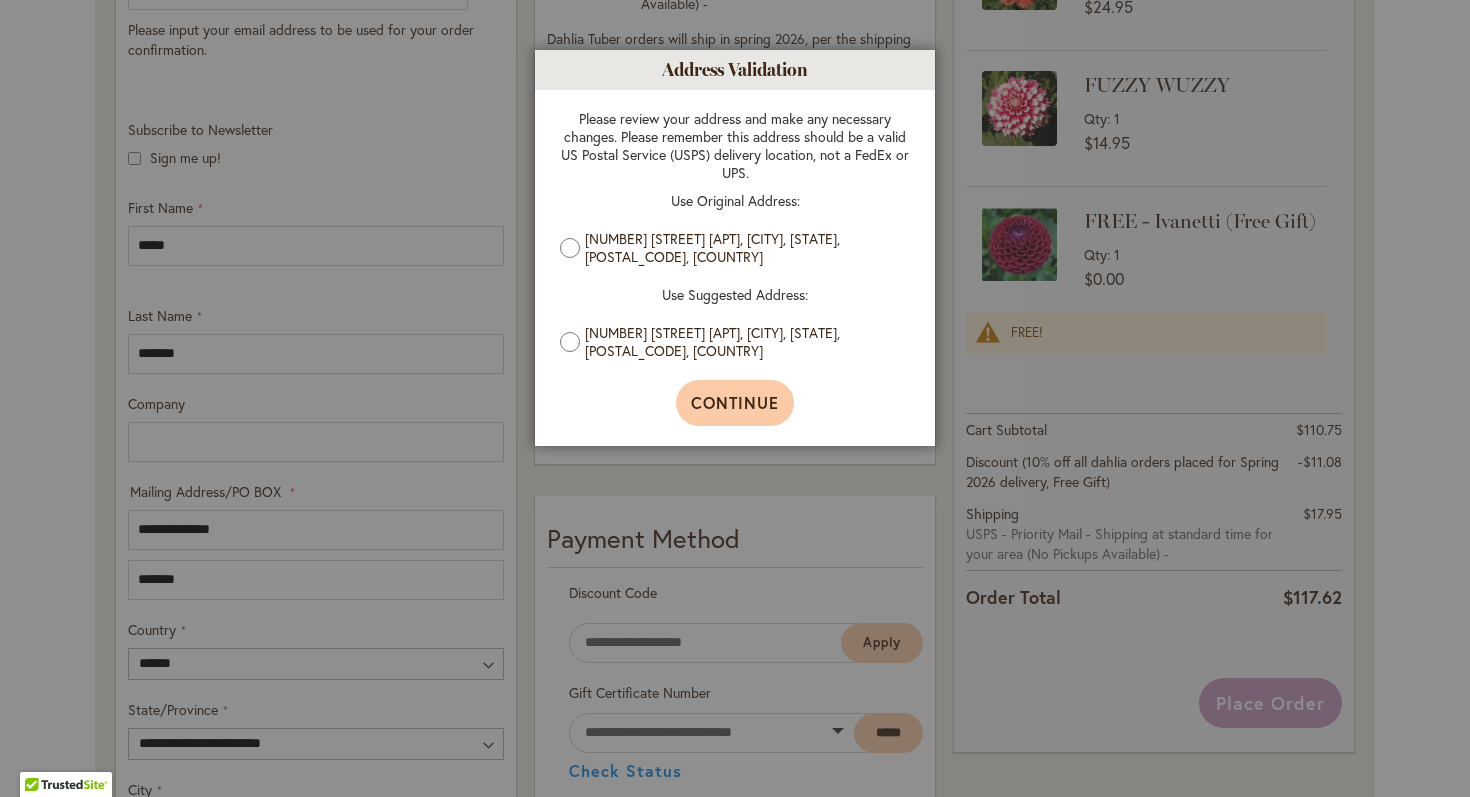 click on "Continue" at bounding box center (735, 403) 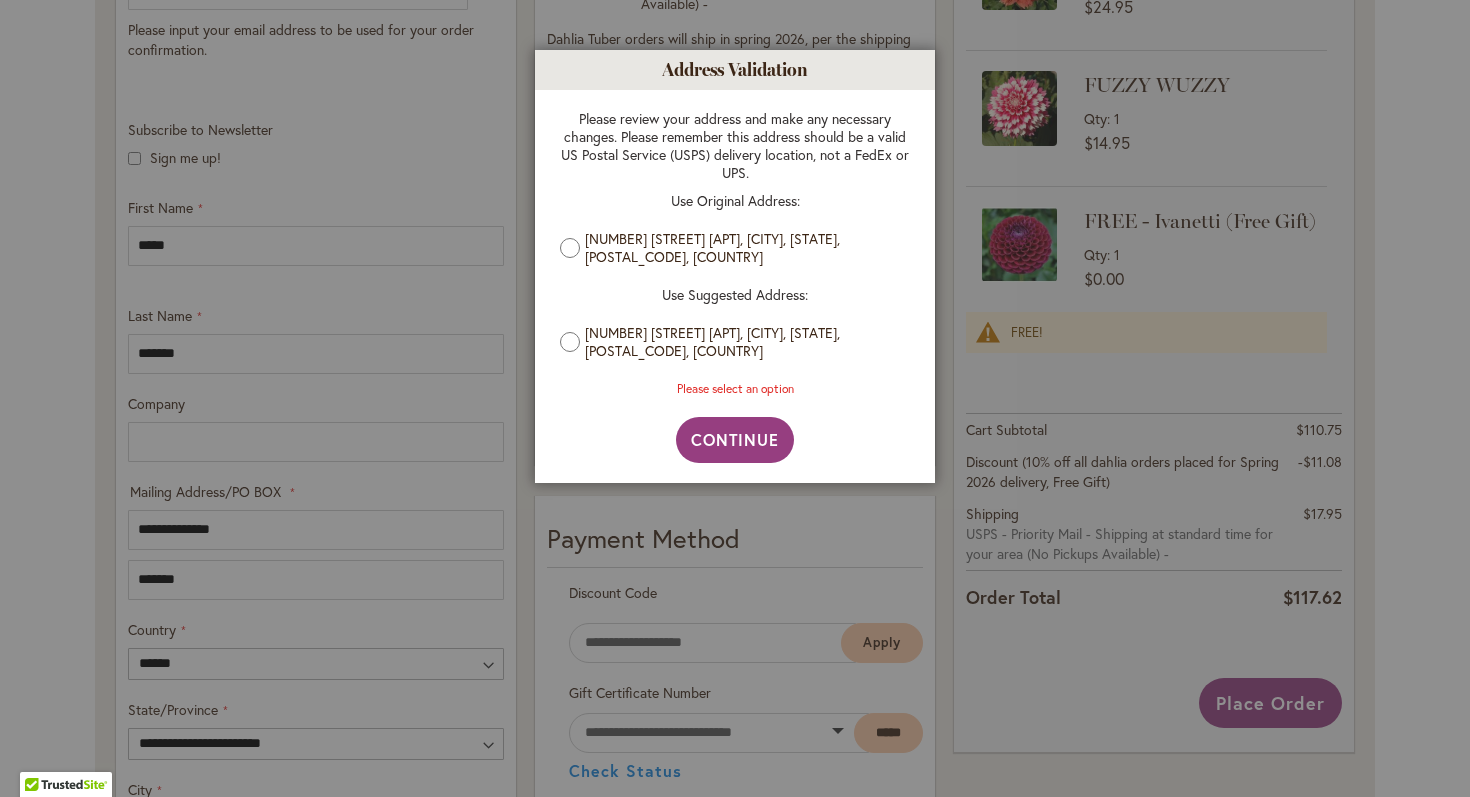 click on "4107 WILLOW ST APT 414, PITTSBURGH, Pennsylvania, 15201-1061, United States" at bounding box center (742, 342) 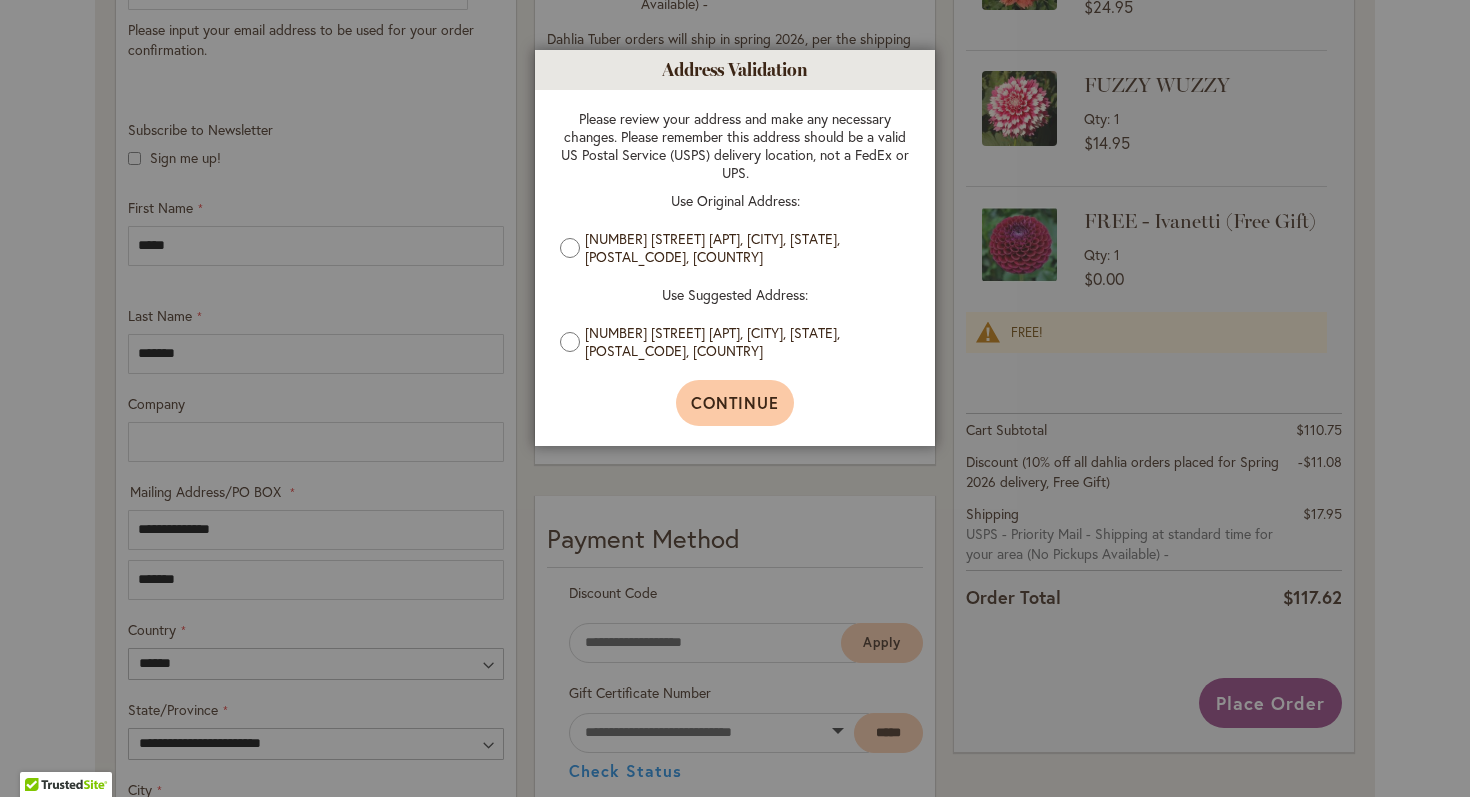 click on "Continue" at bounding box center [735, 403] 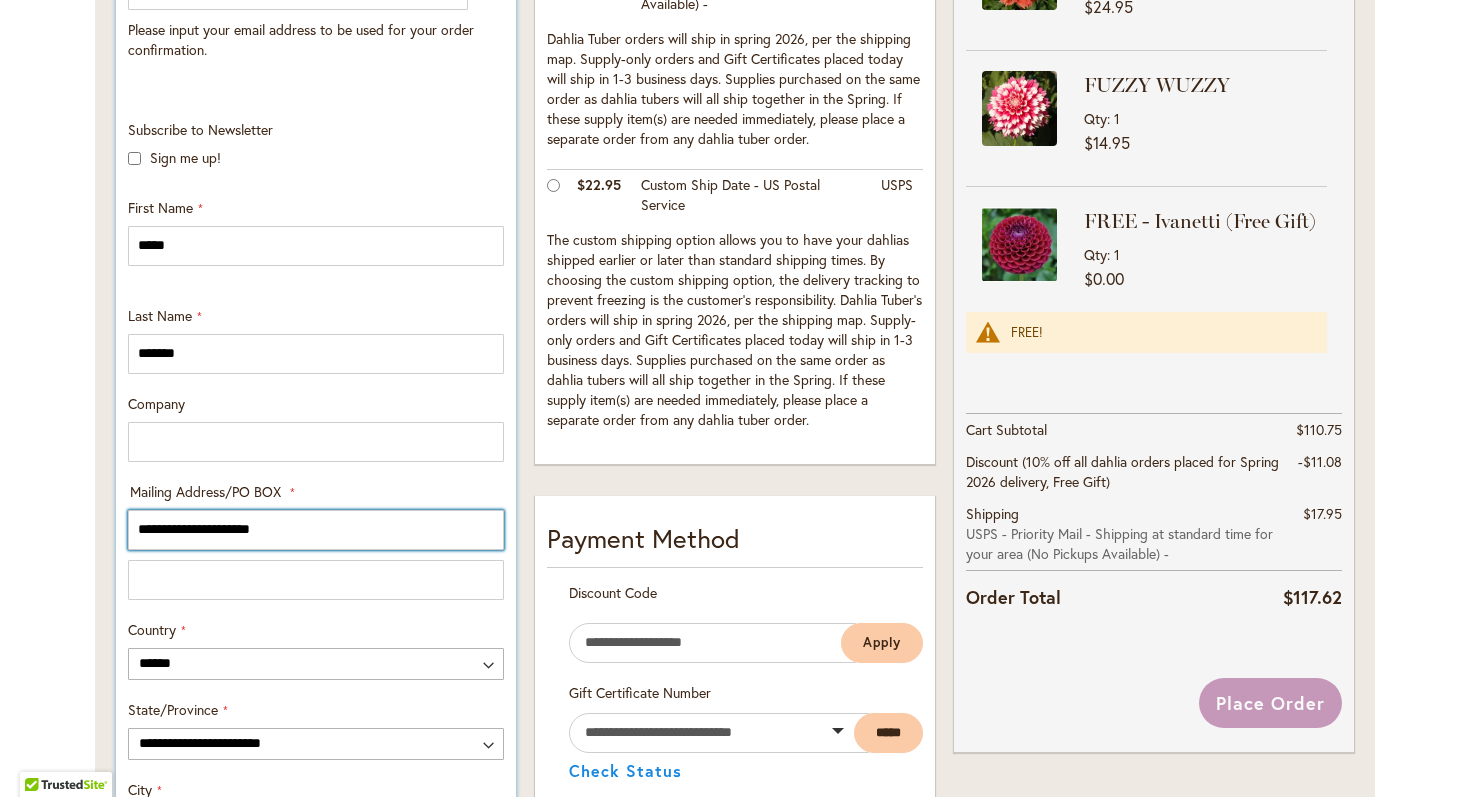 click on "**********" at bounding box center (316, 530) 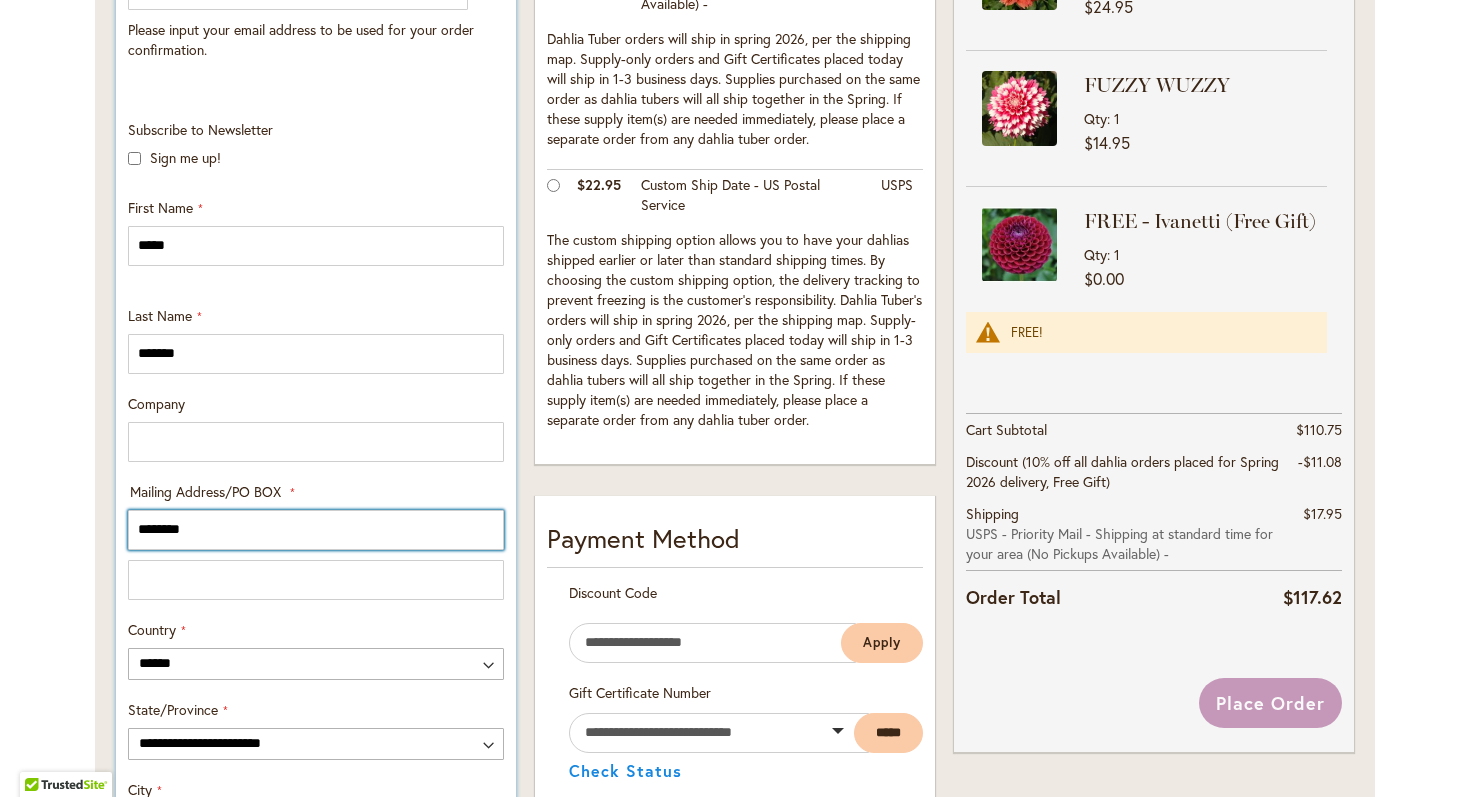 type on "**********" 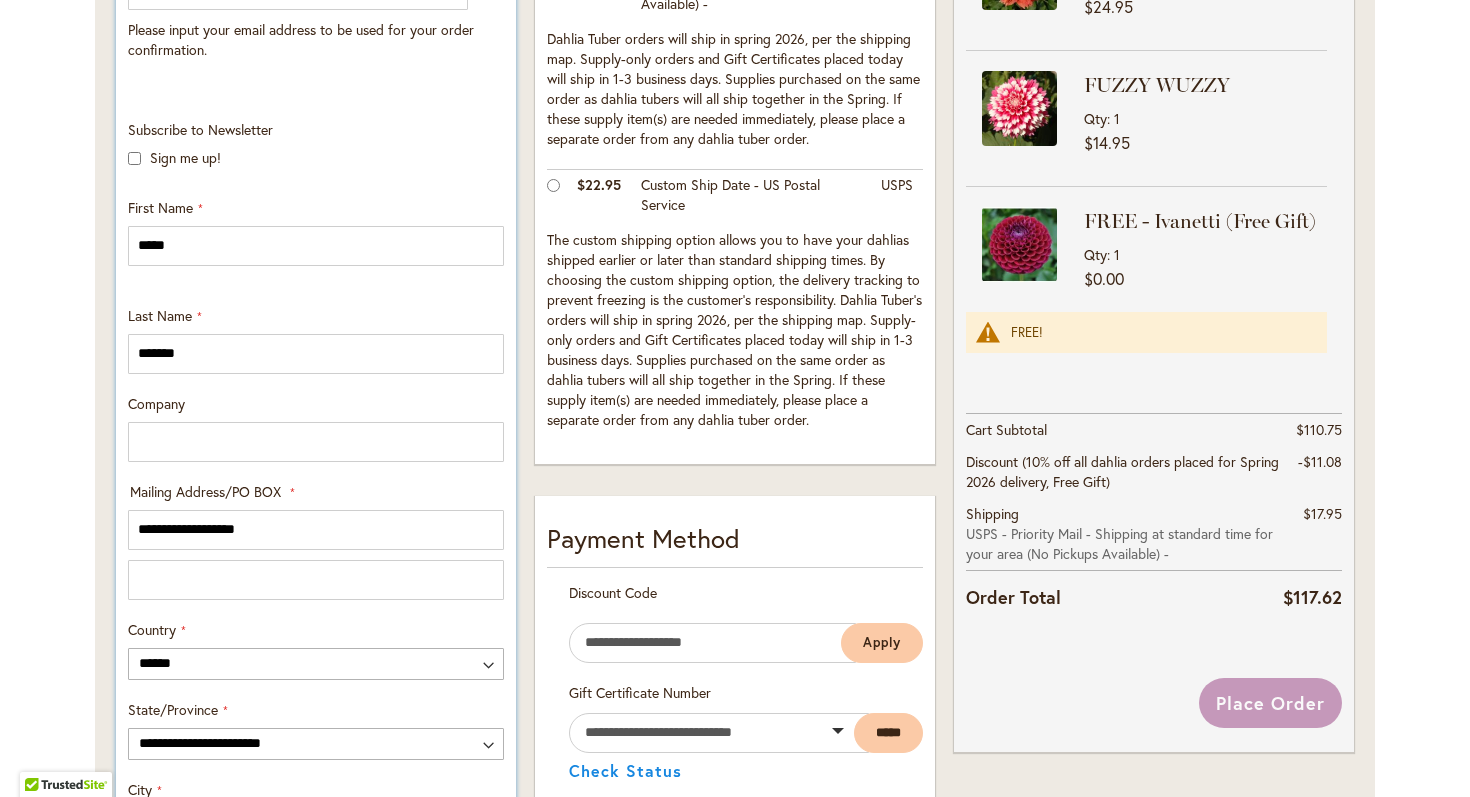 type on "**********" 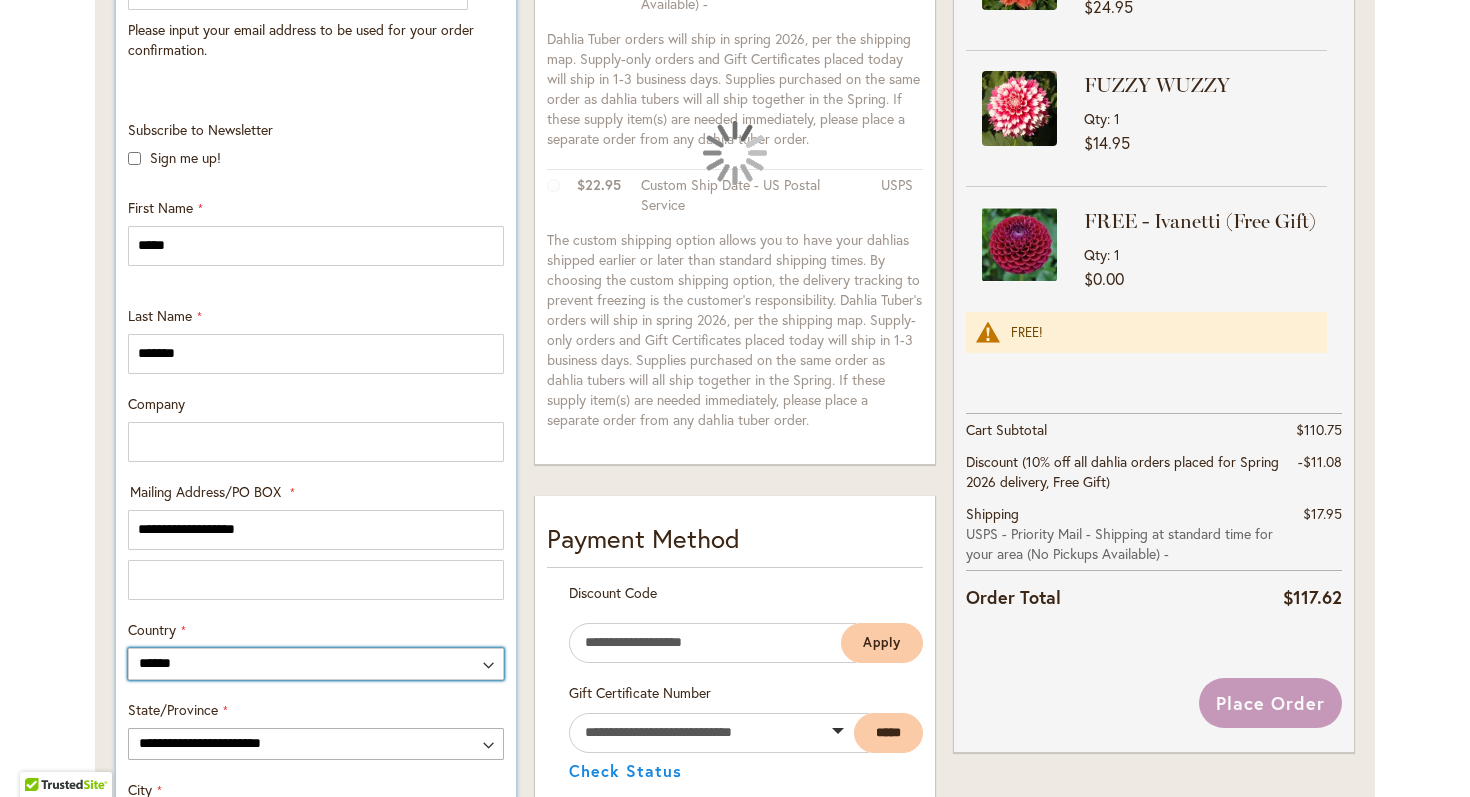 click on "**********" at bounding box center [316, 664] 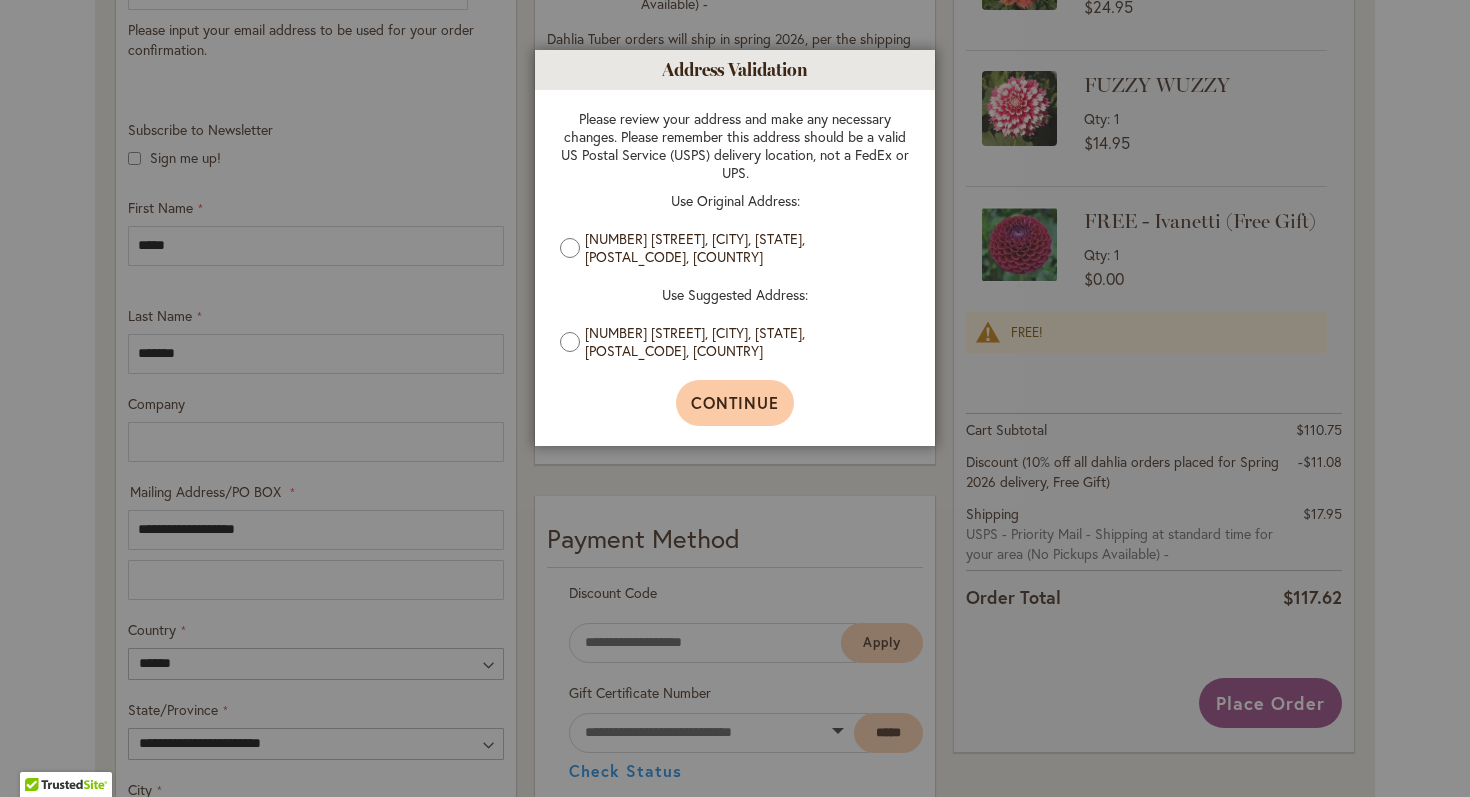 click on "Continue" at bounding box center [735, 402] 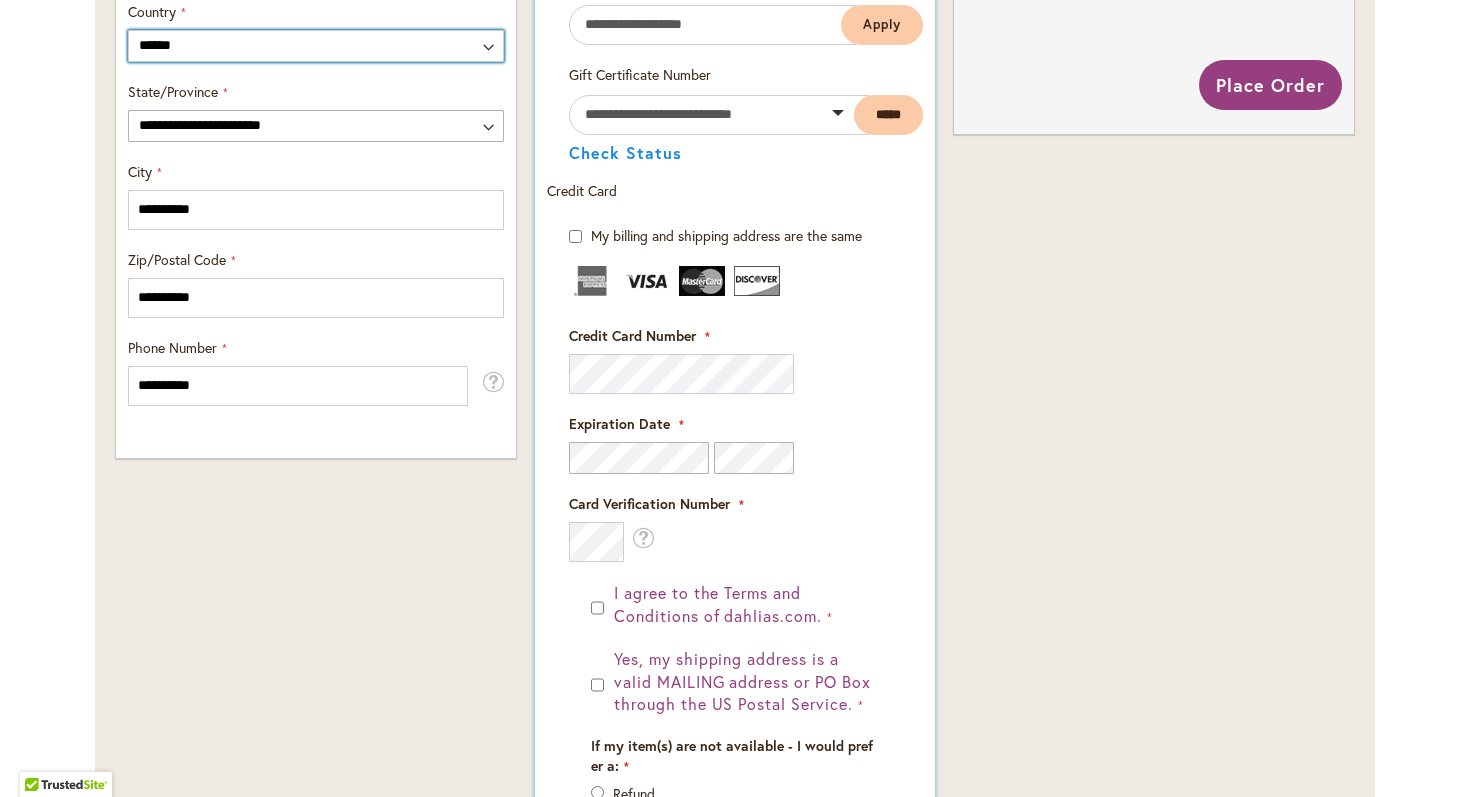 scroll, scrollTop: 1191, scrollLeft: 0, axis: vertical 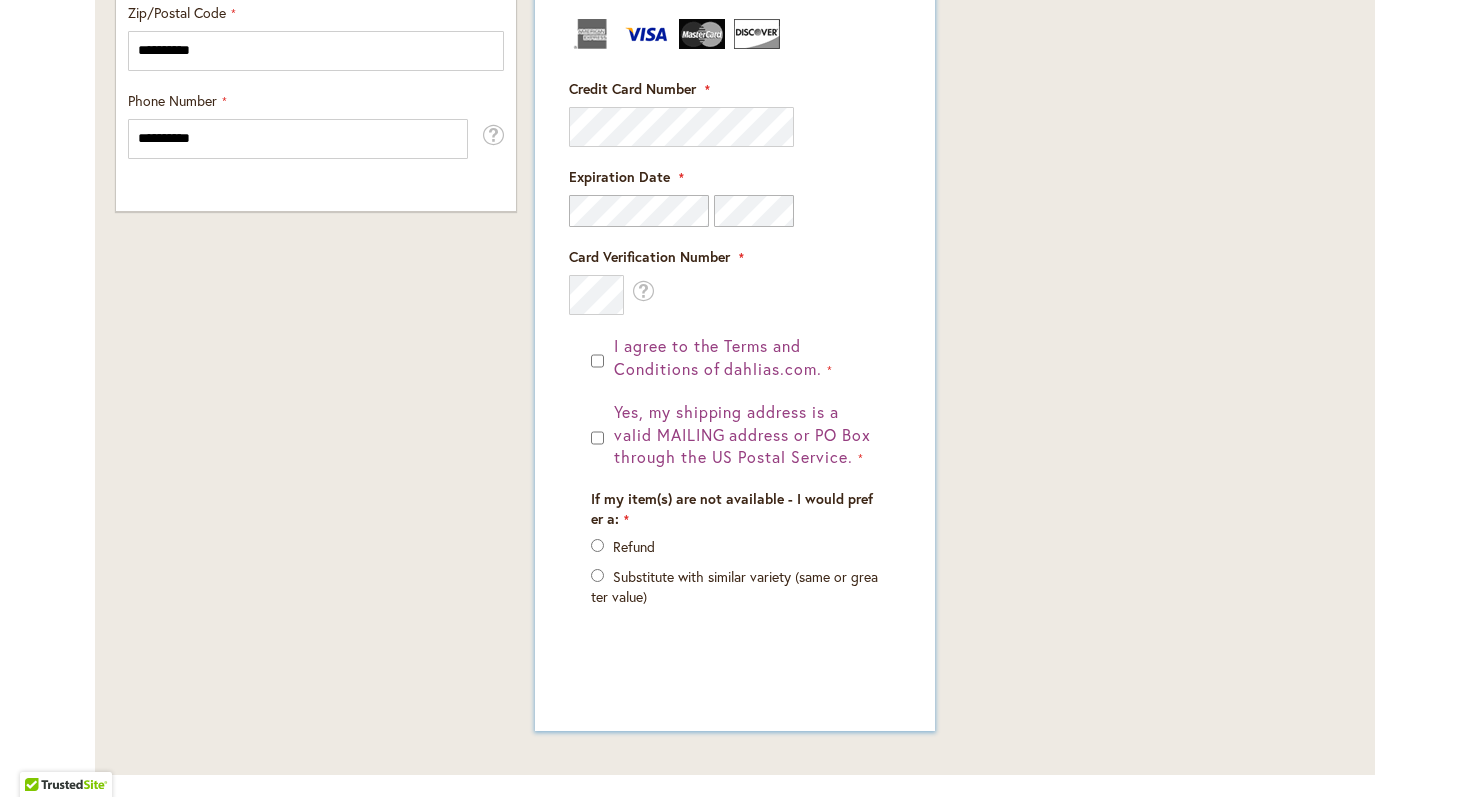 click on "Refund" at bounding box center [634, 546] 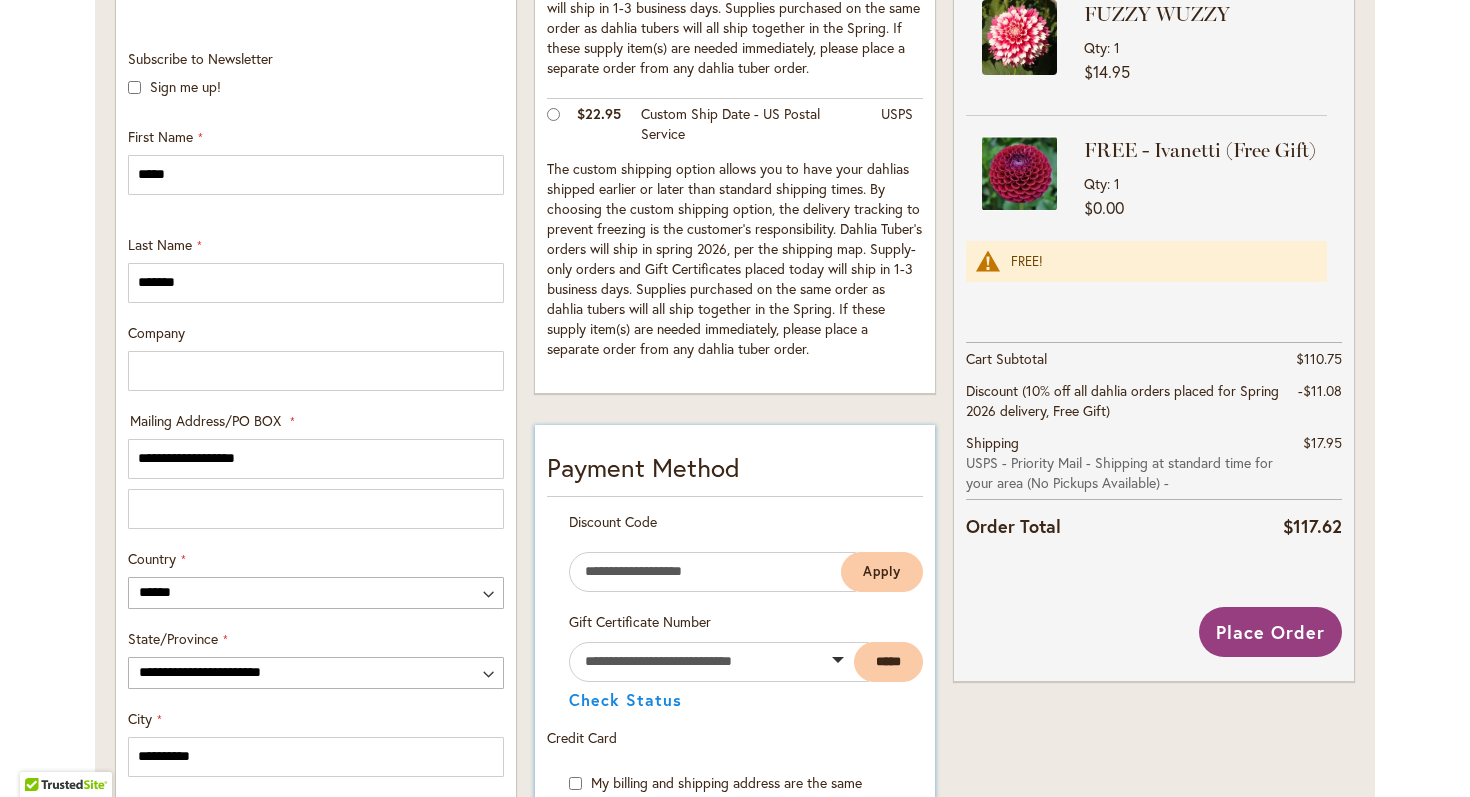 scroll, scrollTop: 637, scrollLeft: 0, axis: vertical 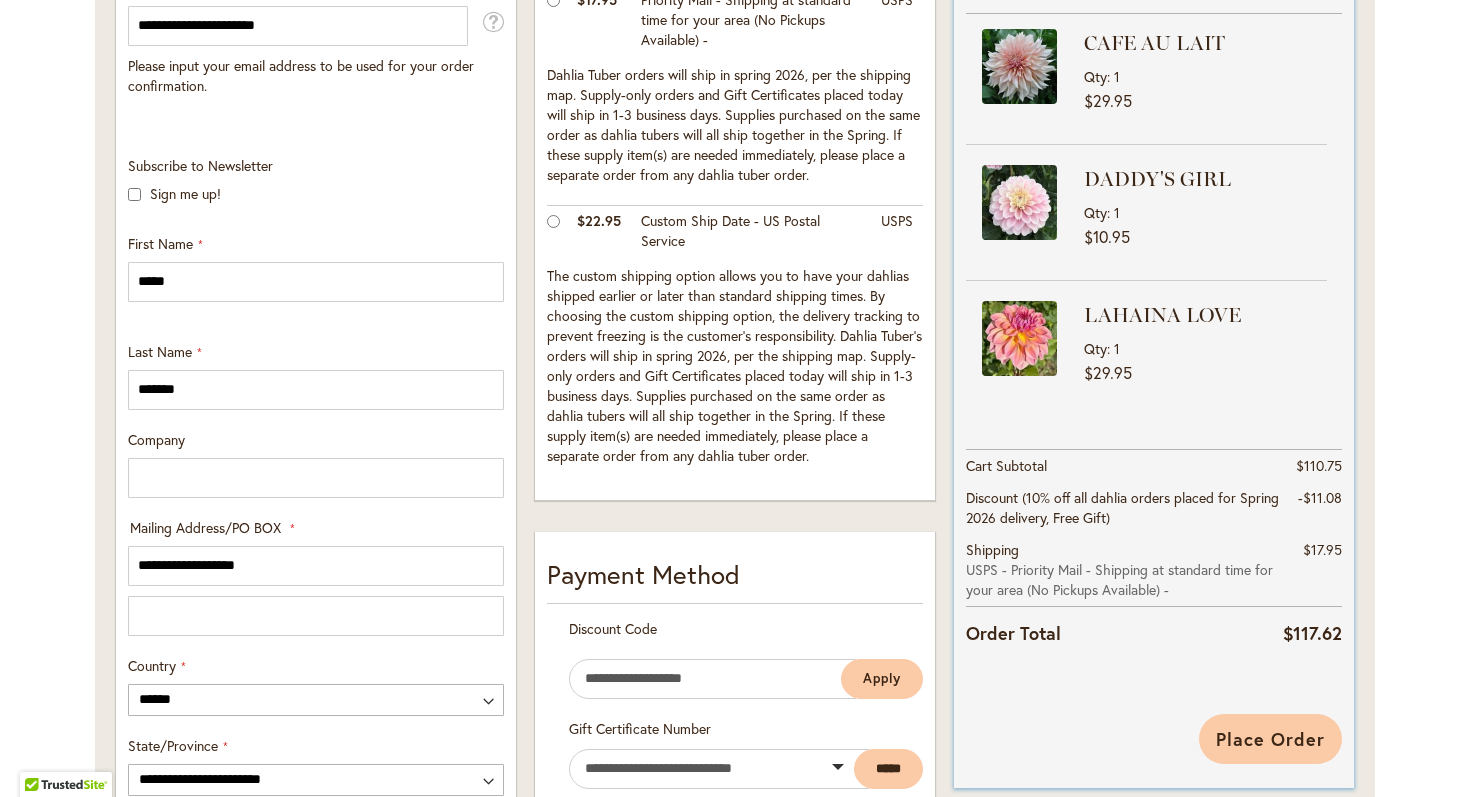 click on "Place Order" at bounding box center [1270, 739] 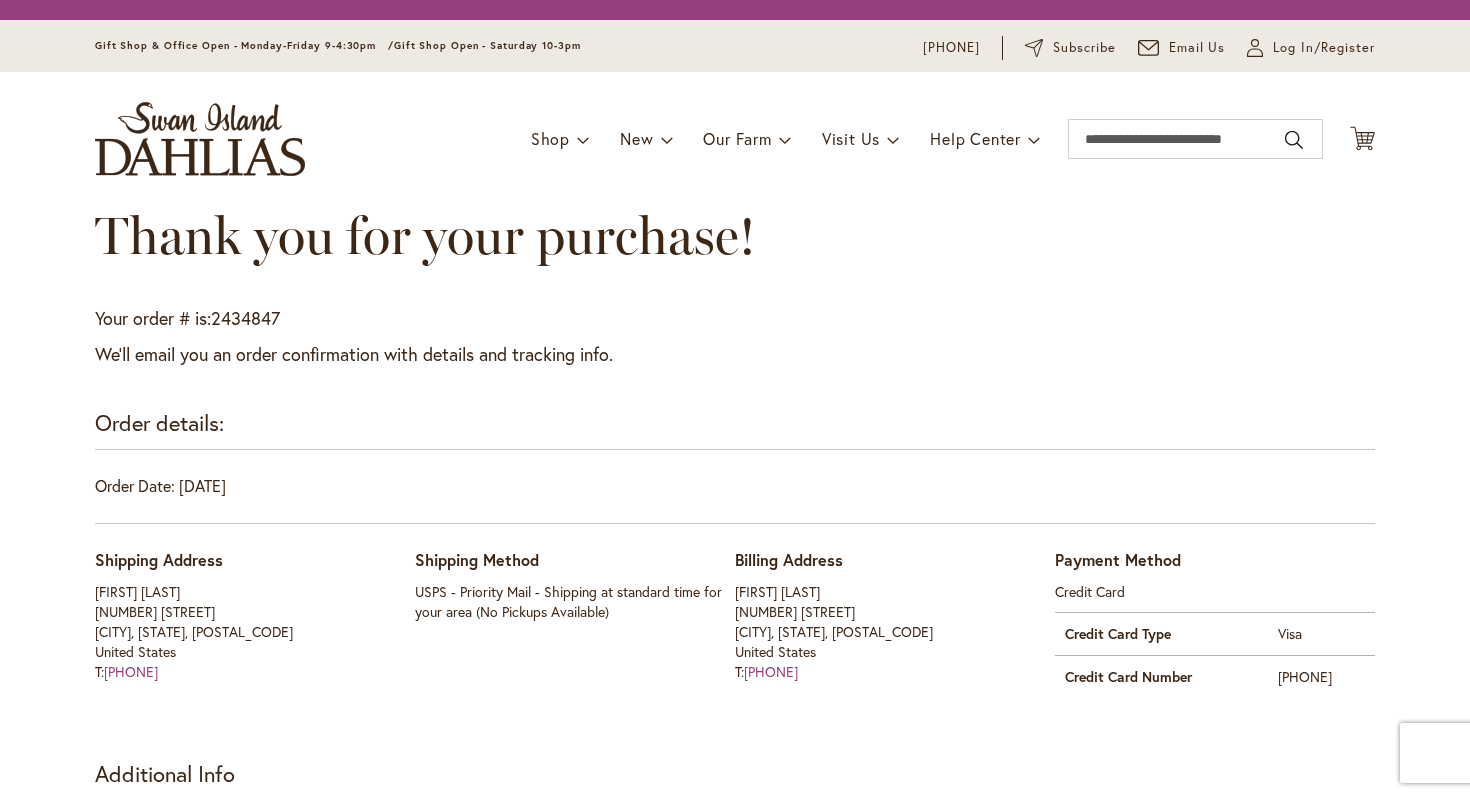 scroll, scrollTop: 0, scrollLeft: 0, axis: both 